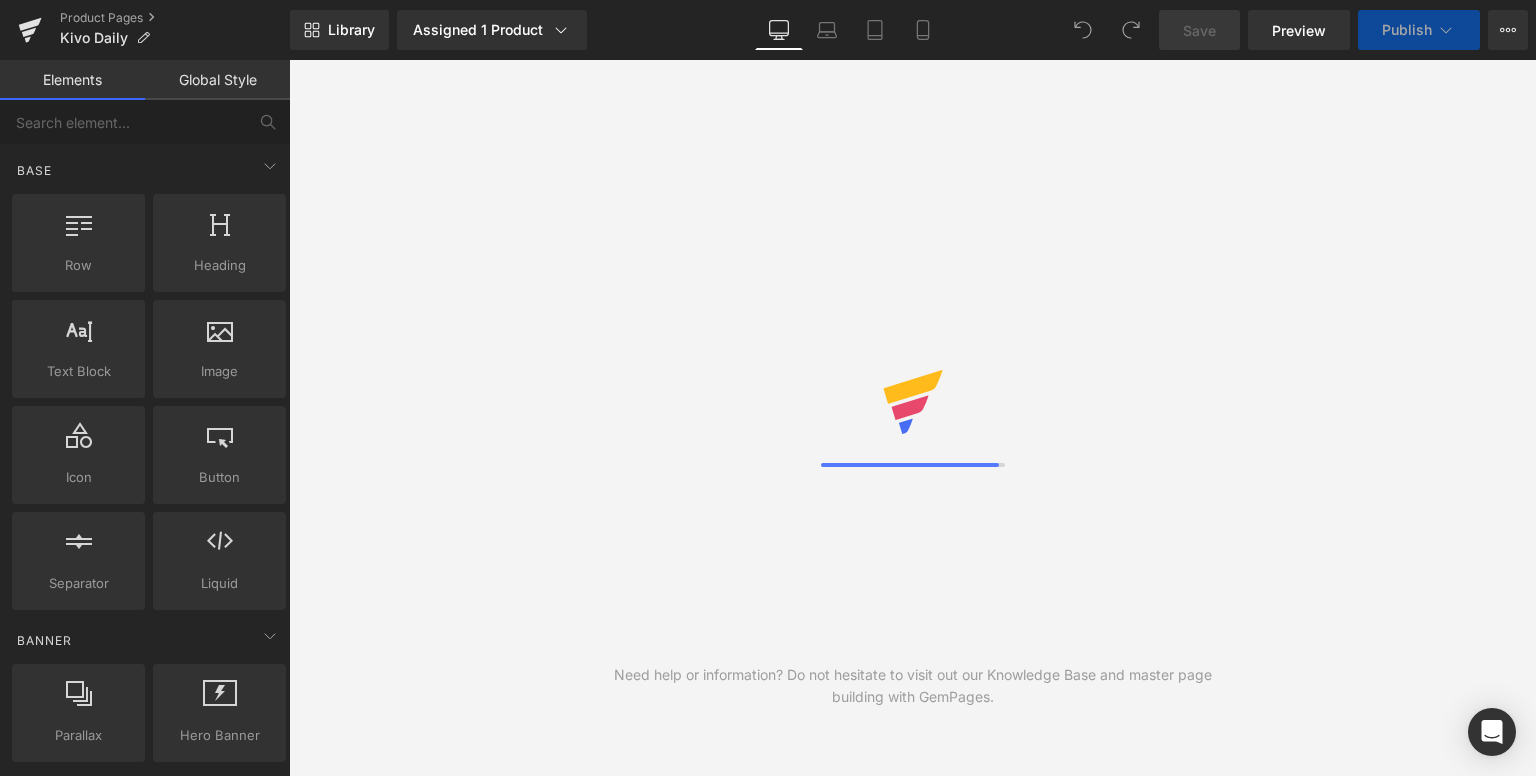 scroll, scrollTop: 0, scrollLeft: 0, axis: both 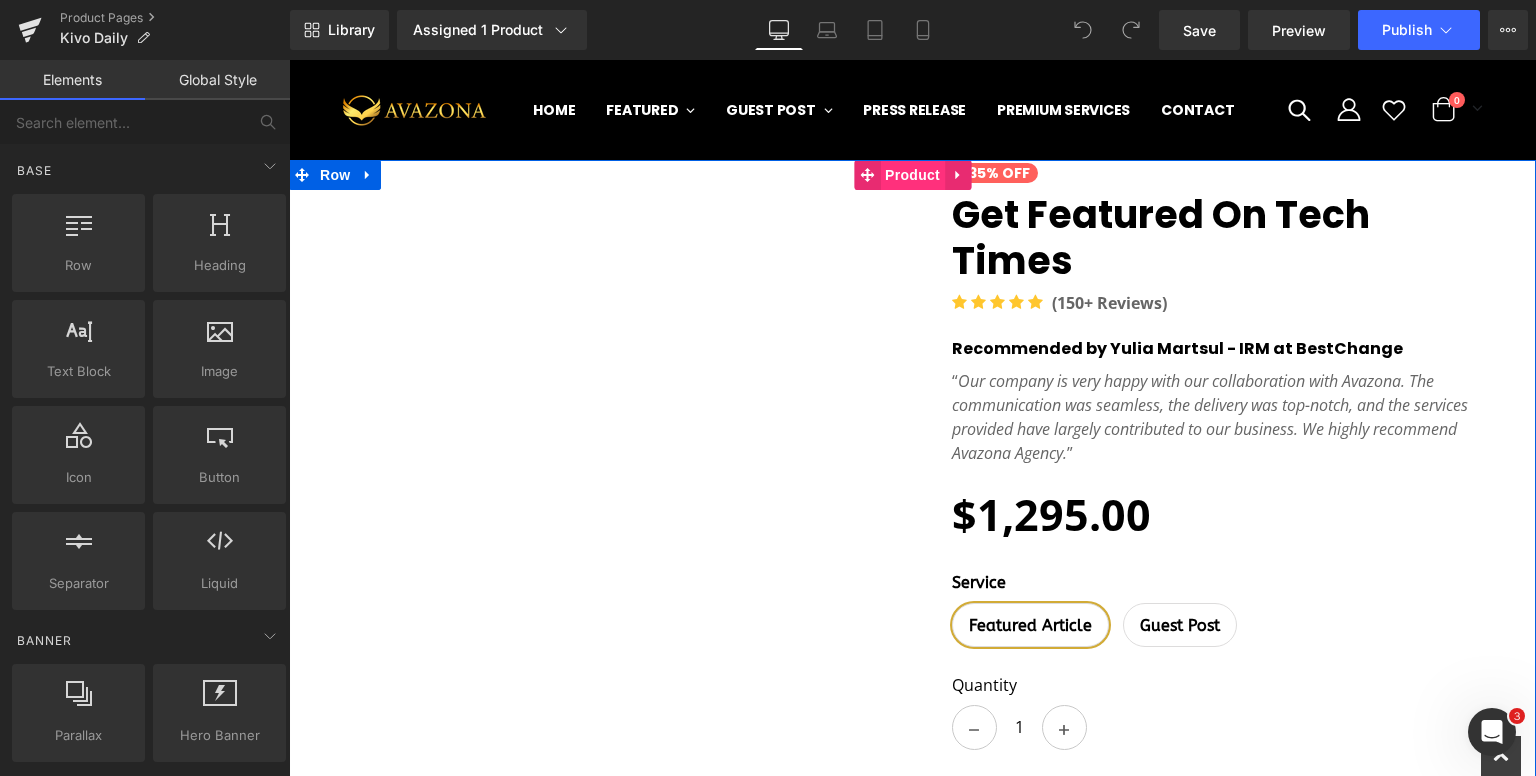 click on "Product" at bounding box center (912, 175) 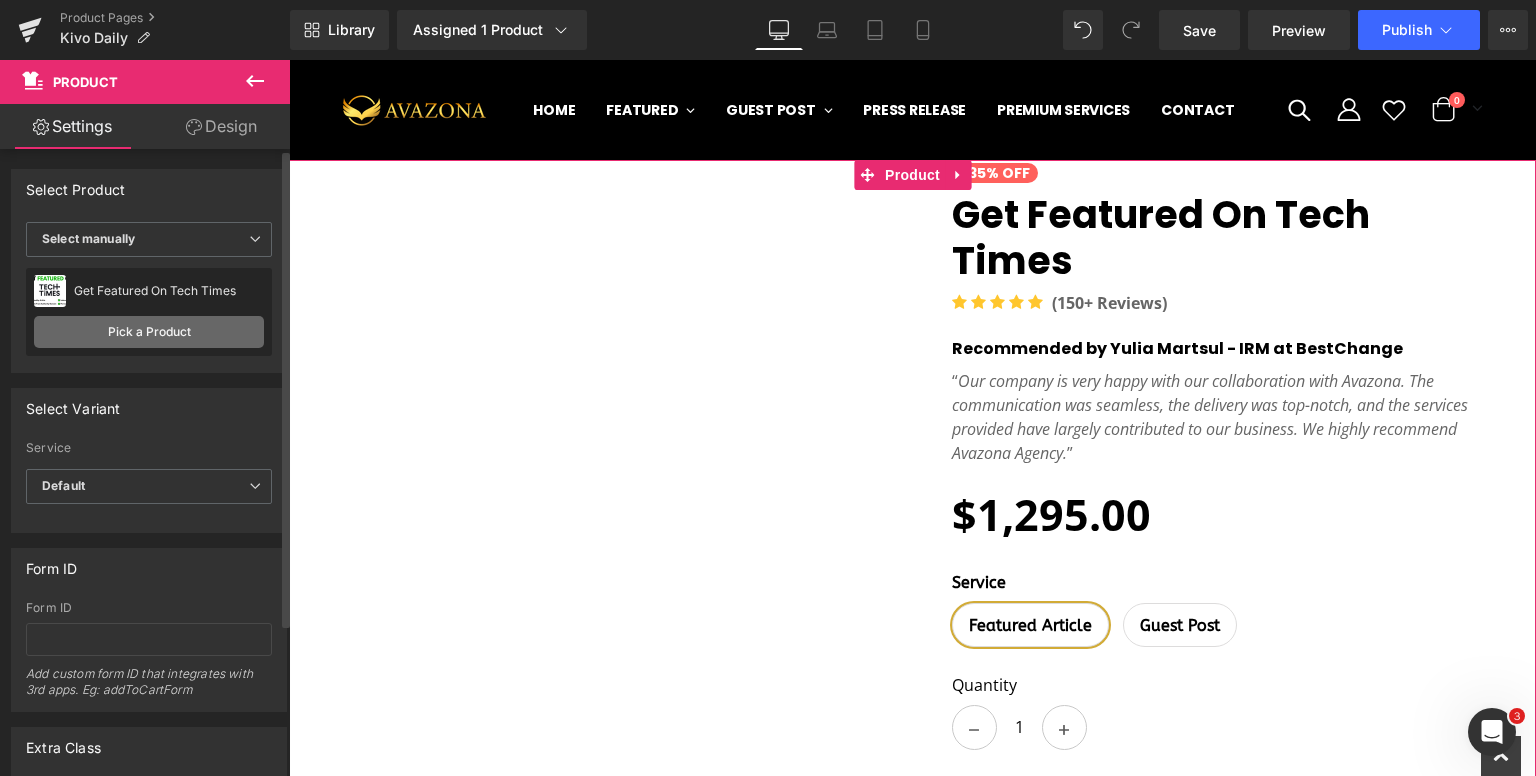 click on "Pick a Product" at bounding box center [149, 332] 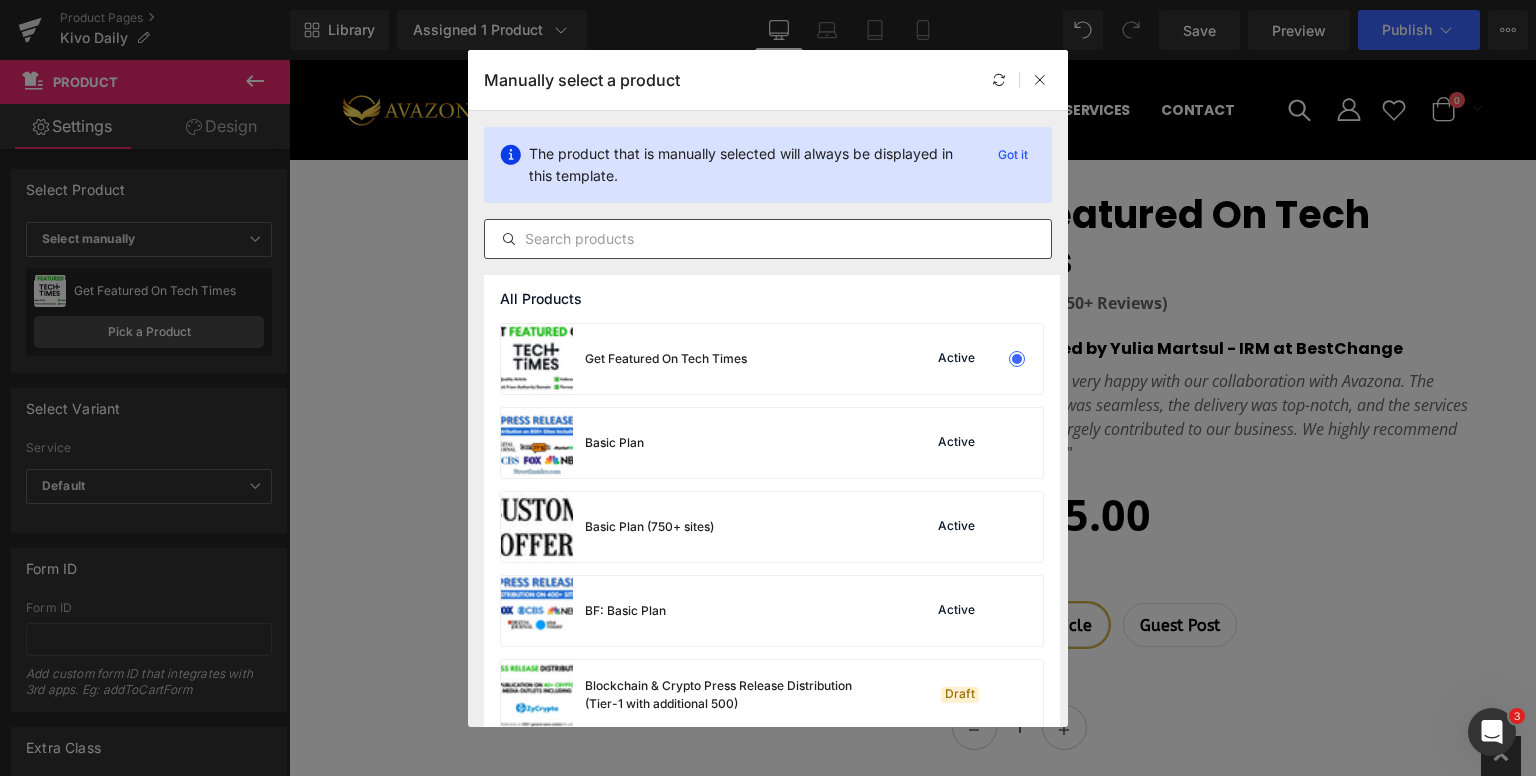 click at bounding box center (768, 239) 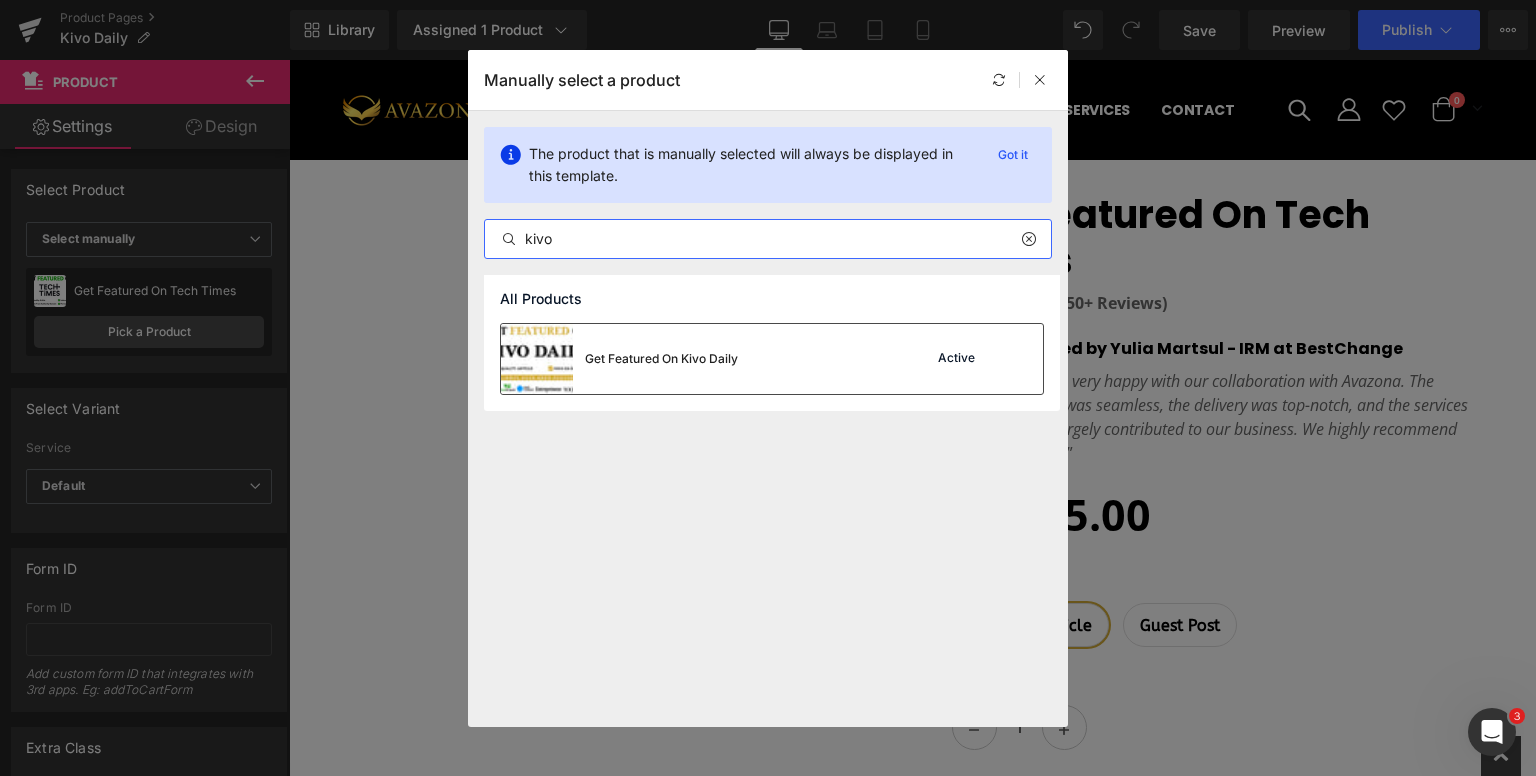 type on "kivo" 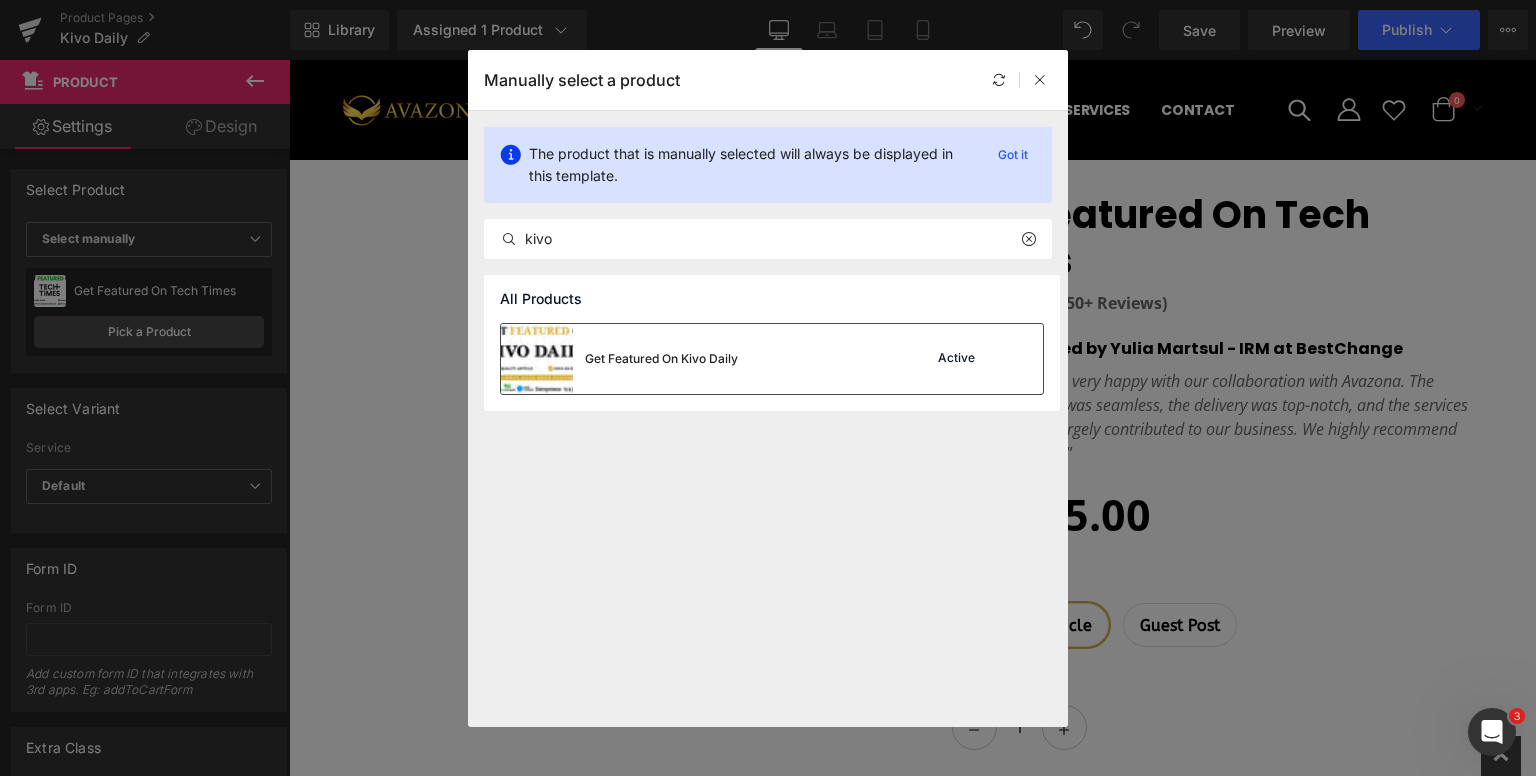 drag, startPoint x: 690, startPoint y: 361, endPoint x: 400, endPoint y: 301, distance: 296.14185 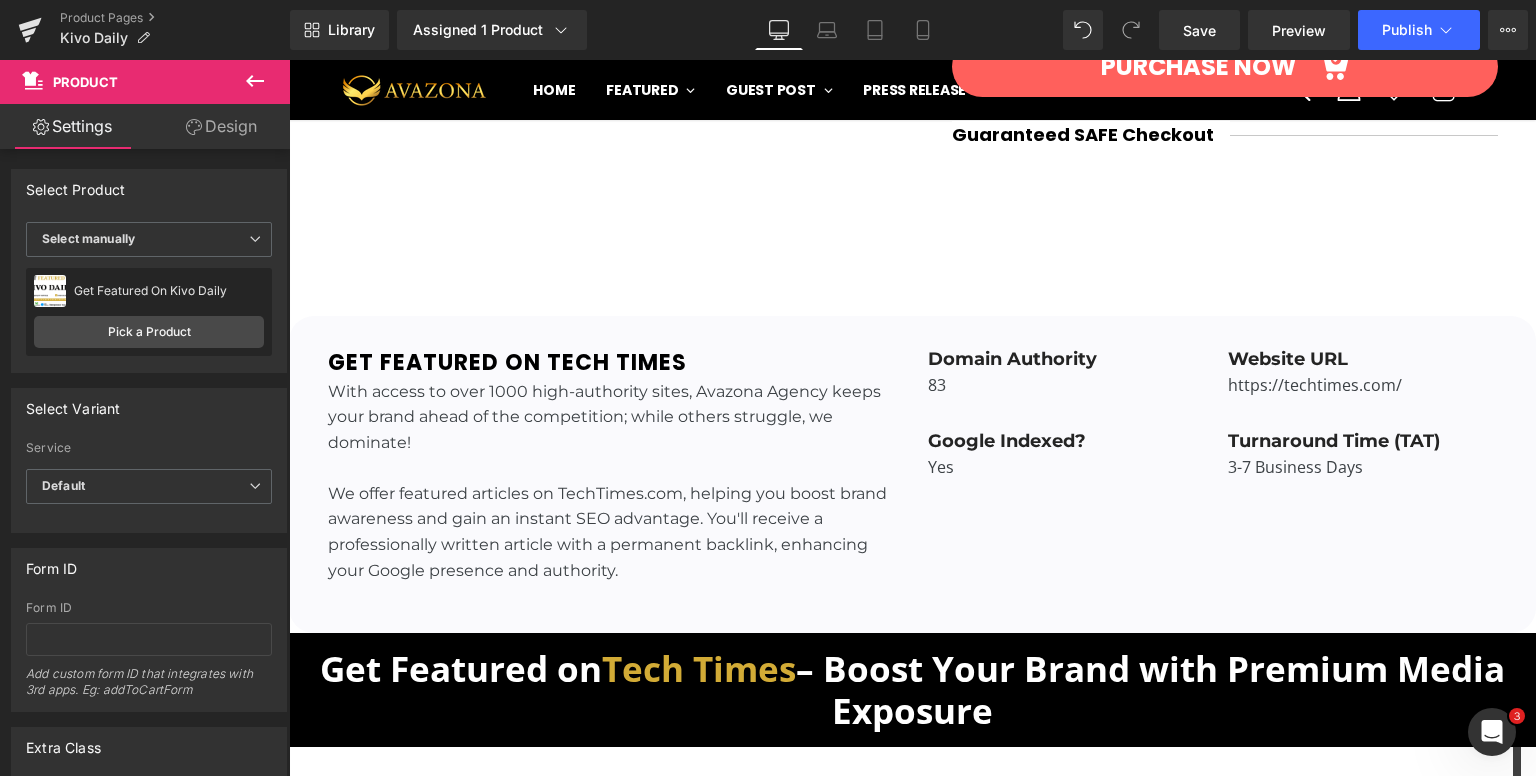 scroll, scrollTop: 700, scrollLeft: 0, axis: vertical 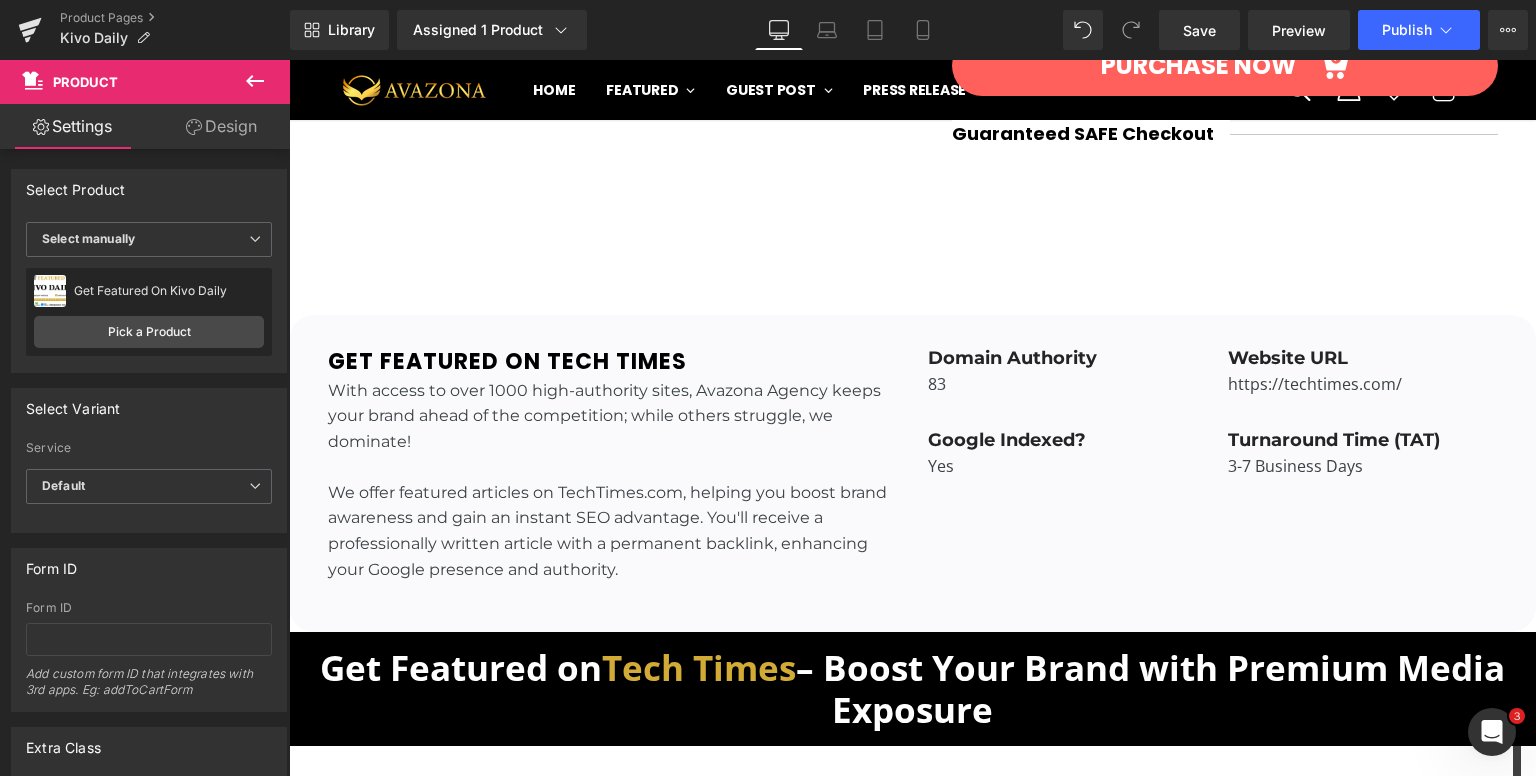click on "Get Featured On Tech Times Heading" at bounding box center (613, 361) 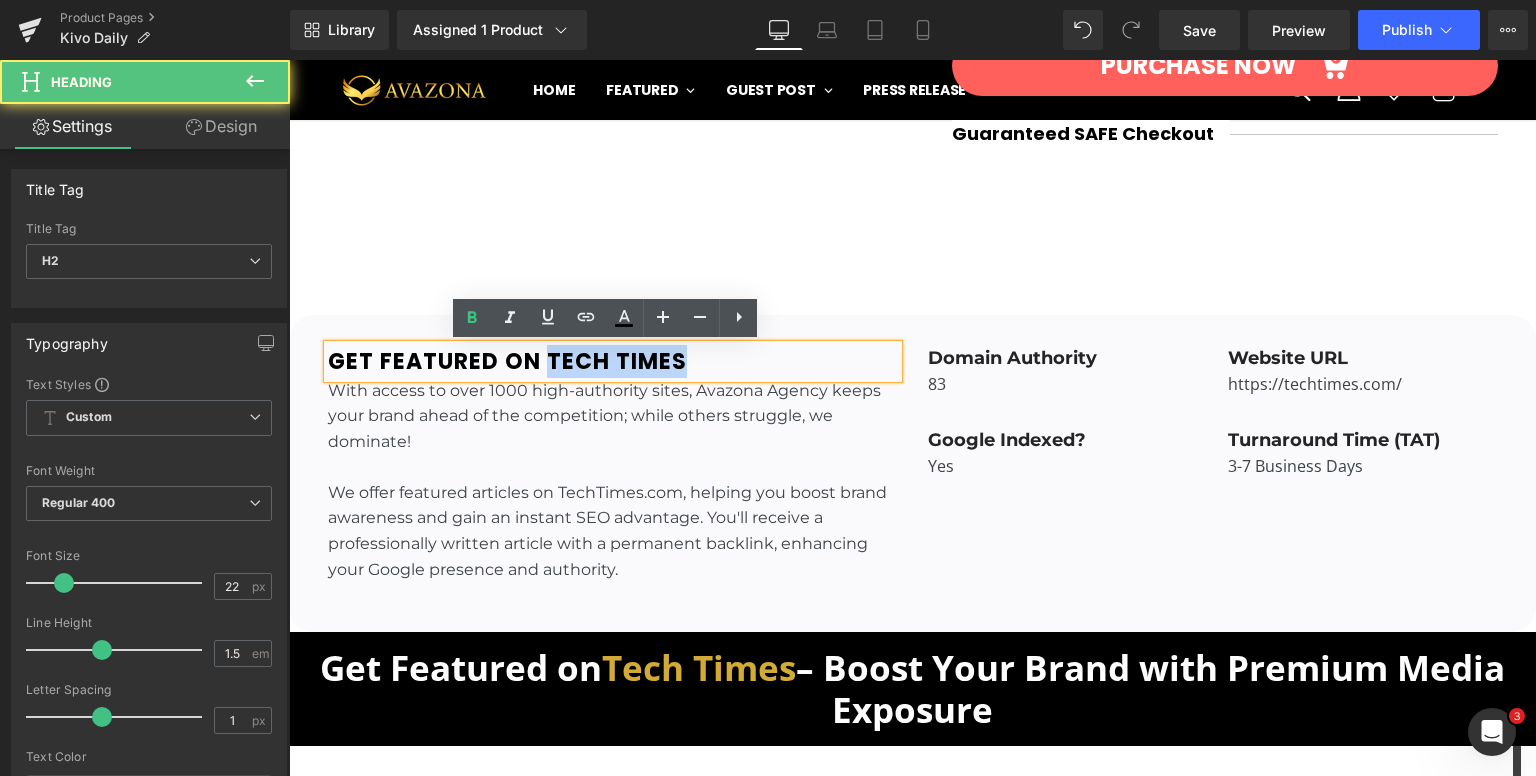 drag, startPoint x: 539, startPoint y: 358, endPoint x: 677, endPoint y: 358, distance: 138 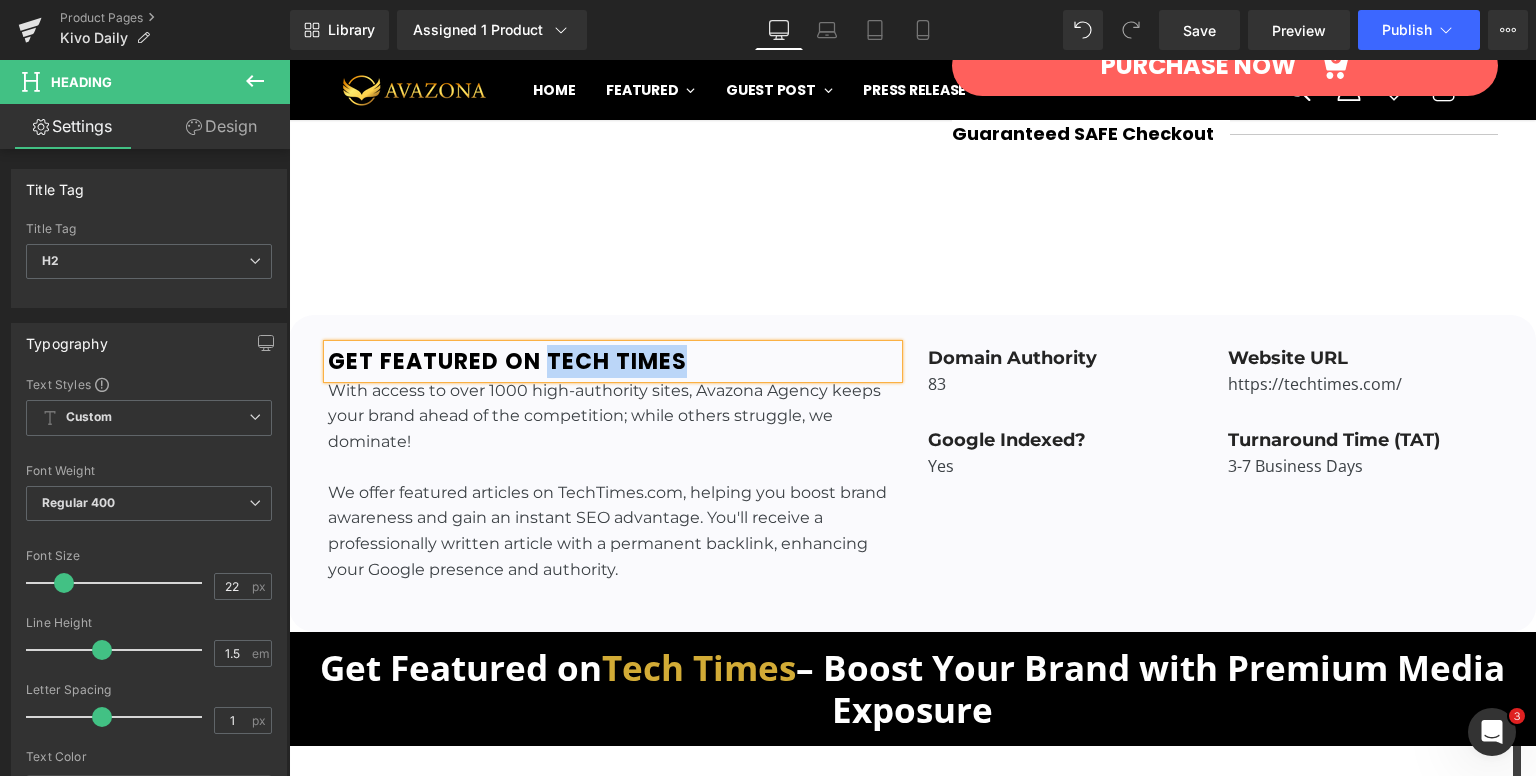type 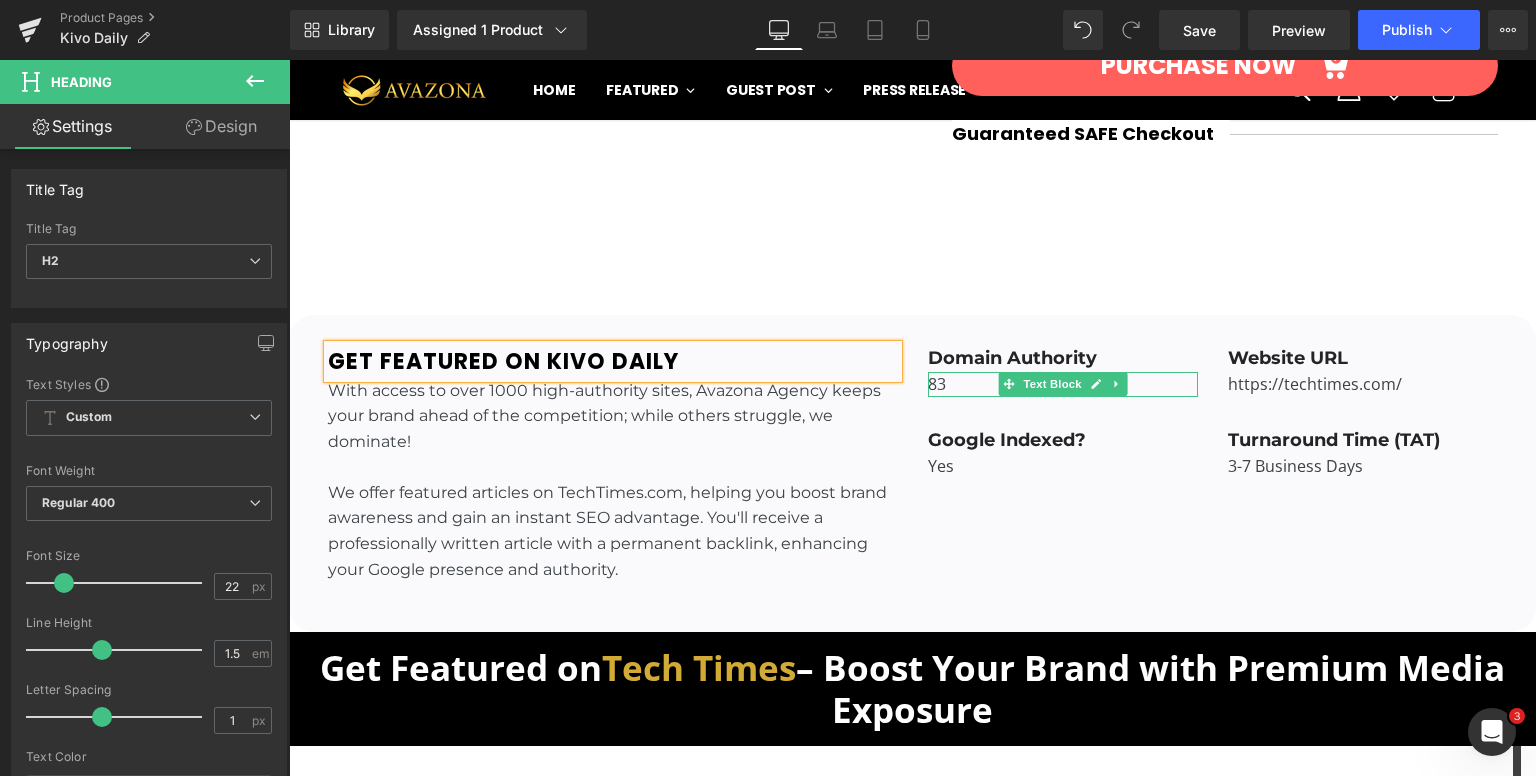 click on "83" at bounding box center (1063, 385) 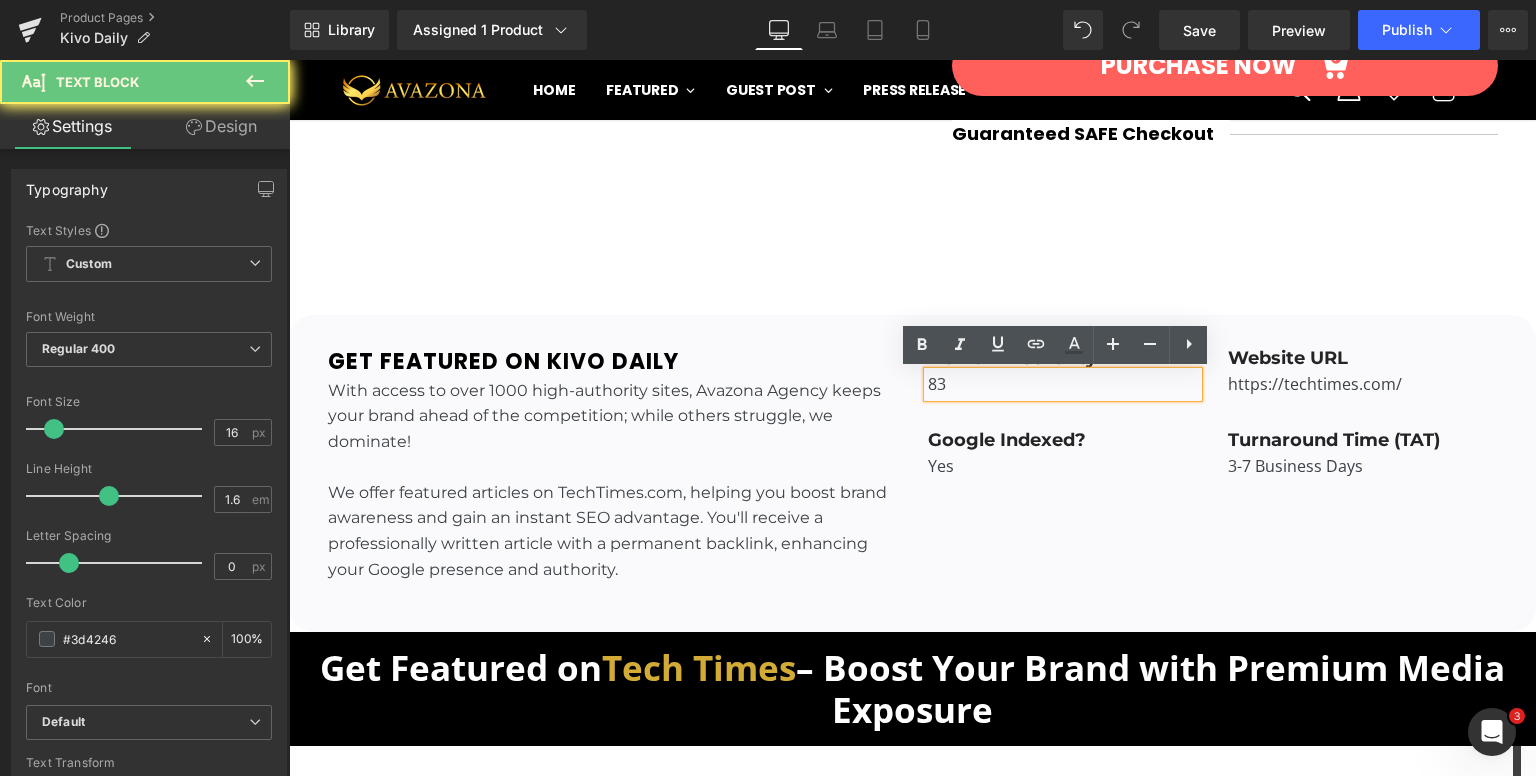 click on "83" at bounding box center (1063, 385) 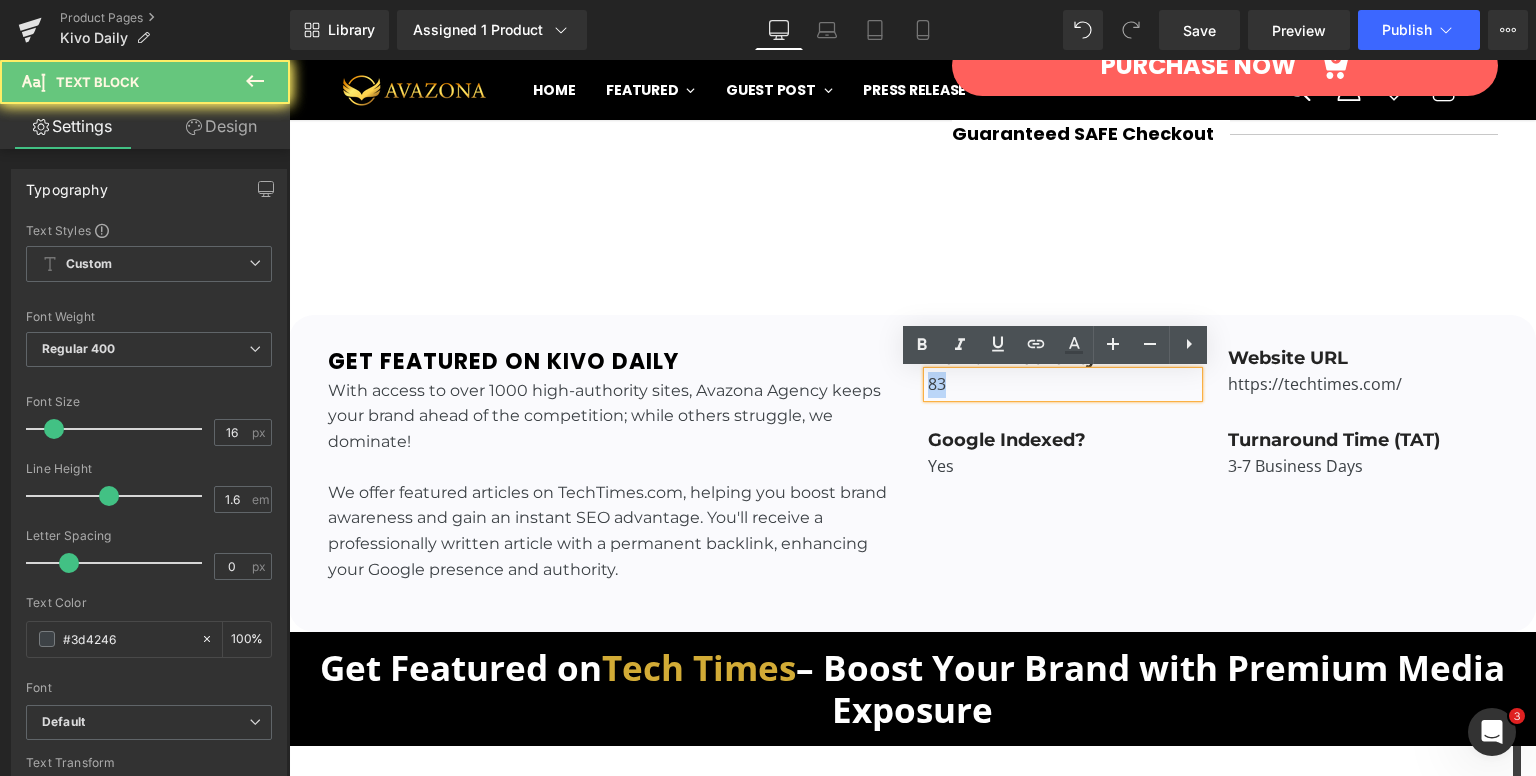 click on "83" at bounding box center [1063, 385] 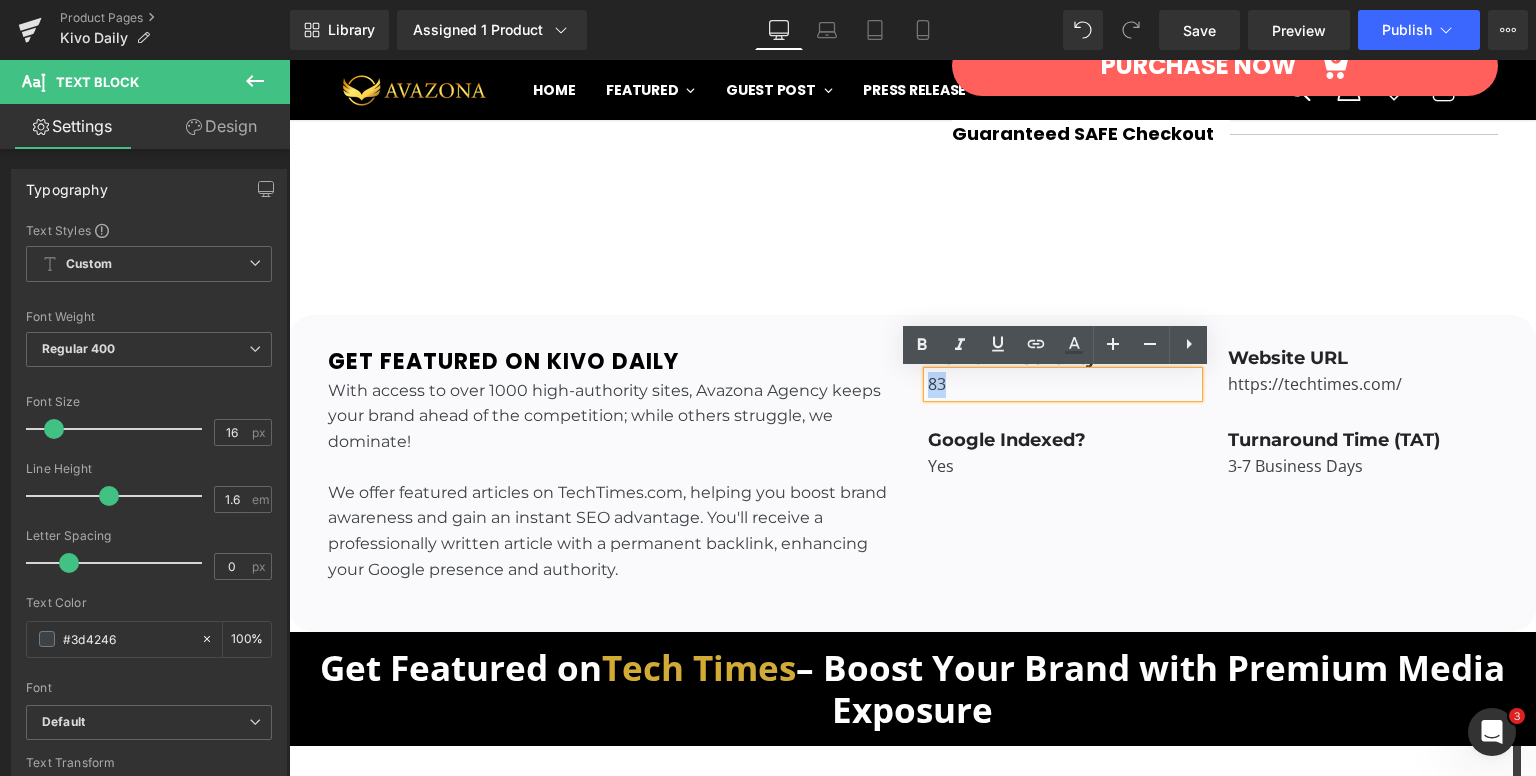type 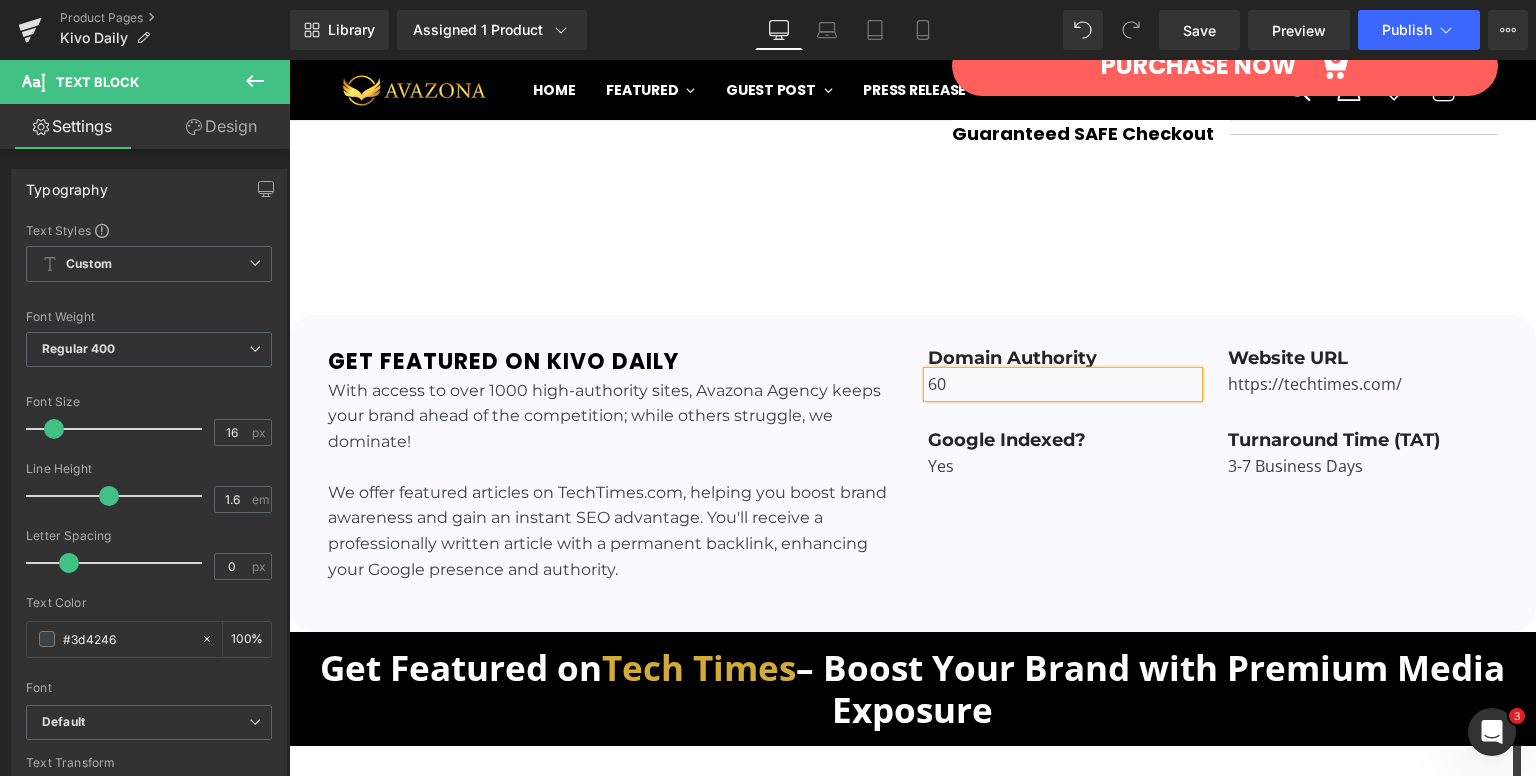 click at bounding box center [289, 60] 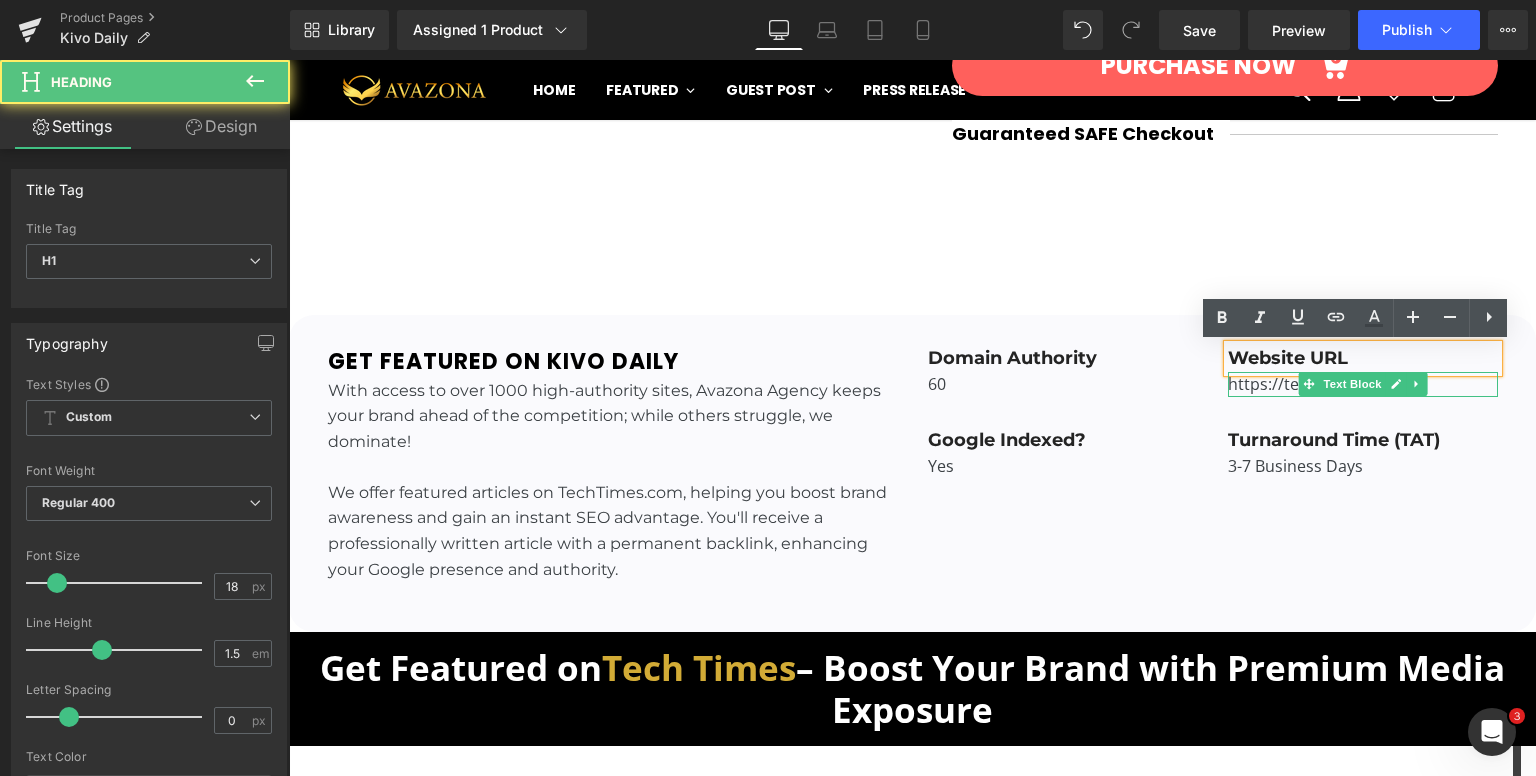 click on "https://techtimes.com/" at bounding box center (1363, 385) 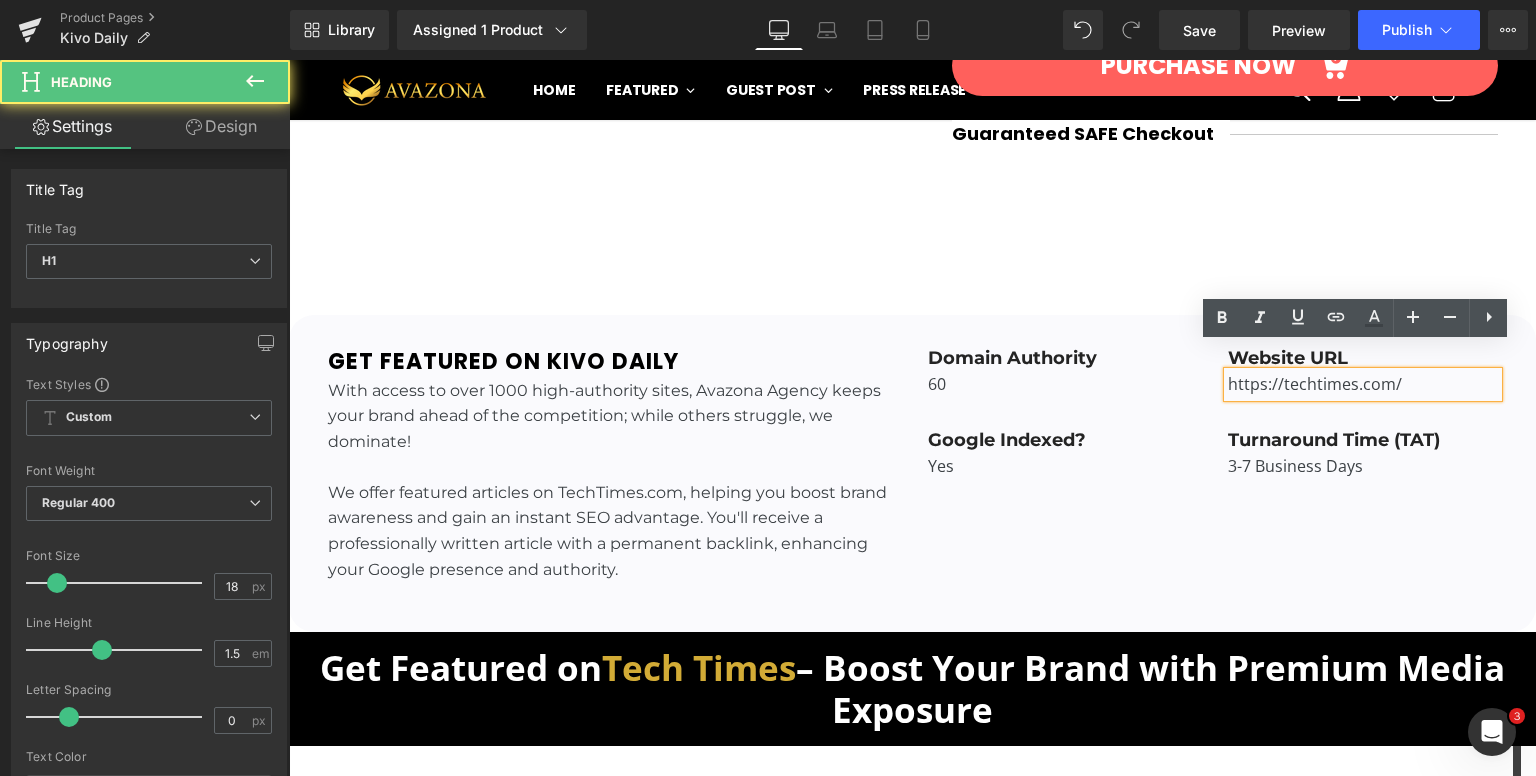 click on "https://techtimes.com/" at bounding box center (1363, 385) 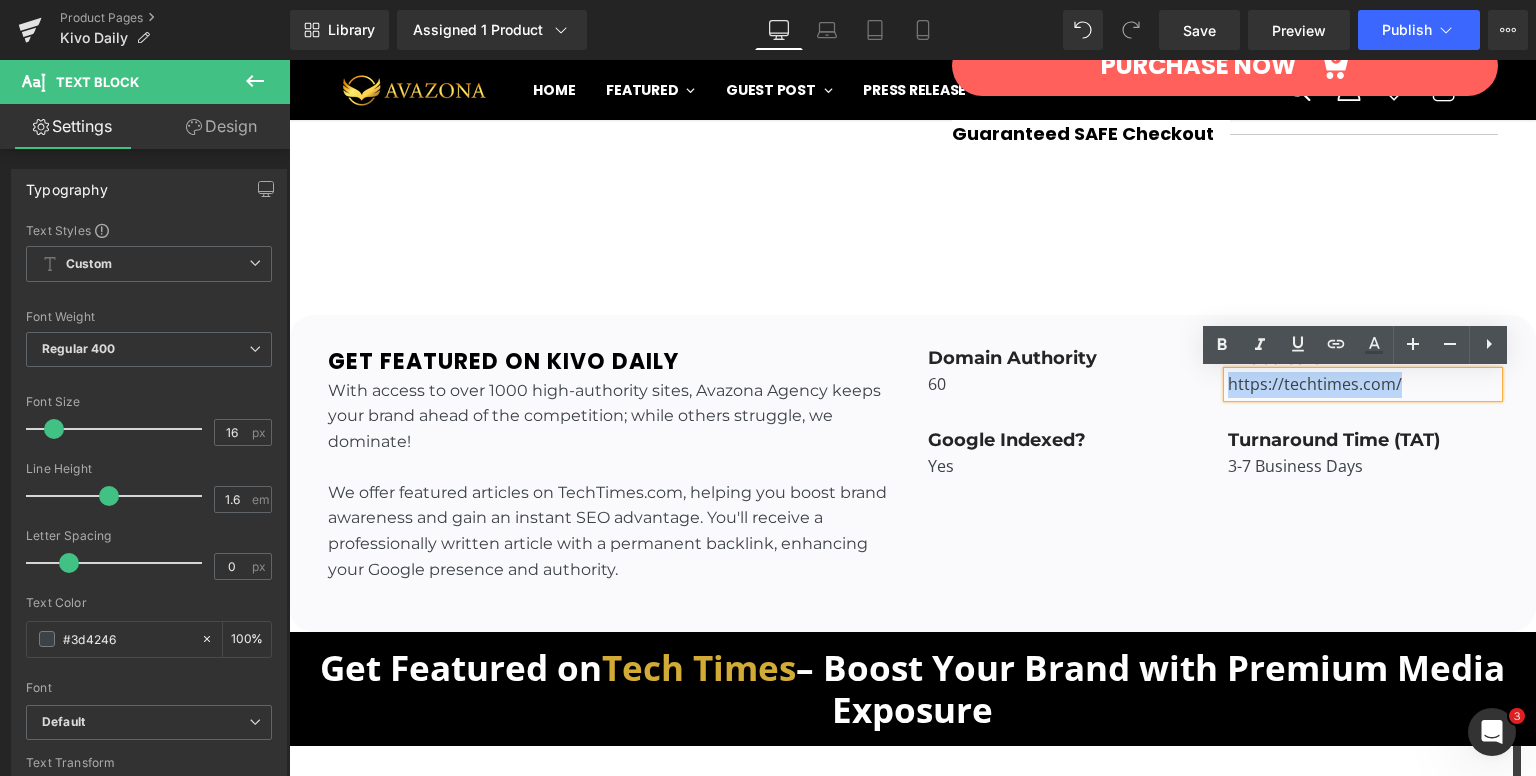 paste 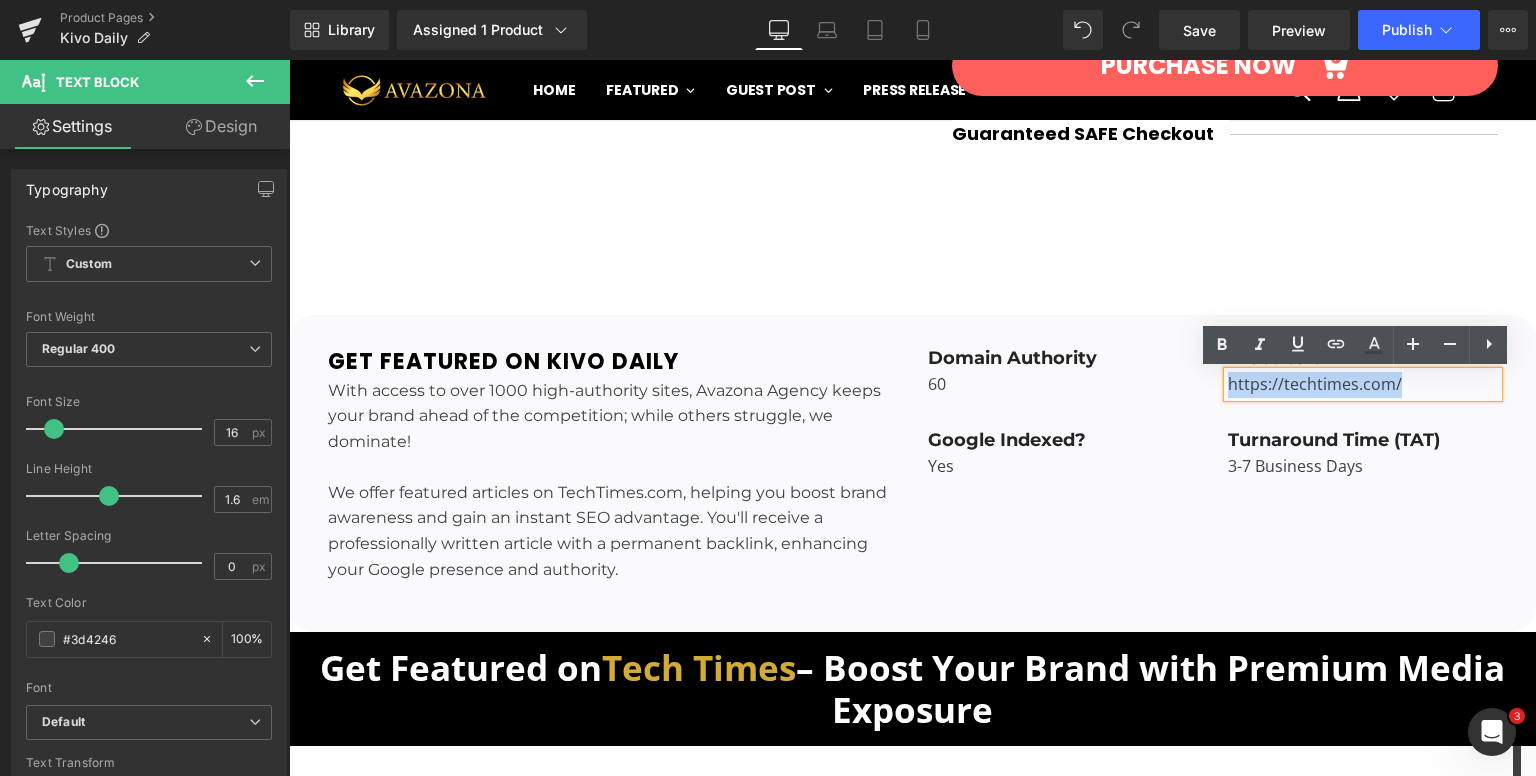type 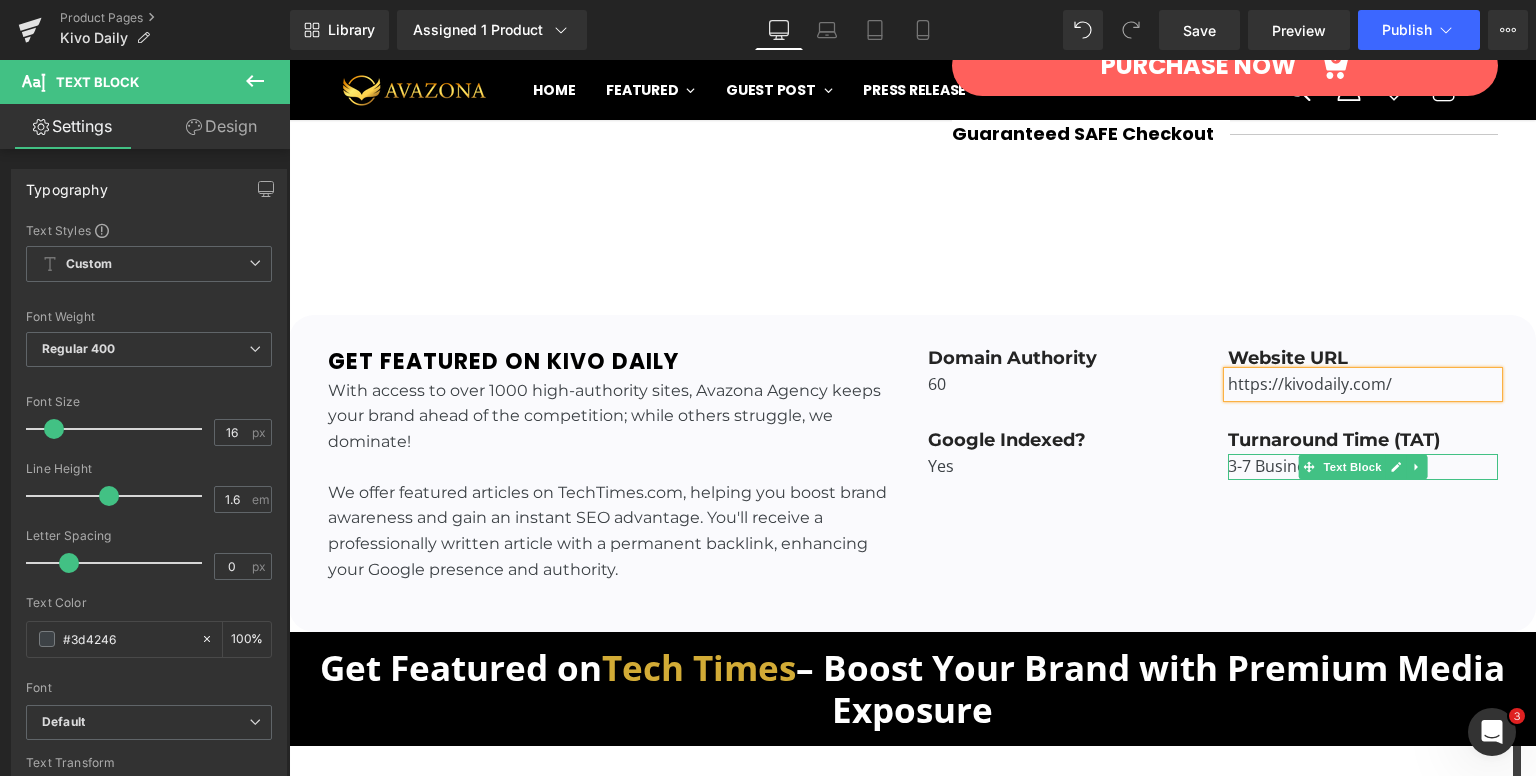 click on "3-7 Business Days" at bounding box center (1363, 467) 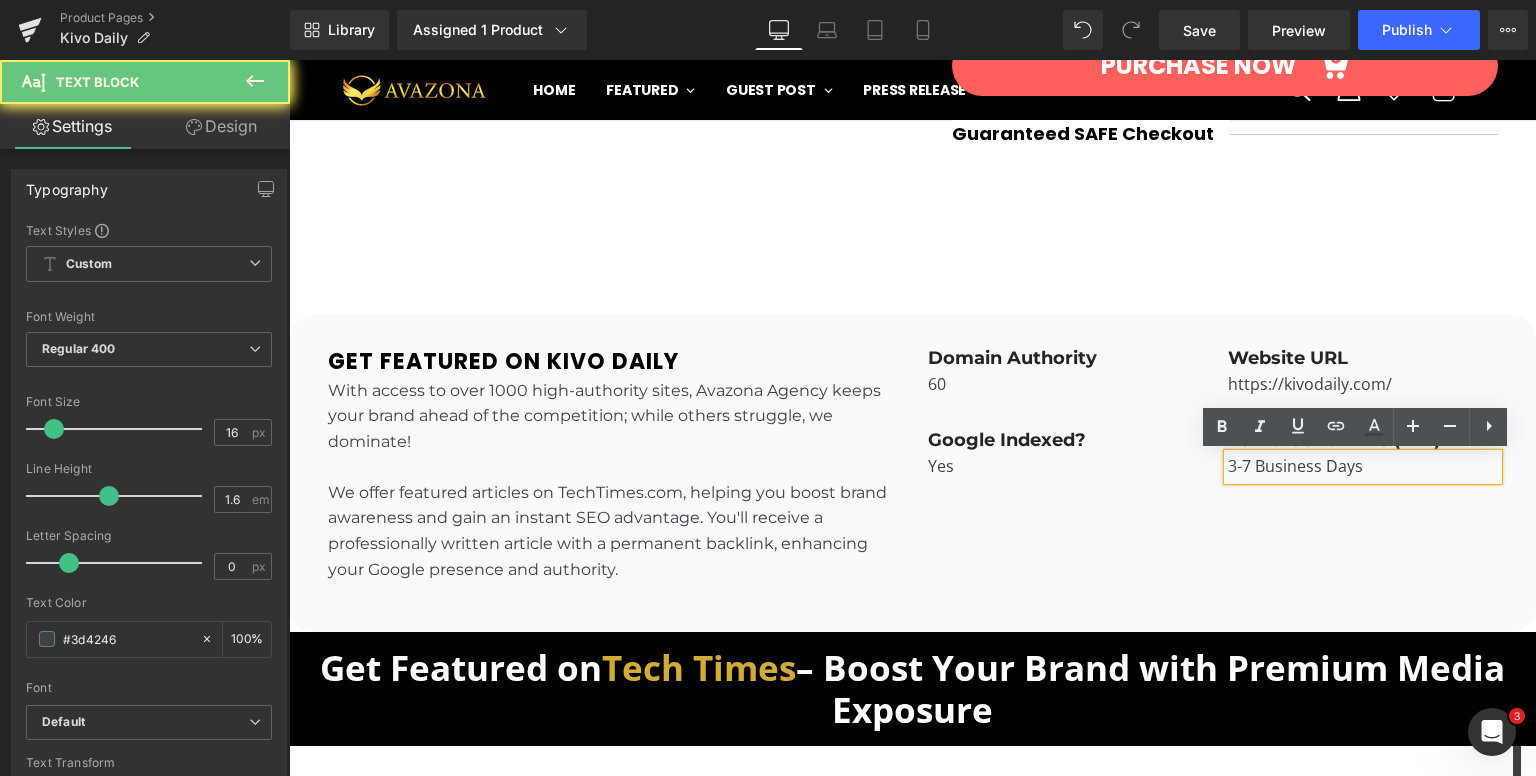 click on "3-7 Business Days" at bounding box center (1363, 467) 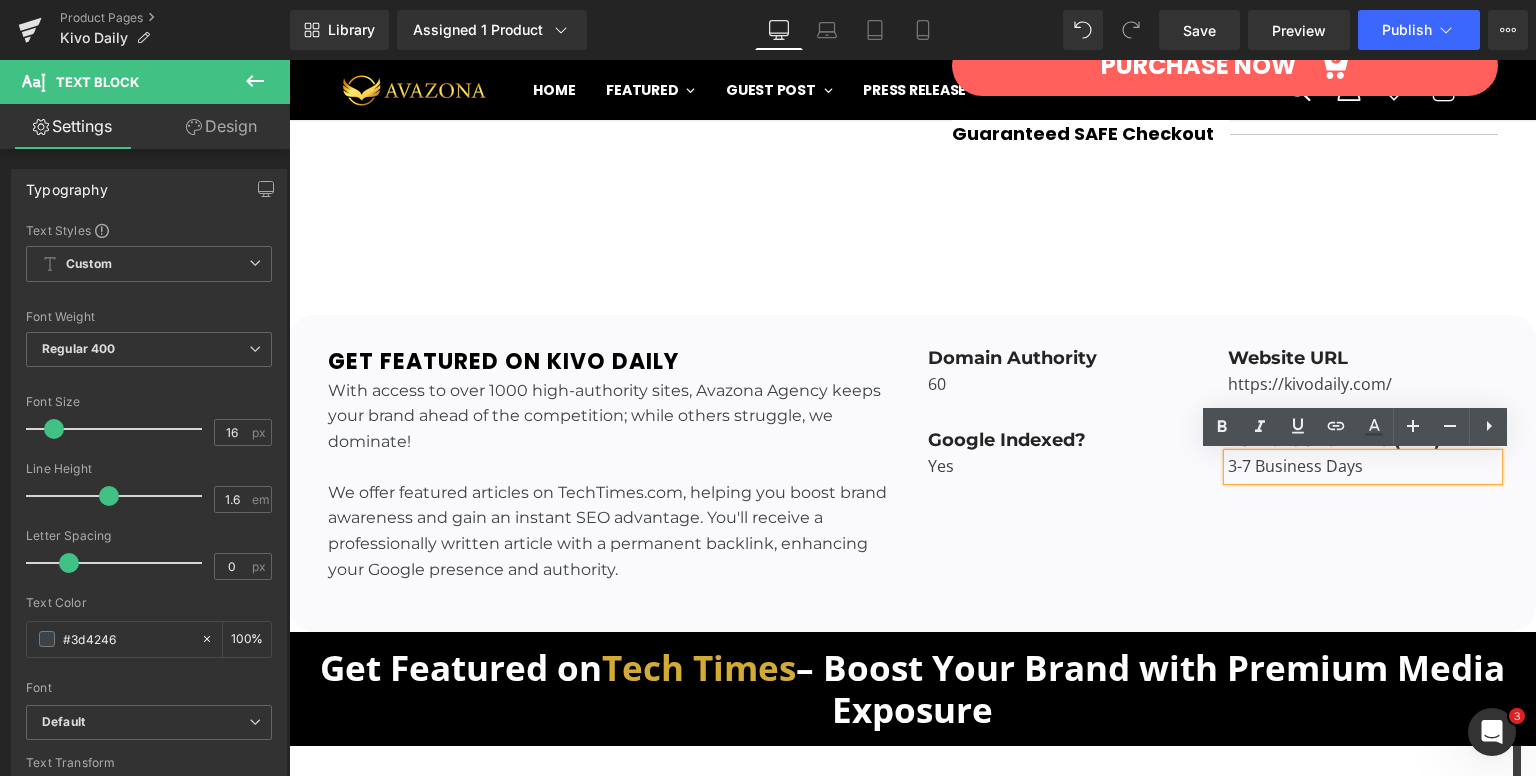 type 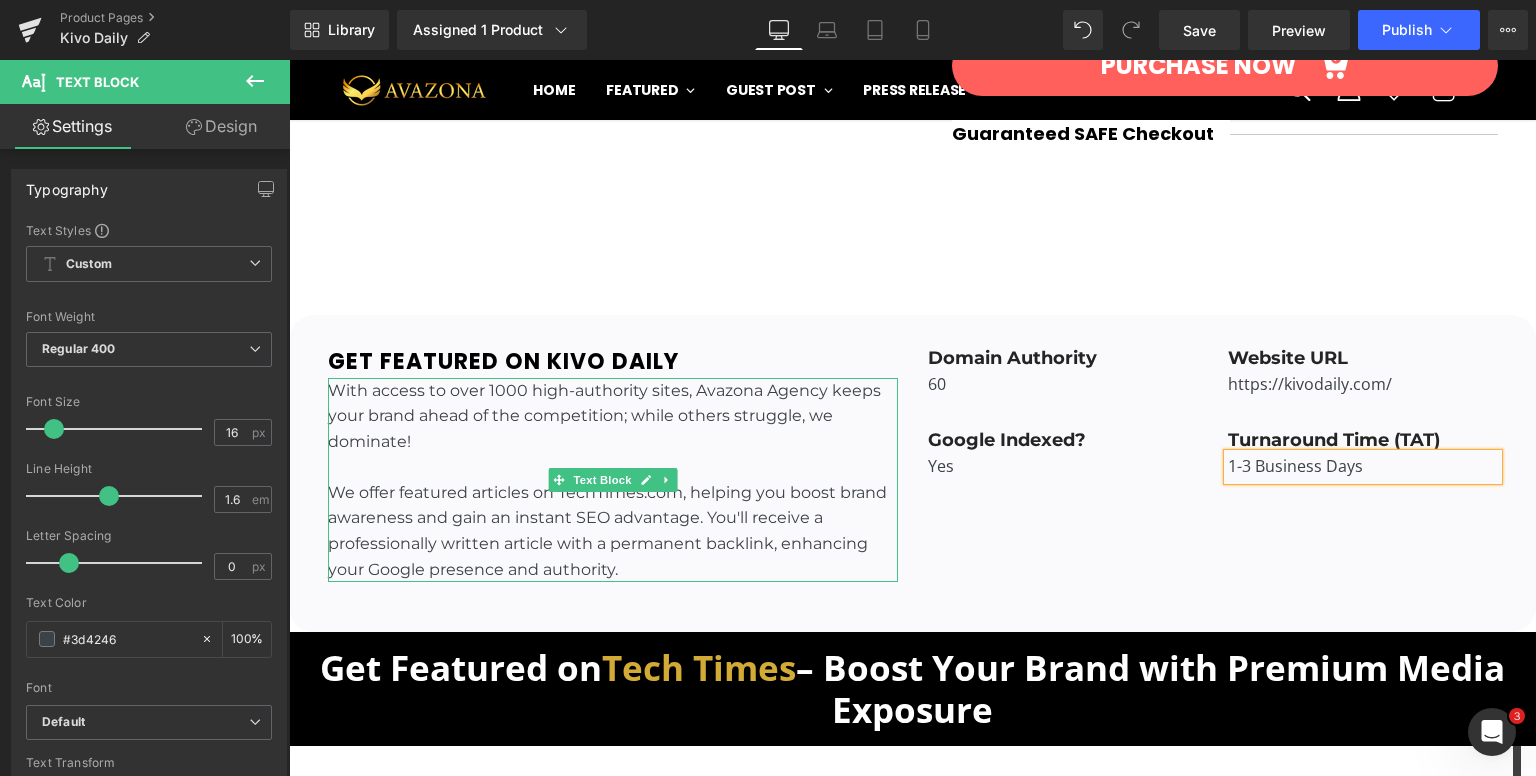 click on "We offer featured articles on TechTimes.com, helping you boost brand awareness and gain an instant SEO advantage. You'll receive a professionally written article with a permanent backlink, enhancing your Google presence and authority." at bounding box center [613, 531] 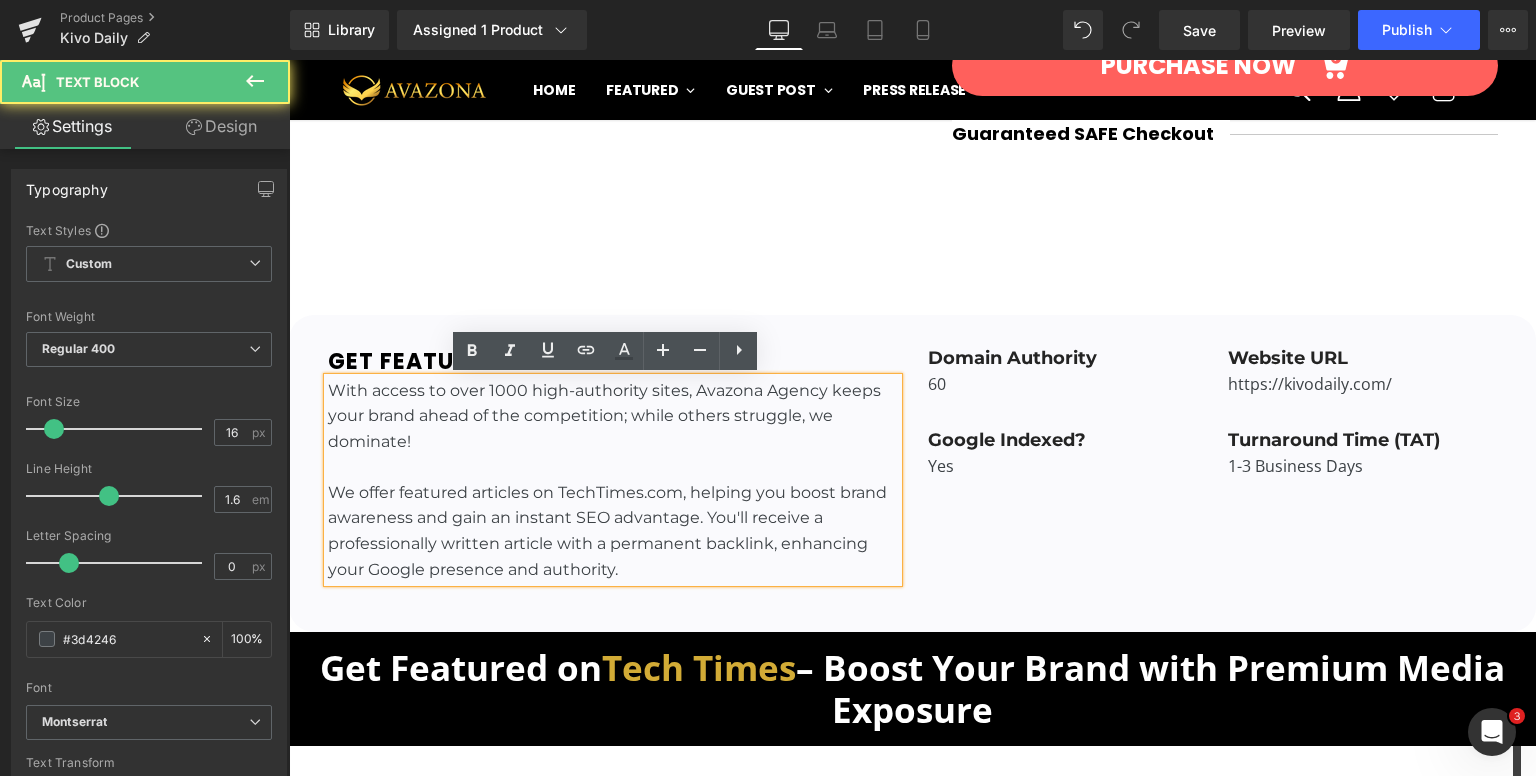 click on "We offer featured articles on TechTimes.com, helping you boost brand awareness and gain an instant SEO advantage. You'll receive a professionally written article with a permanent backlink, enhancing your Google presence and authority." at bounding box center [613, 531] 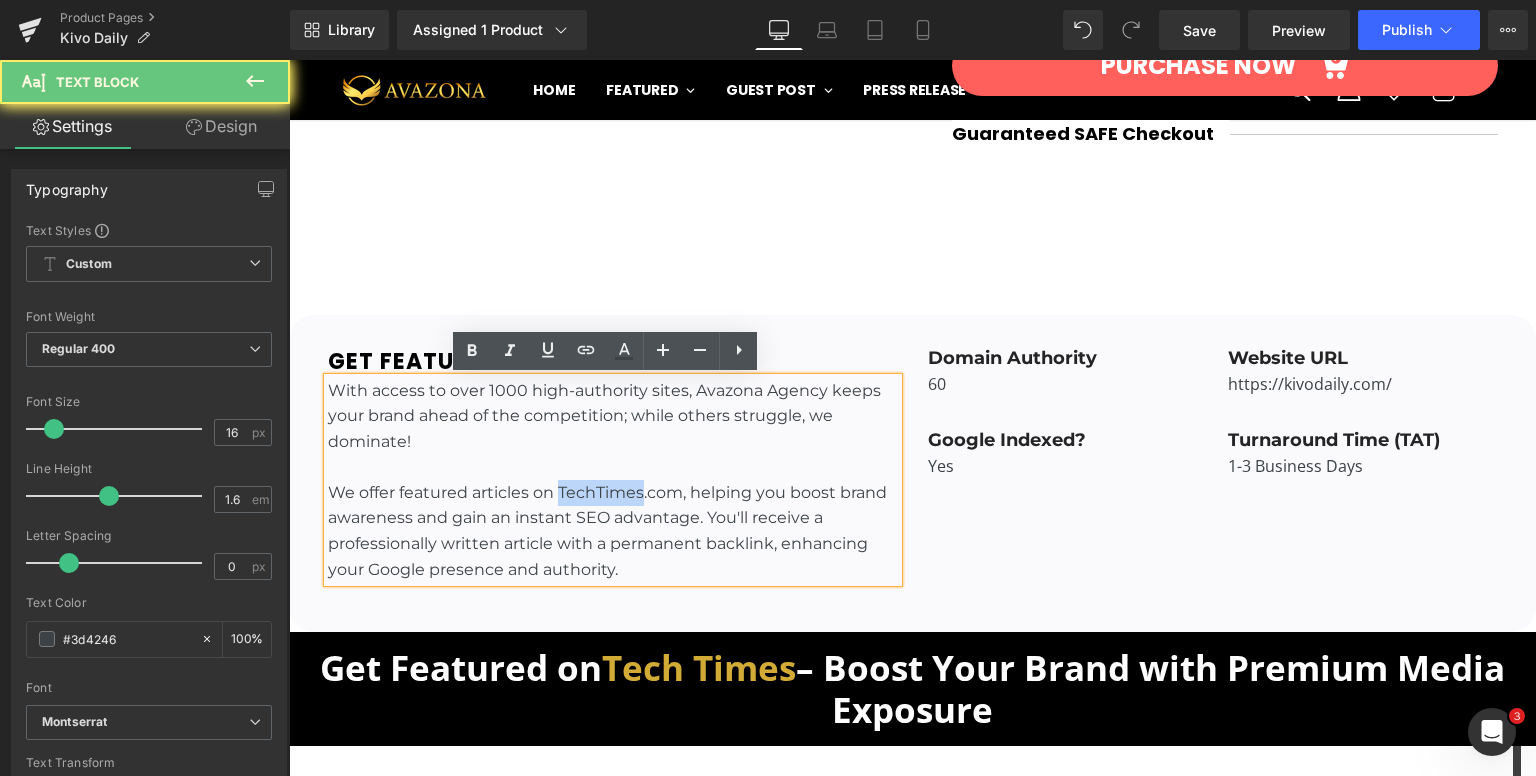 click on "We offer featured articles on TechTimes.com, helping you boost brand awareness and gain an instant SEO advantage. You'll receive a professionally written article with a permanent backlink, enhancing your Google presence and authority." at bounding box center [613, 531] 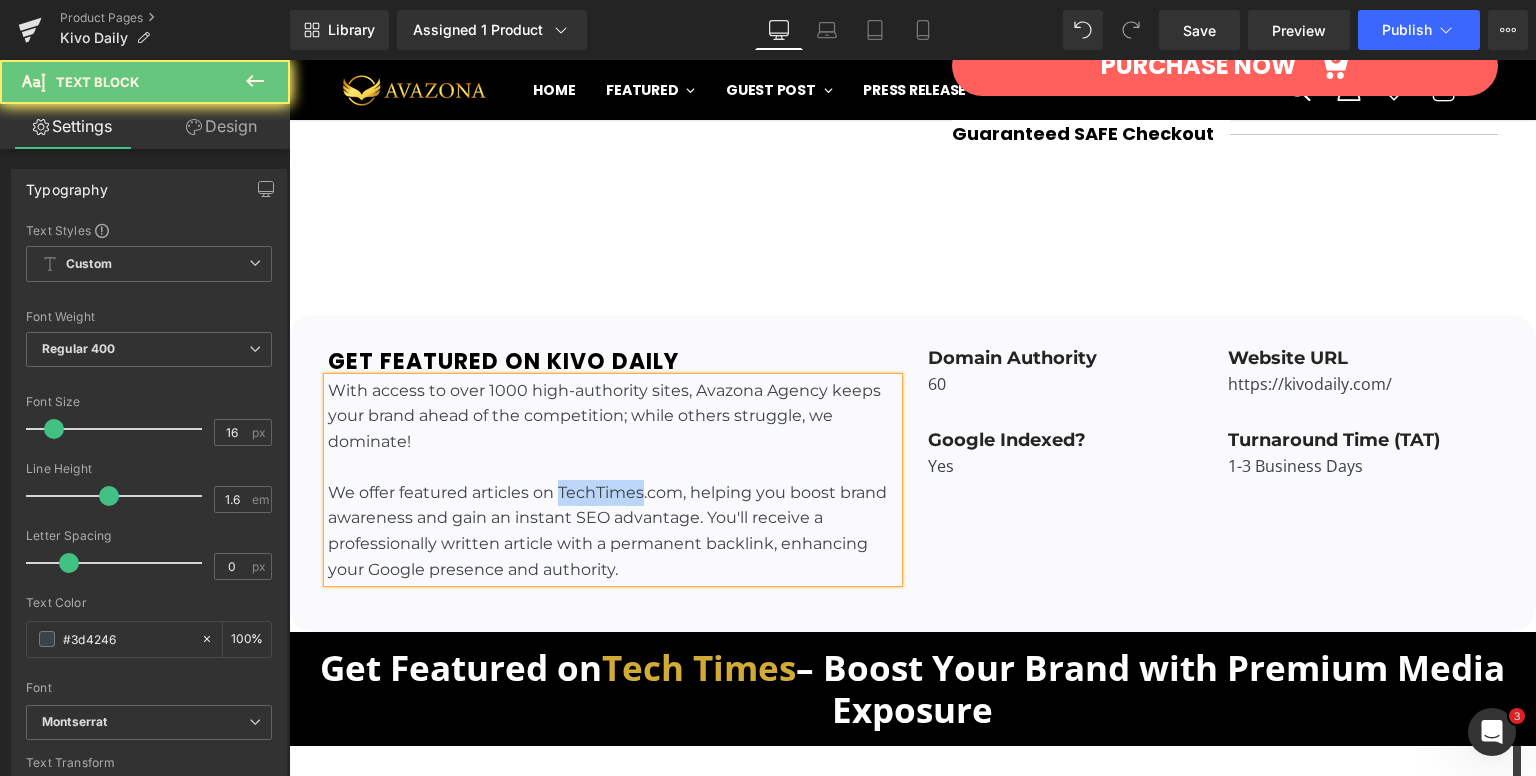 type 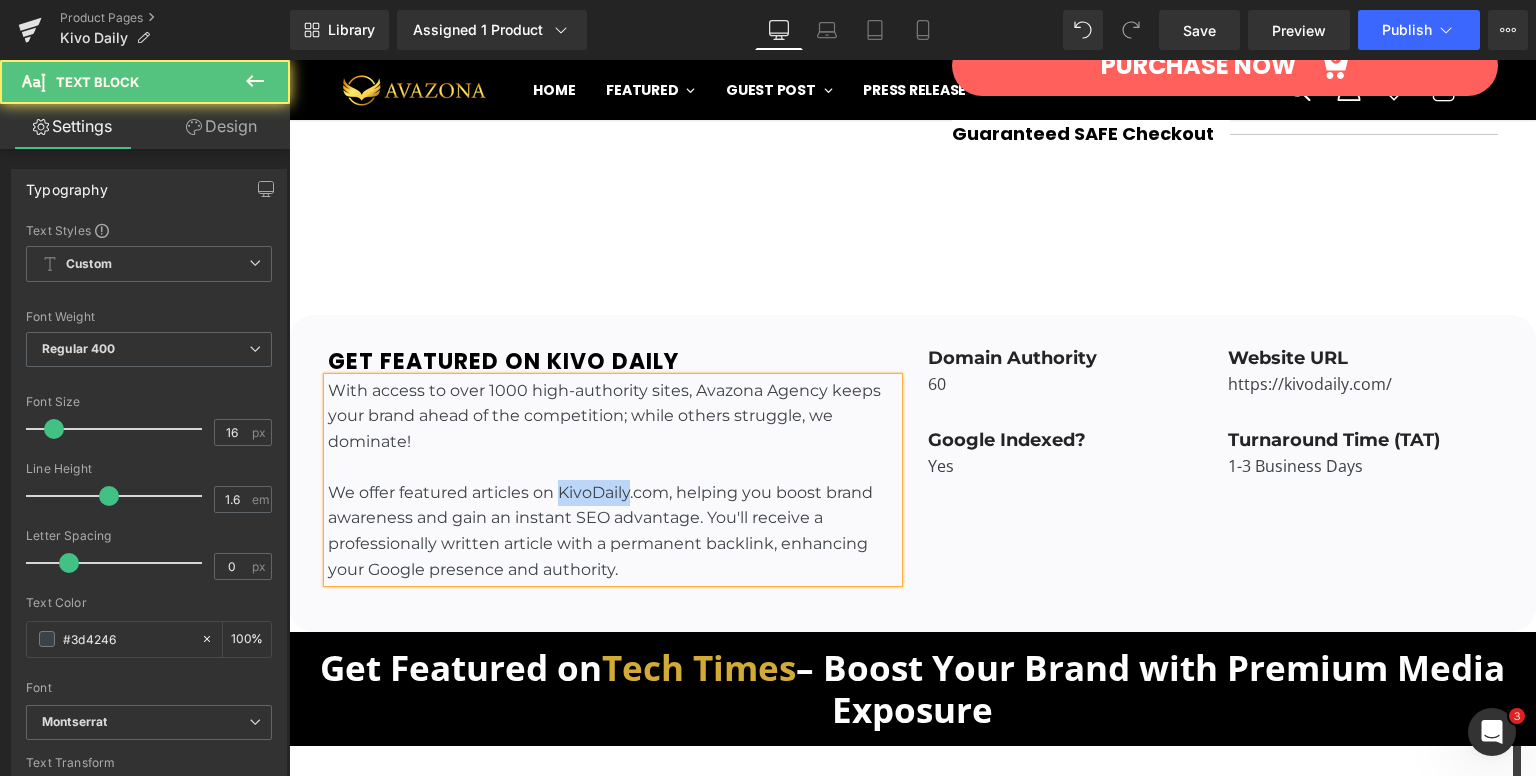 drag, startPoint x: 548, startPoint y: 491, endPoint x: 622, endPoint y: 493, distance: 74.02702 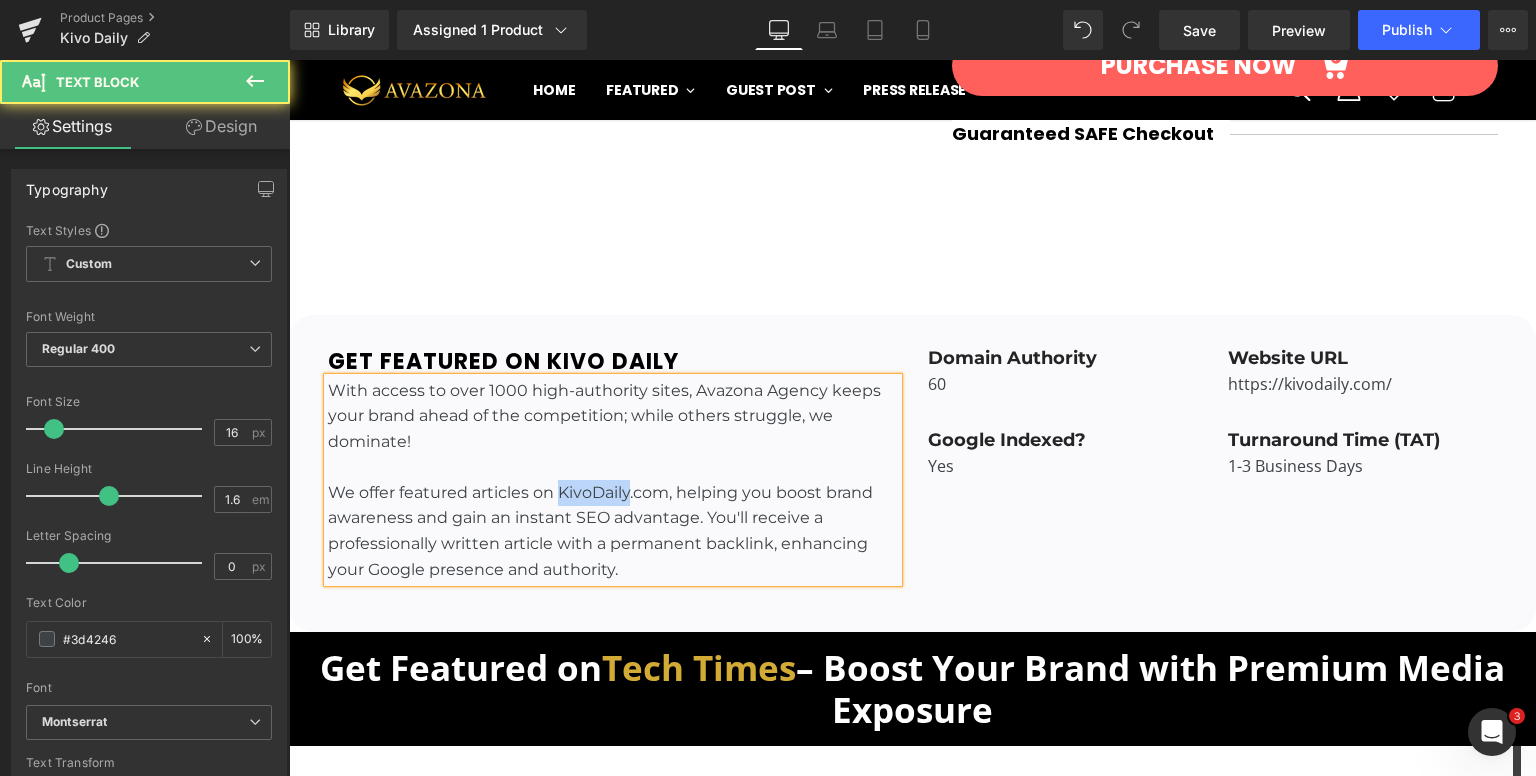 click on "We offer featured articles on KivoDaily.com, helping you boost brand awareness and gain an instant SEO advantage. You'll receive a professionally written article with a permanent backlink, enhancing your Google presence and authority." at bounding box center (613, 531) 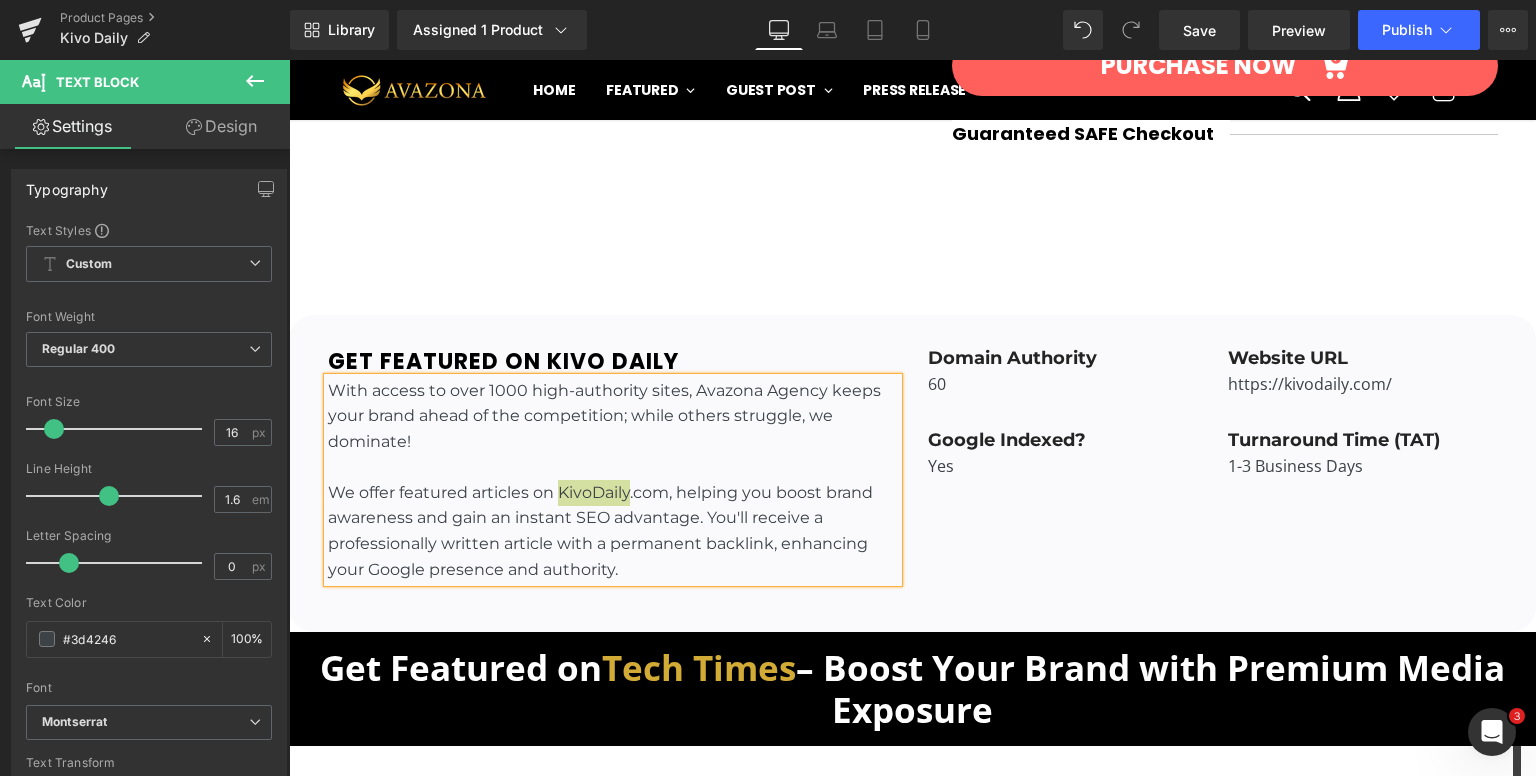 drag, startPoint x: 952, startPoint y: 25, endPoint x: 973, endPoint y: 29, distance: 21.377558 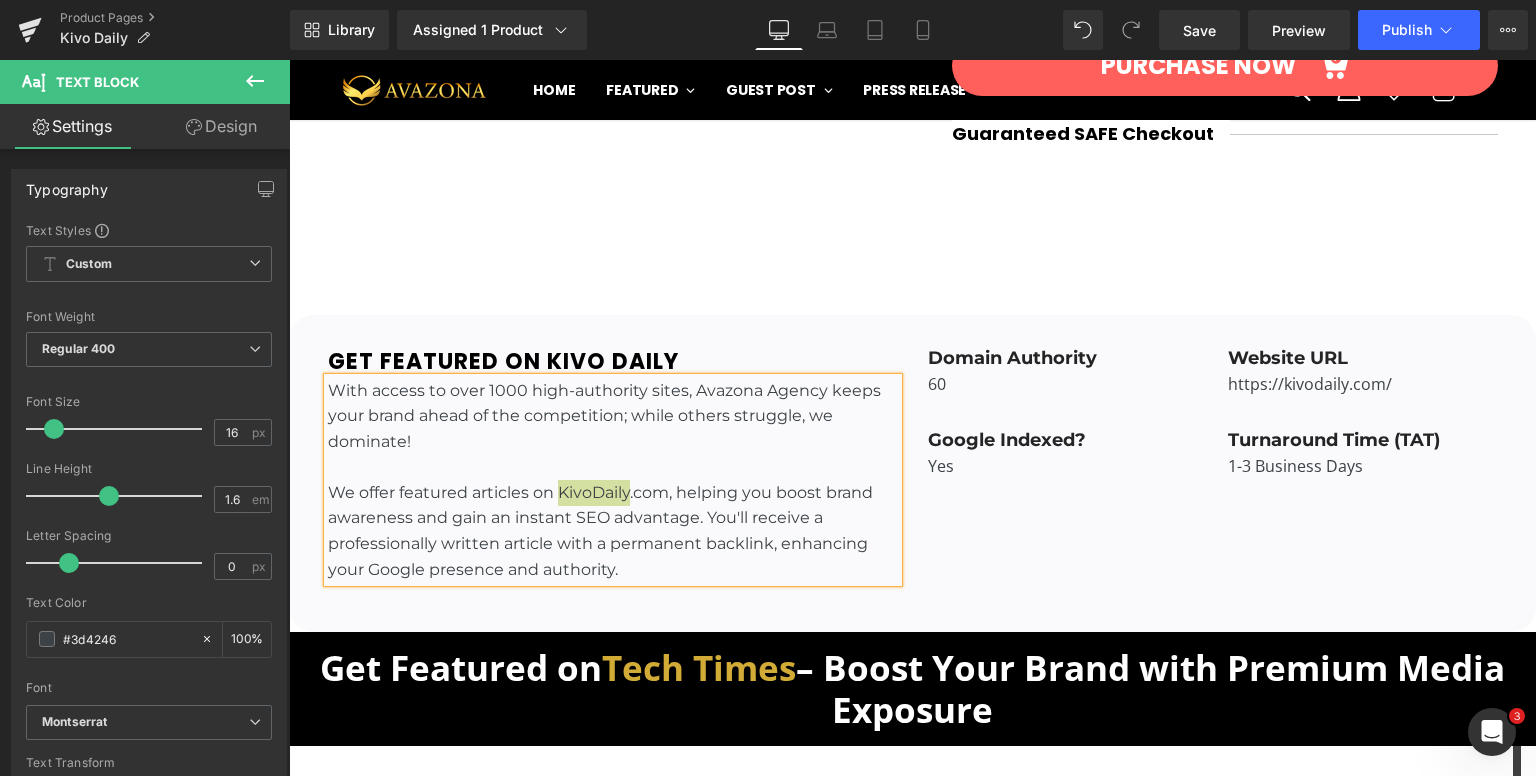 click on "Library Assigned 1 Product  Product Preview
Get Featured On Kivo Daily Manage assigned products Desktop Desktop Laptop Tablet Mobile Save Preview Publish Scheduled View Live Page View with current Template Save Template to Library Schedule Publish  Optimize  Publish Settings Shortcuts  Your page can’t be published   You've reached the maximum number of published pages on your plan  (168/999999).  You need to upgrade your plan or unpublish all your pages to get 1 publish slot.   Unpublish pages   Upgrade plan" at bounding box center (913, 30) 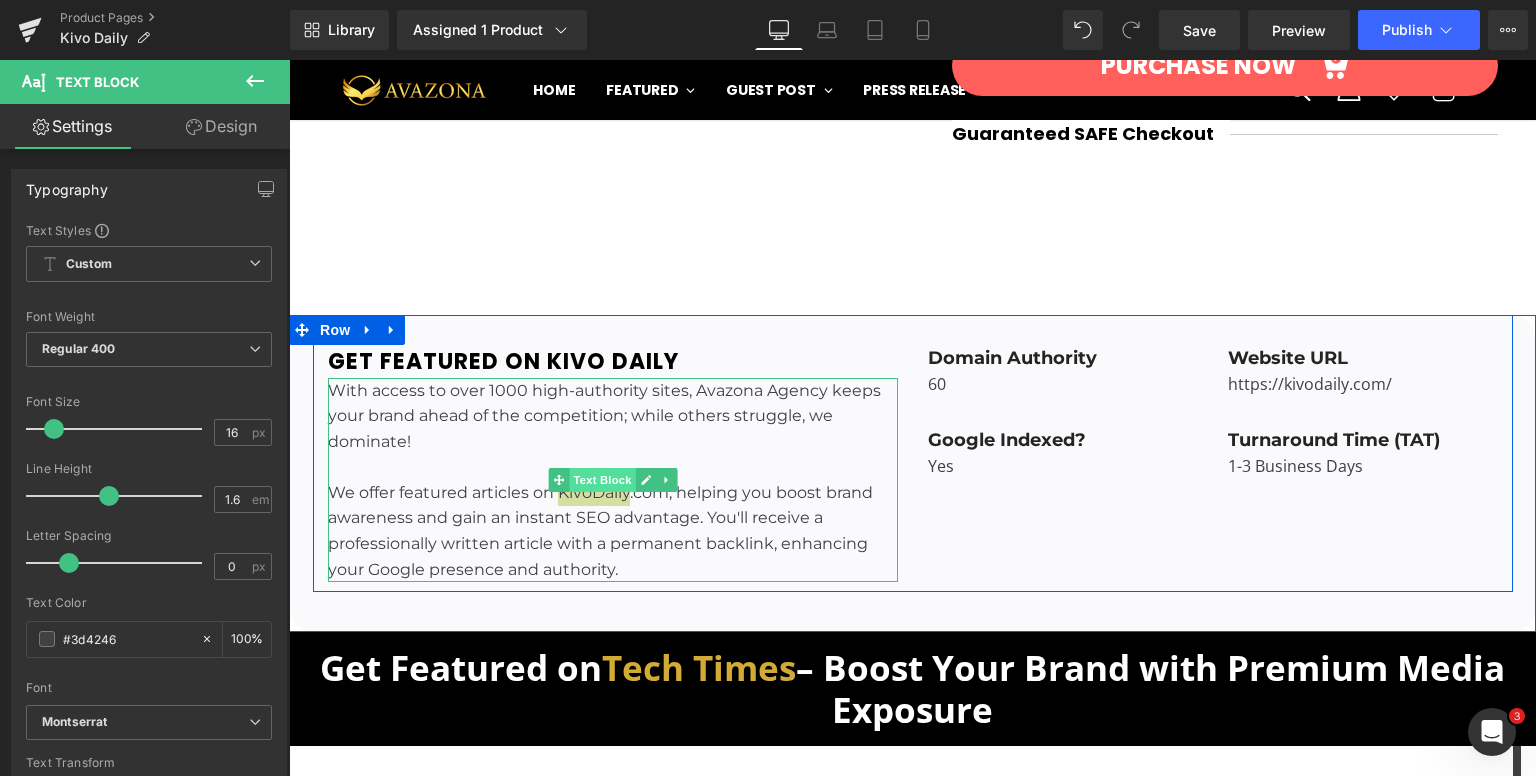 click on "Text Block" at bounding box center (602, 480) 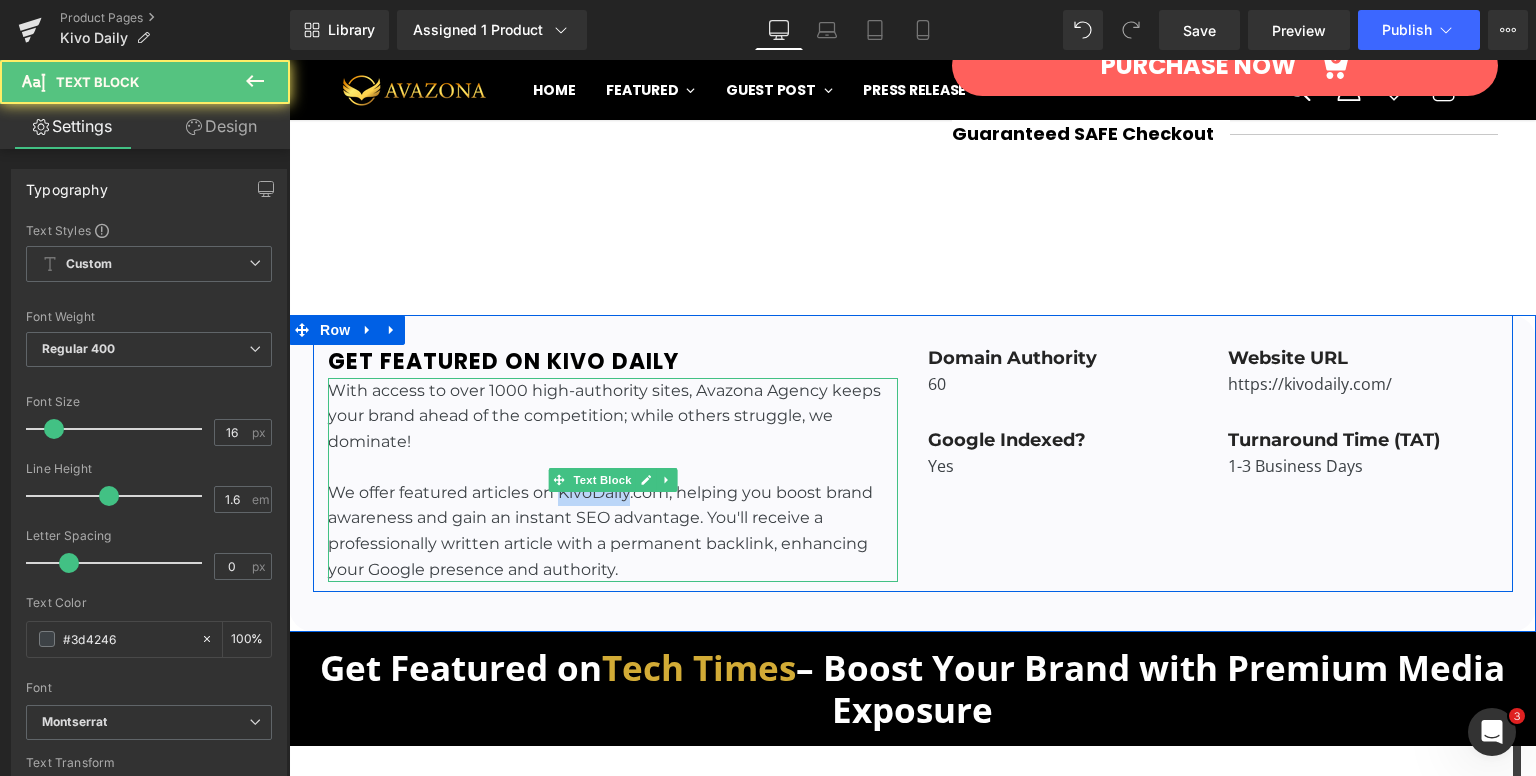 click on "We offer featured articles on KivoDaily.com, helping you boost brand awareness and gain an instant SEO advantage. You'll receive a professionally written article with a permanent backlink, enhancing your Google presence and authority." at bounding box center [613, 531] 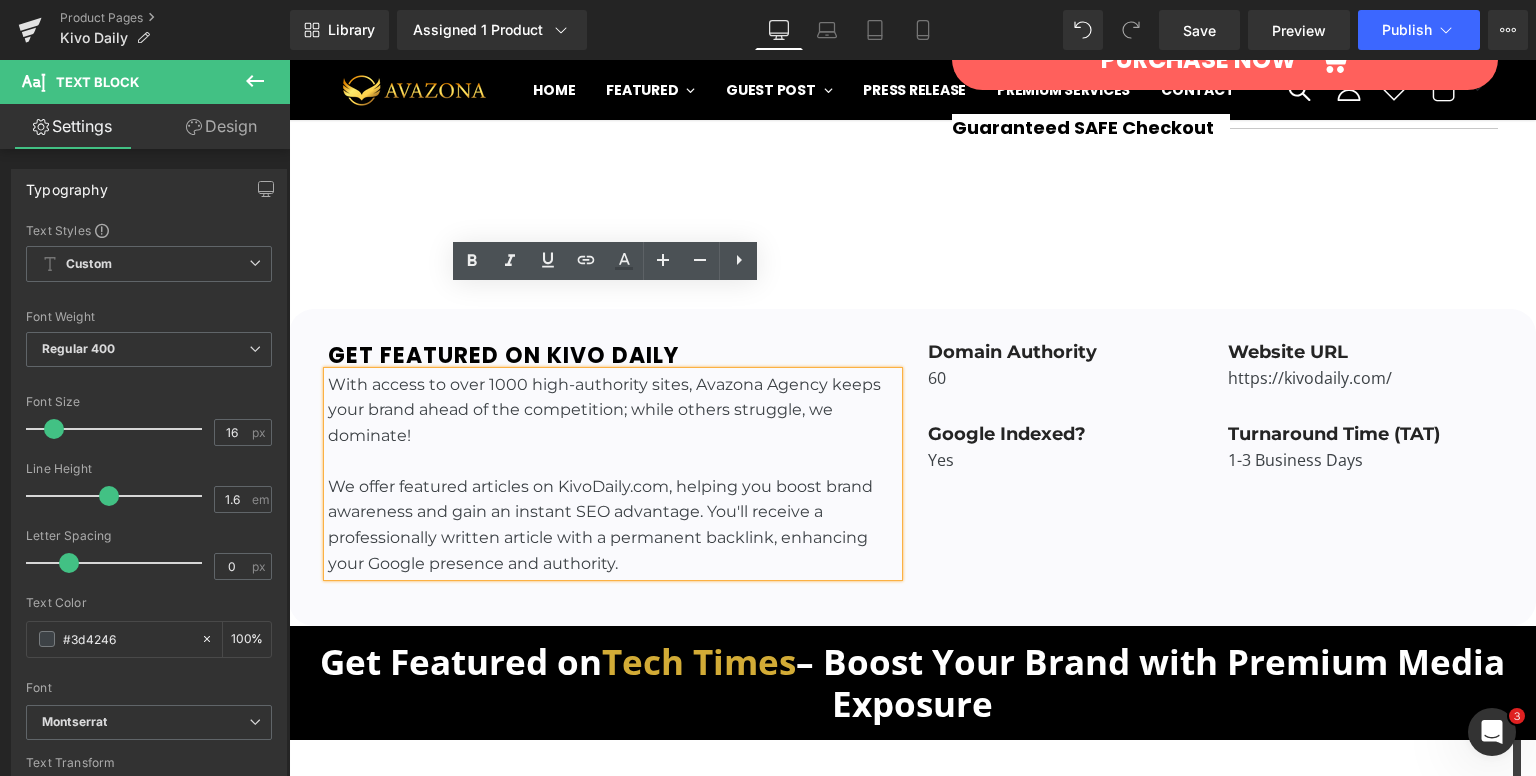 scroll, scrollTop: 1000, scrollLeft: 0, axis: vertical 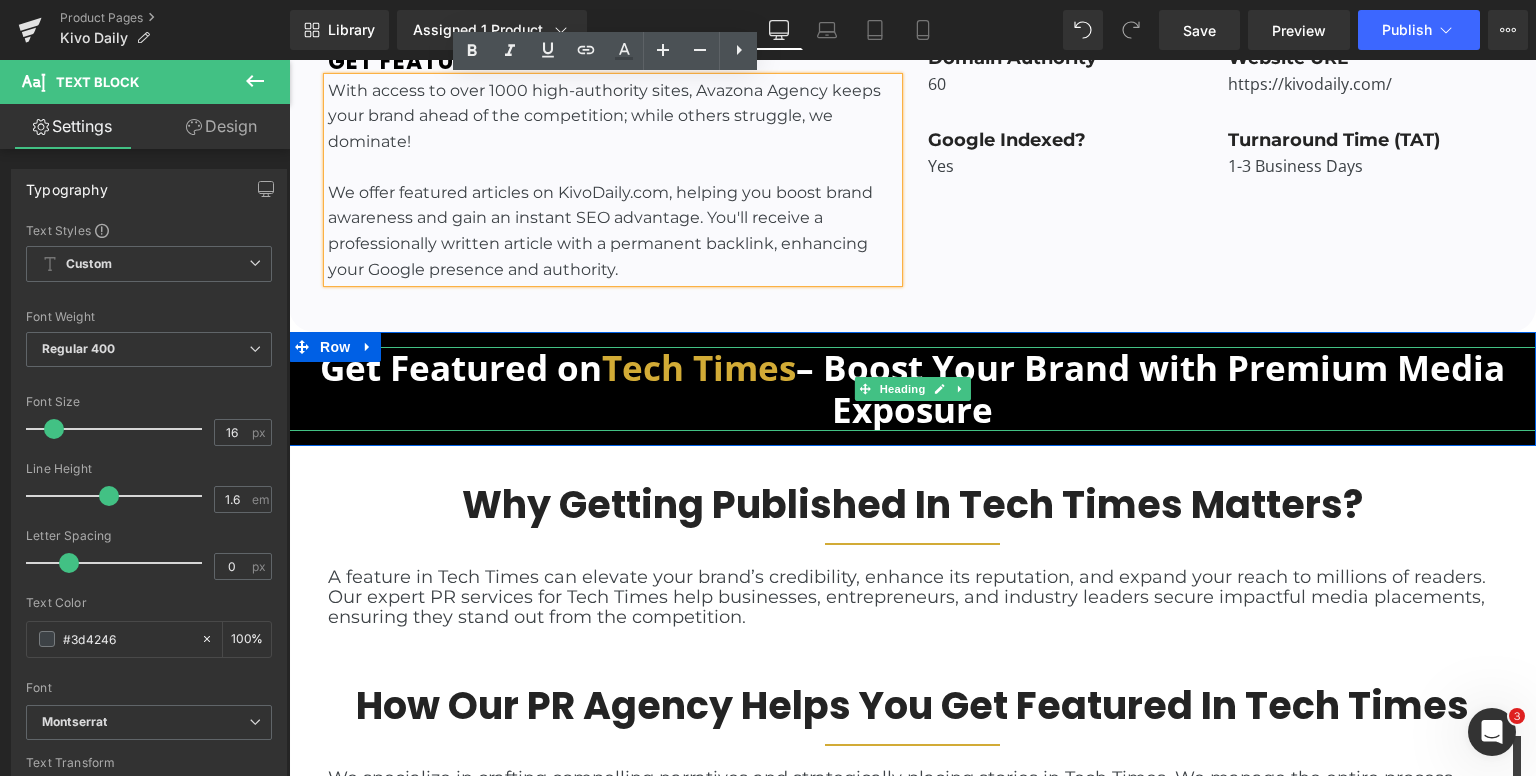 click on "Tech Times" at bounding box center (699, 367) 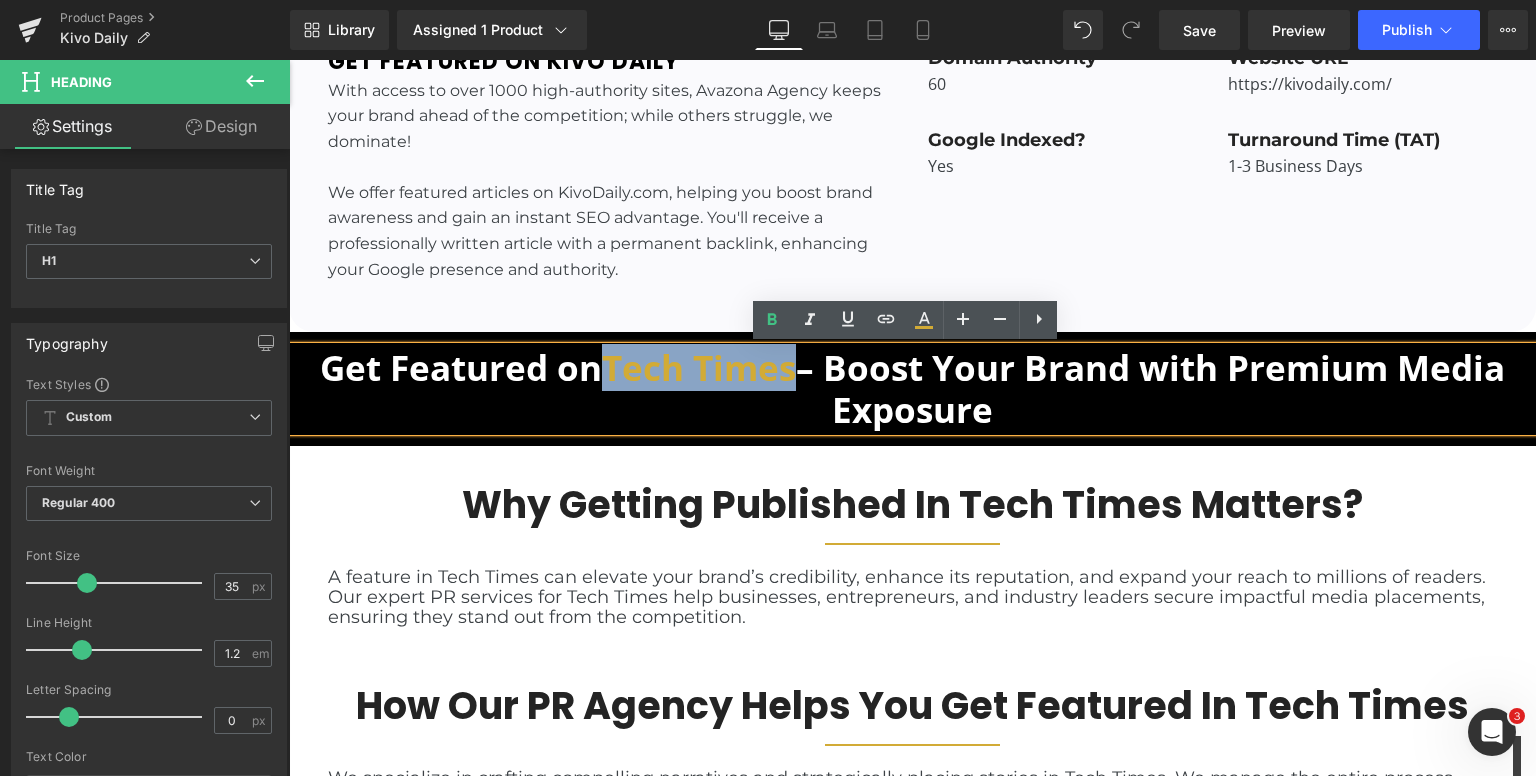 drag, startPoint x: 604, startPoint y: 364, endPoint x: 782, endPoint y: 373, distance: 178.22739 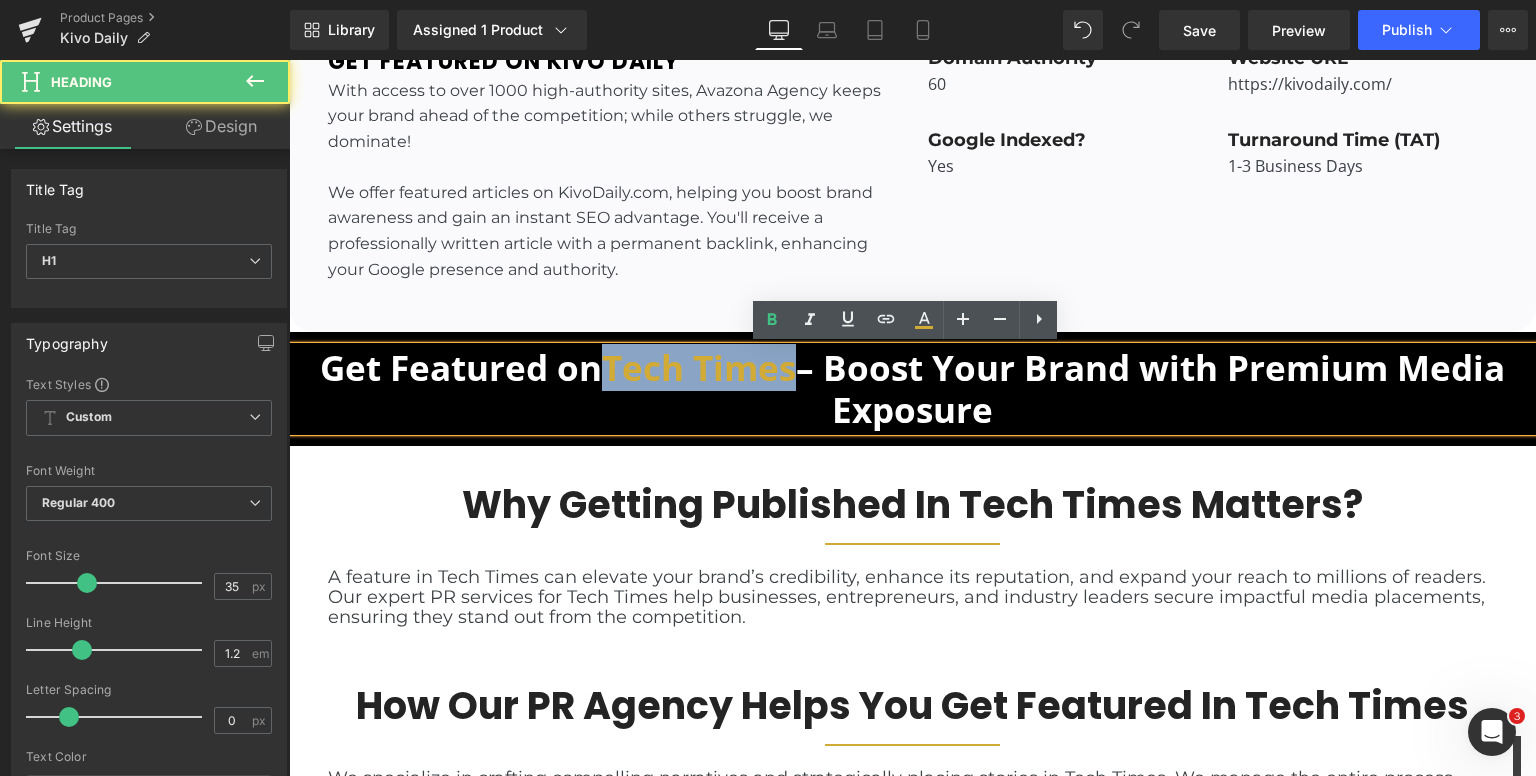 click on "Tech Times" at bounding box center (699, 367) 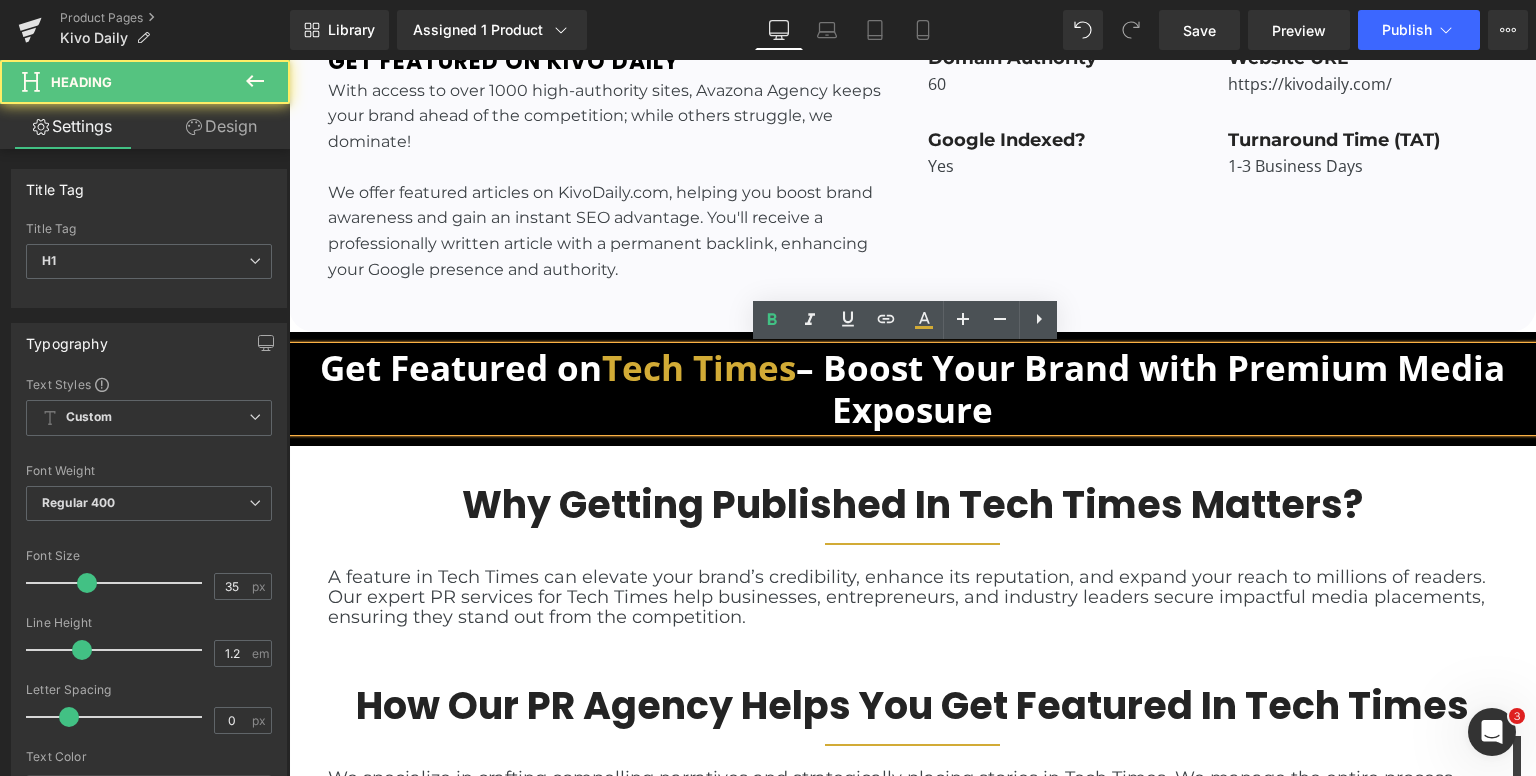click on "Tech Times" at bounding box center [699, 367] 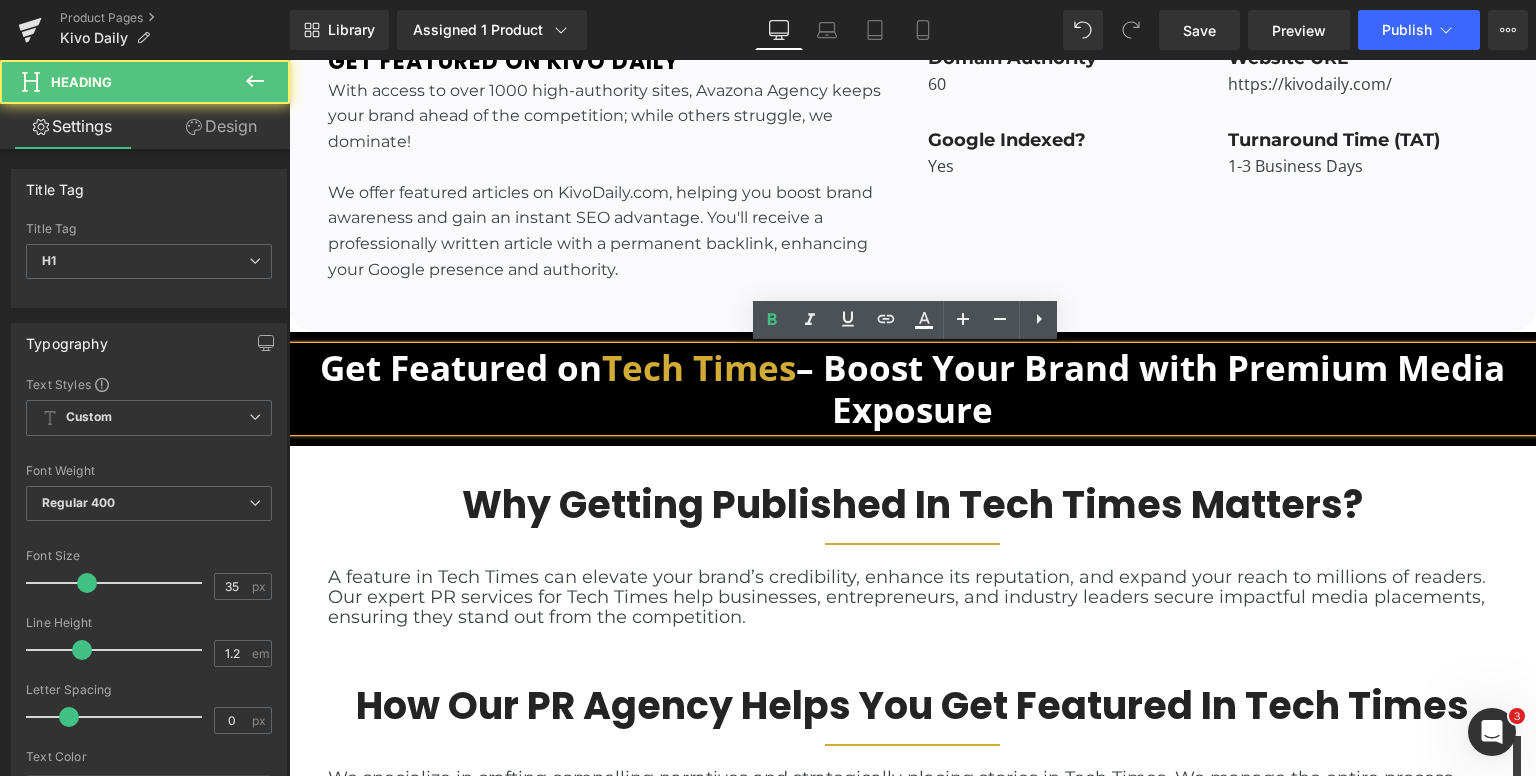 click on "Tech Times" at bounding box center [699, 367] 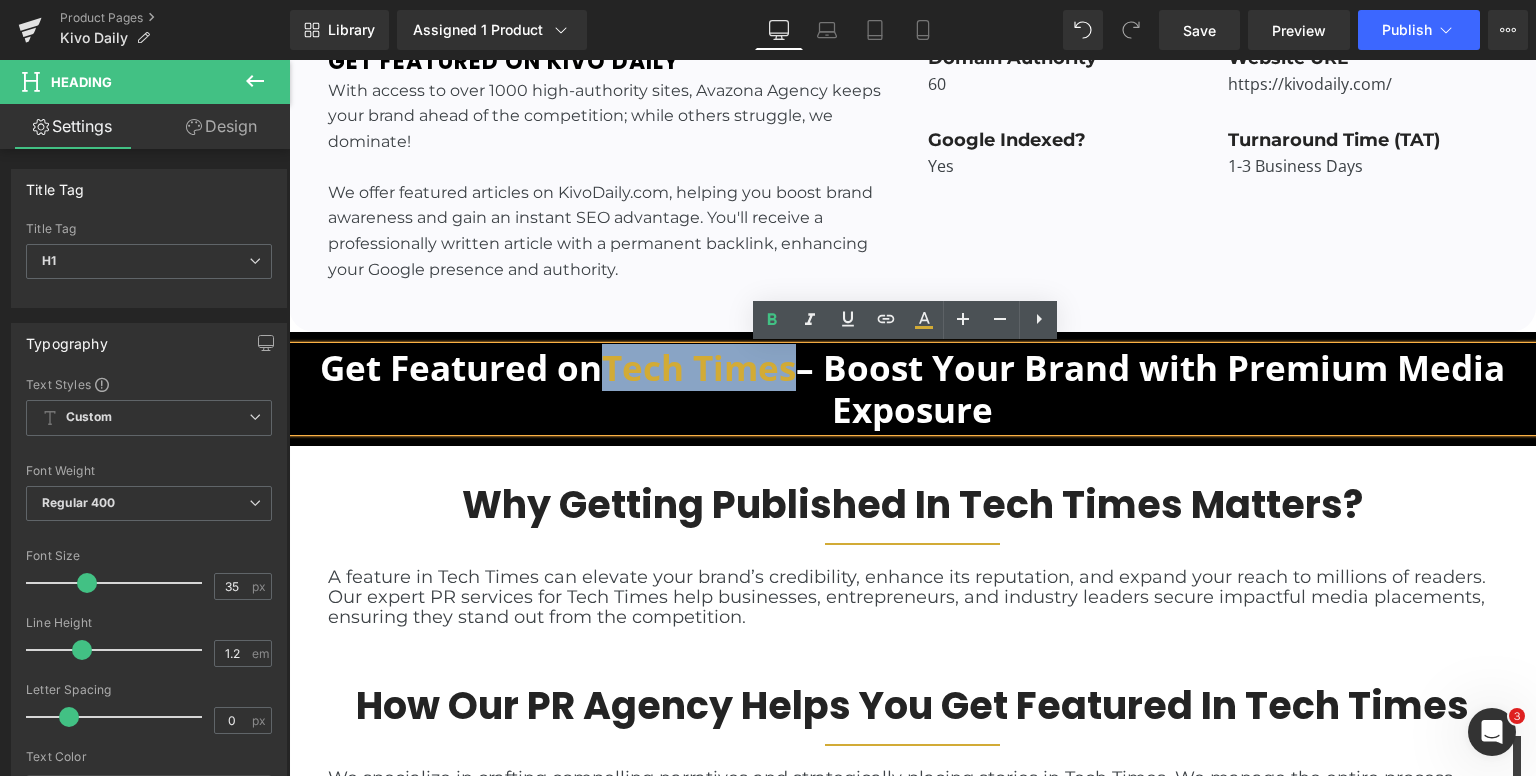 drag, startPoint x: 601, startPoint y: 362, endPoint x: 783, endPoint y: 368, distance: 182.09888 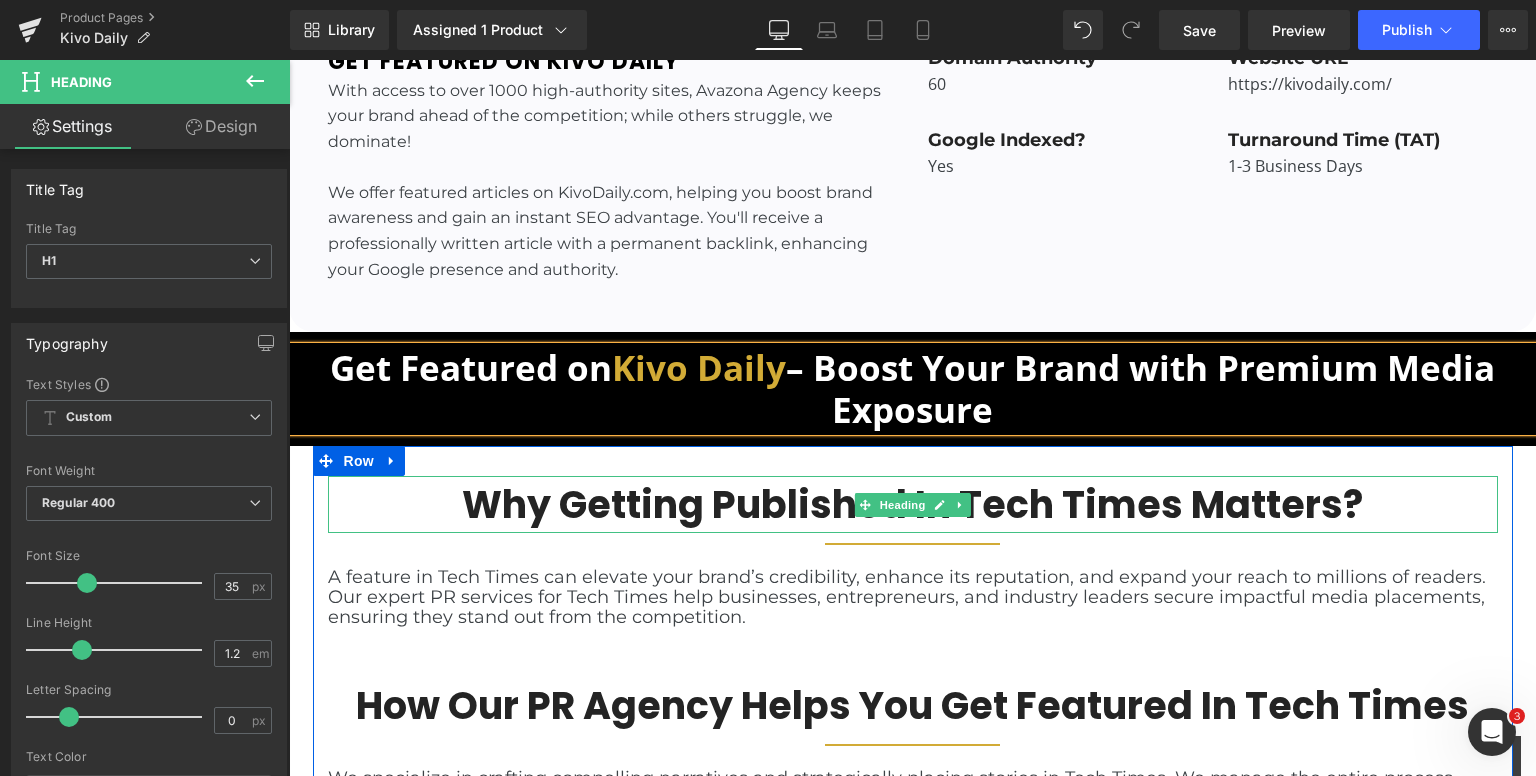 click on "Why Getting Published in Tech Times Matters?" at bounding box center [912, 504] 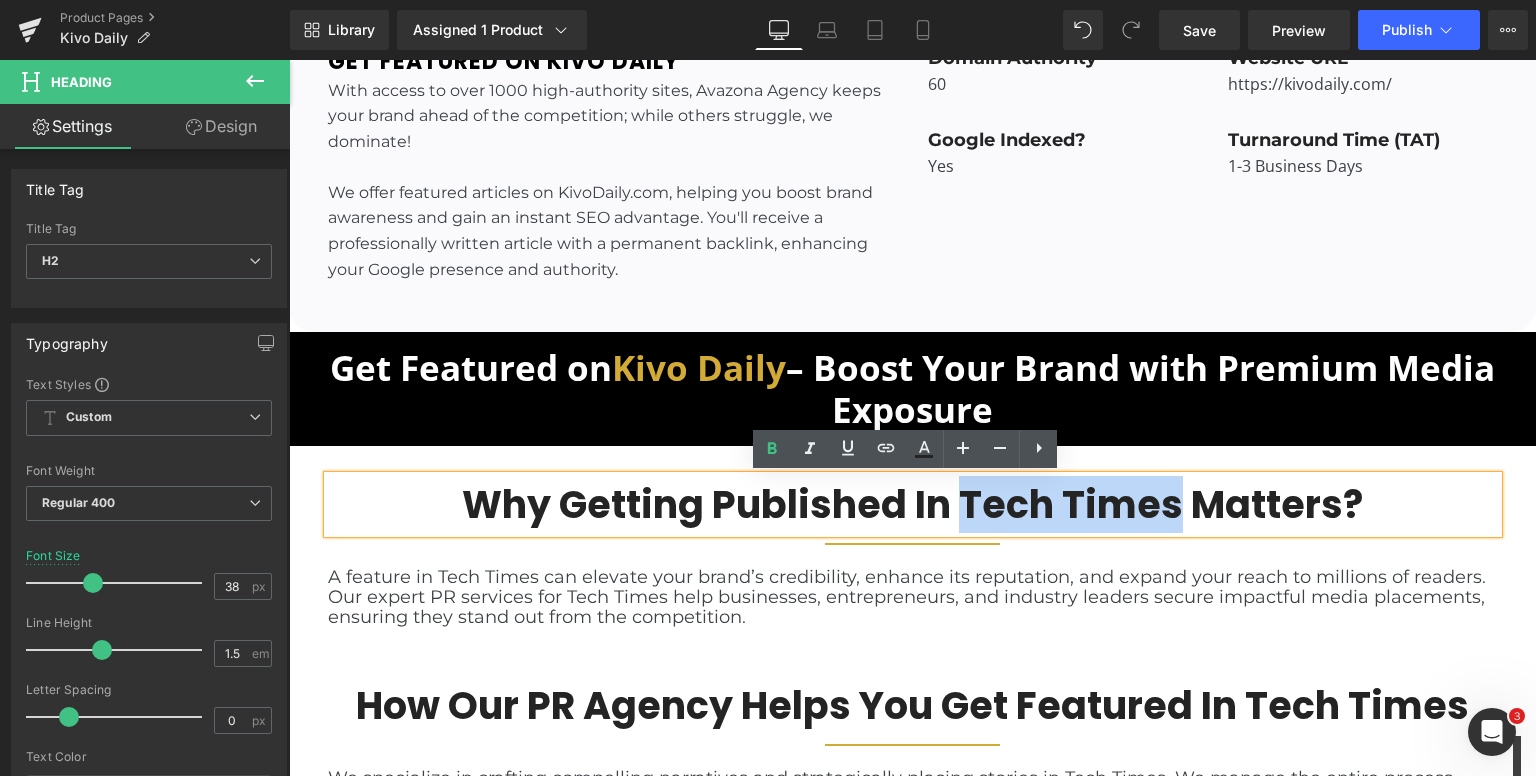 drag, startPoint x: 956, startPoint y: 489, endPoint x: 1173, endPoint y: 496, distance: 217.11287 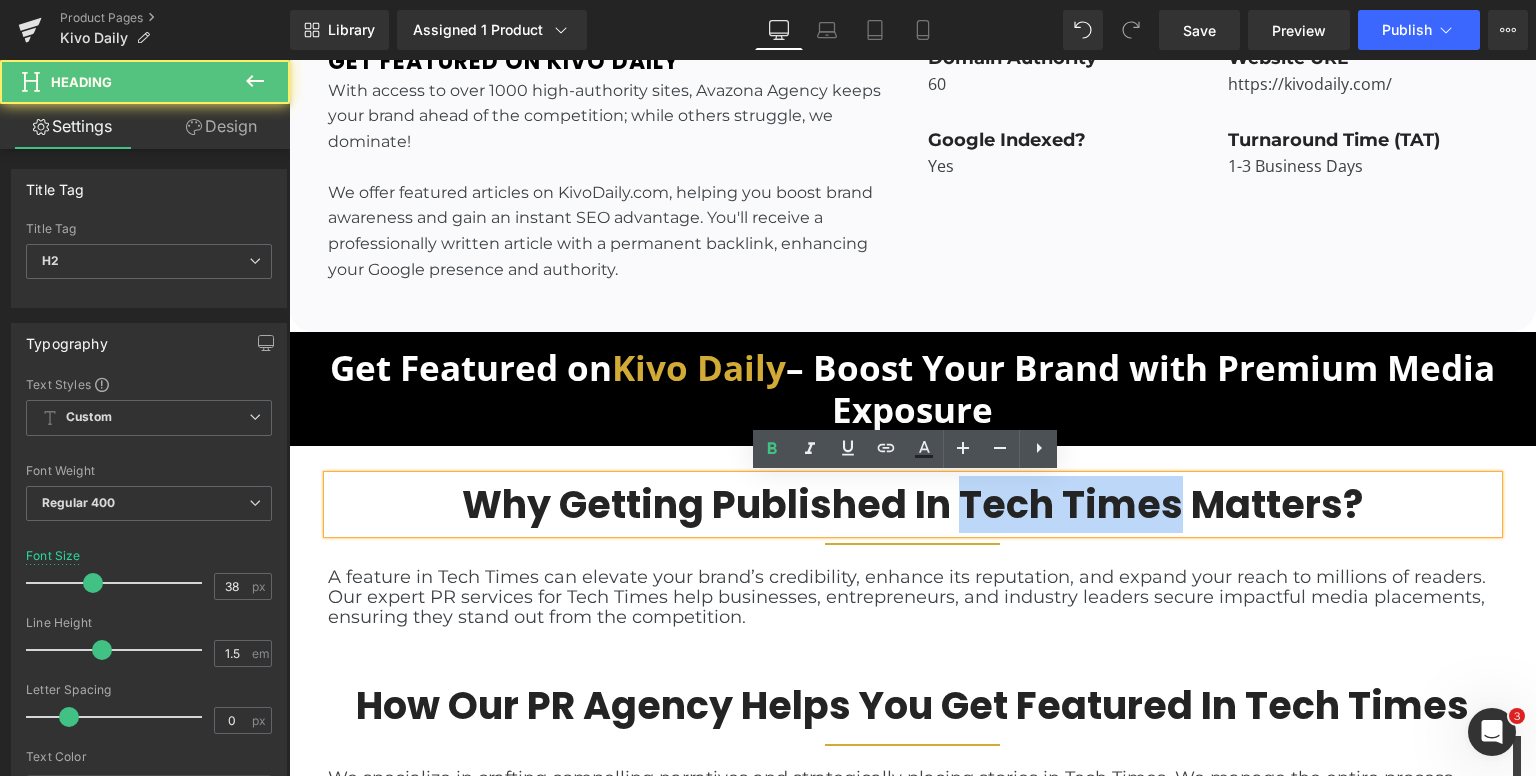 paste 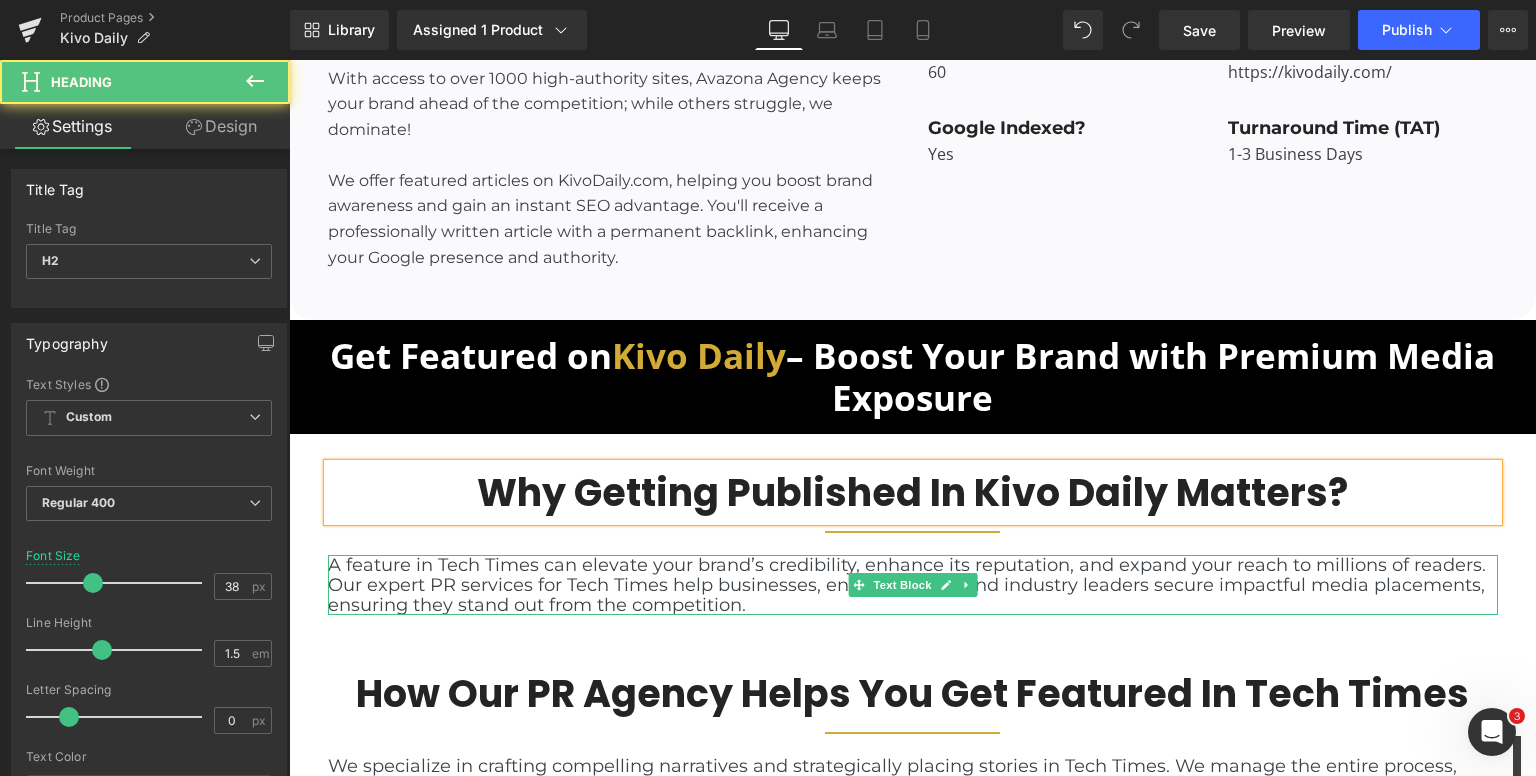 scroll, scrollTop: 1200, scrollLeft: 0, axis: vertical 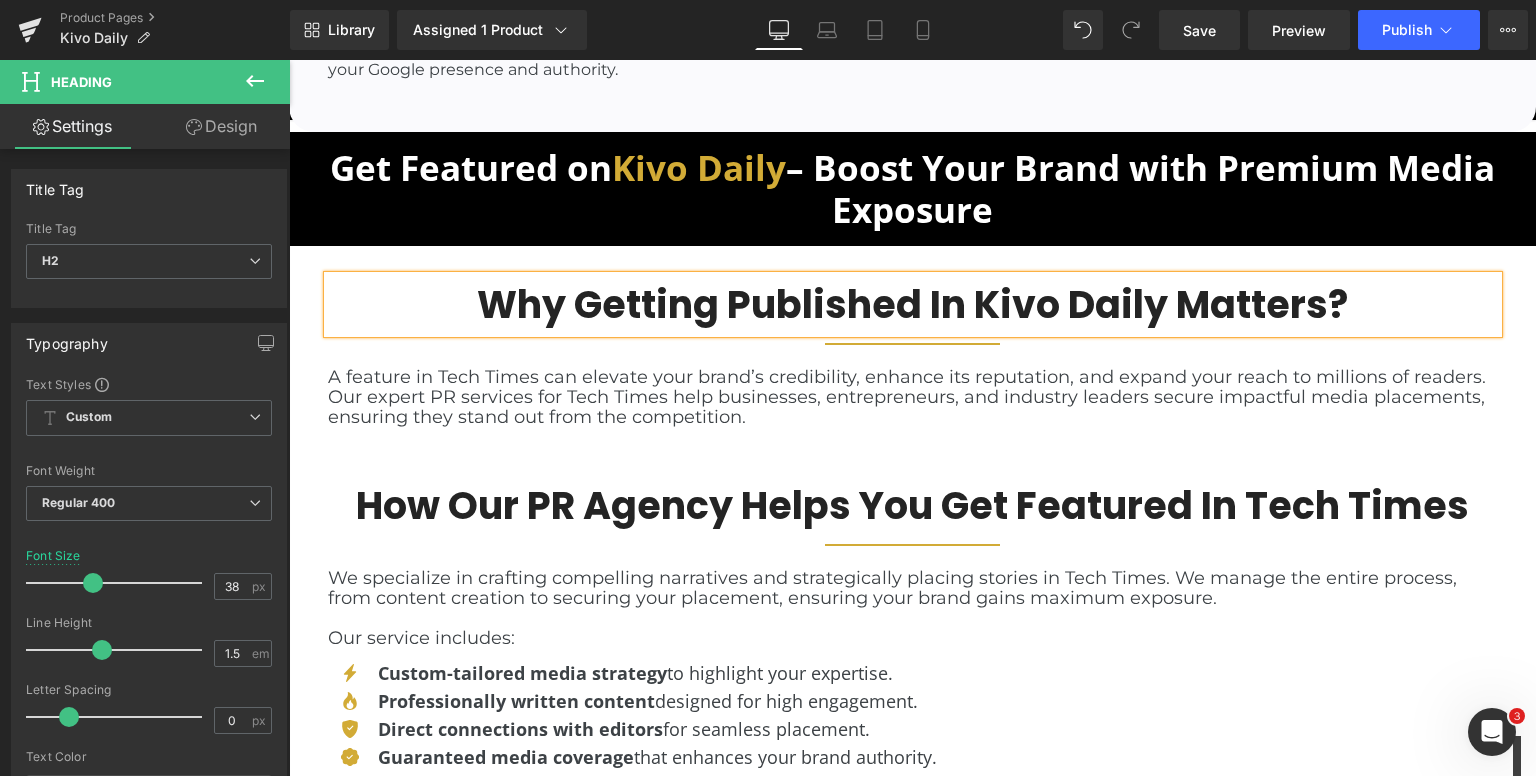 click on "A feature in Tech Times can elevate your brand’s credibility, enhance its reputation, and expand your reach to millions of readers. Our expert PR services for Tech Times help businesses, entrepreneurs, and industry leaders secure impactful media placements, ensuring they stand out from the competition." at bounding box center (913, 397) 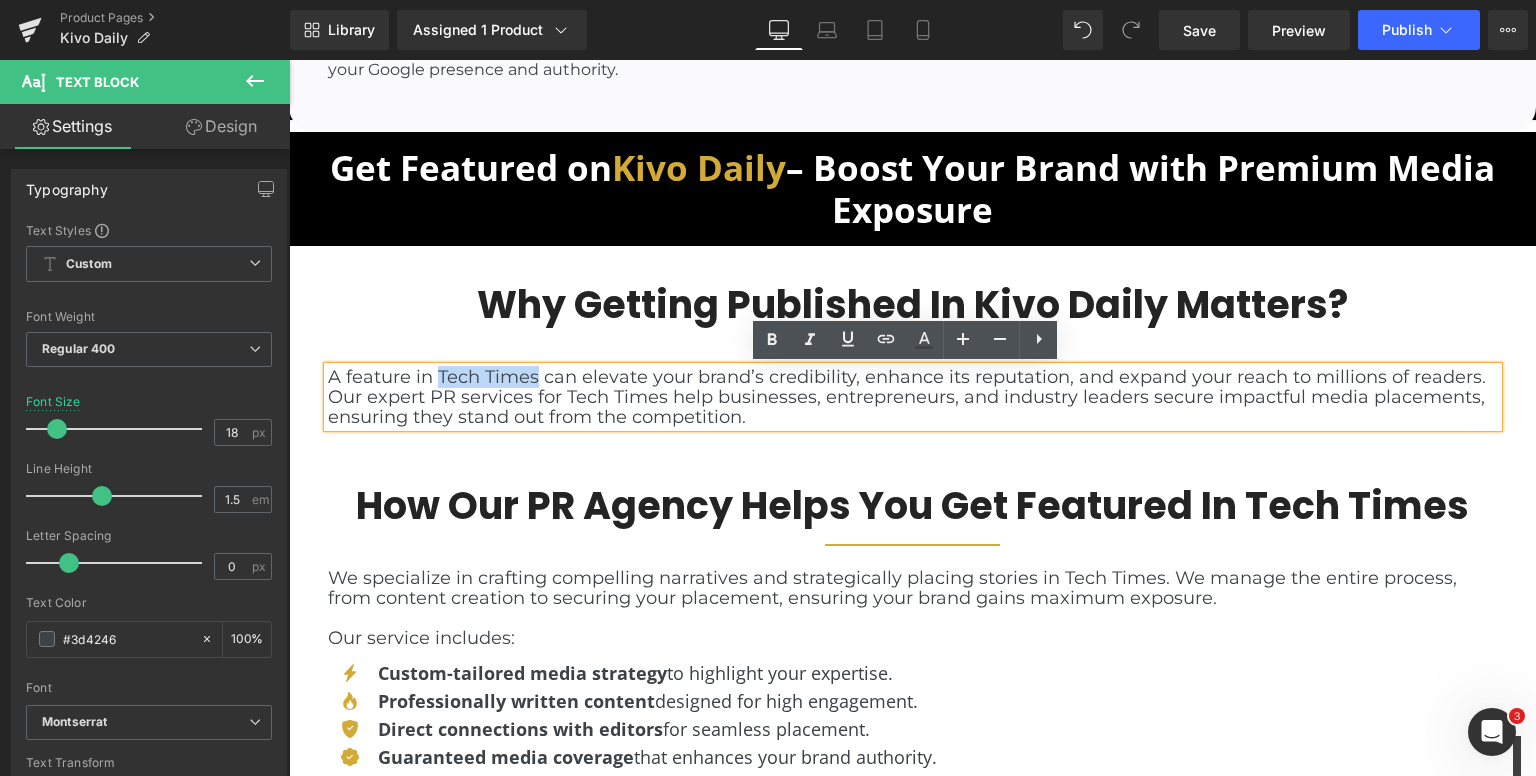 drag, startPoint x: 430, startPoint y: 373, endPoint x: 531, endPoint y: 376, distance: 101.04455 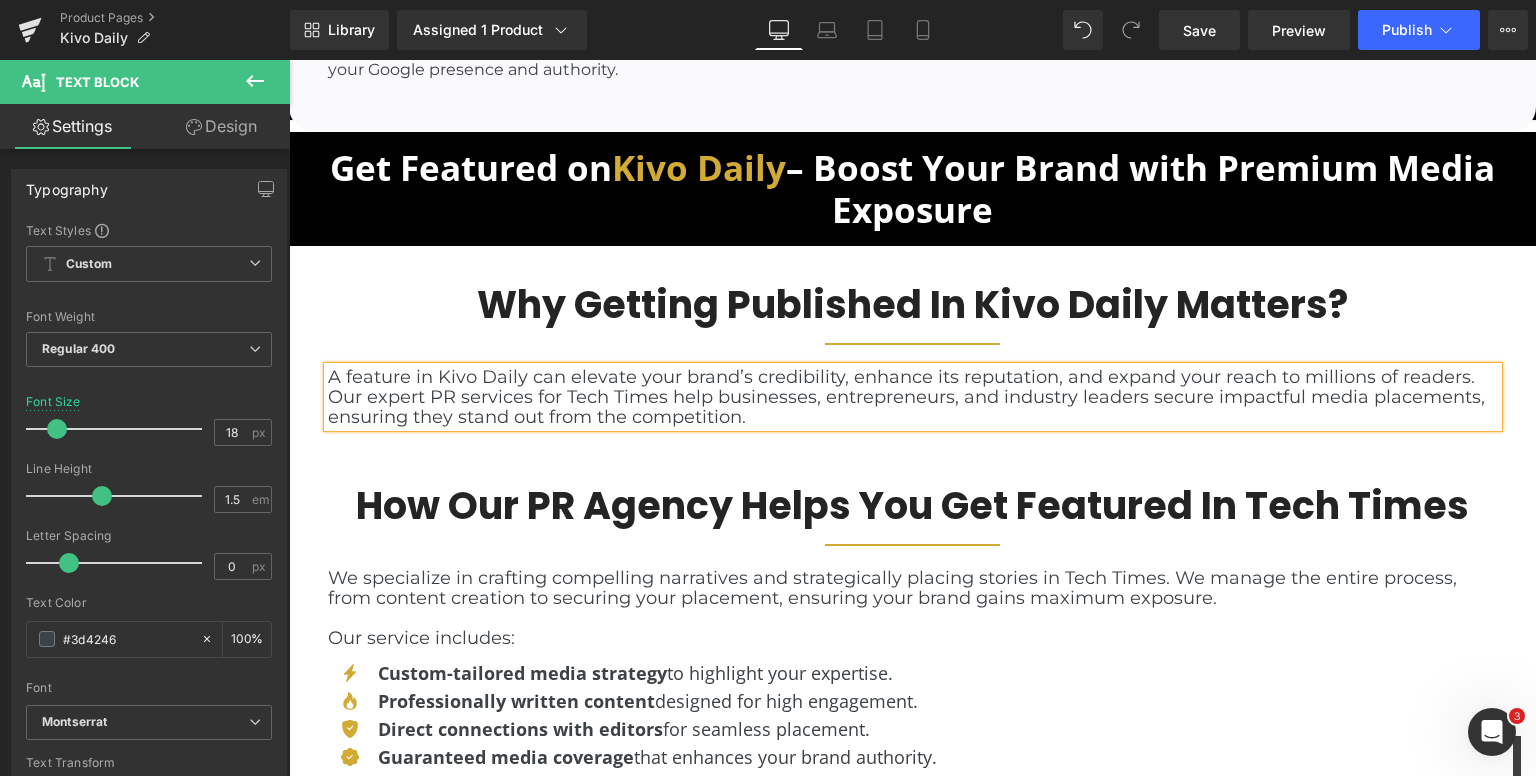 click on "A feature in Kivo Daily can elevate your brand’s credibility, enhance its reputation, and expand your reach to millions of readers. Our expert PR services for Tech Times help businesses, entrepreneurs, and industry leaders secure impactful media placements, ensuring they stand out from the competition." at bounding box center [913, 397] 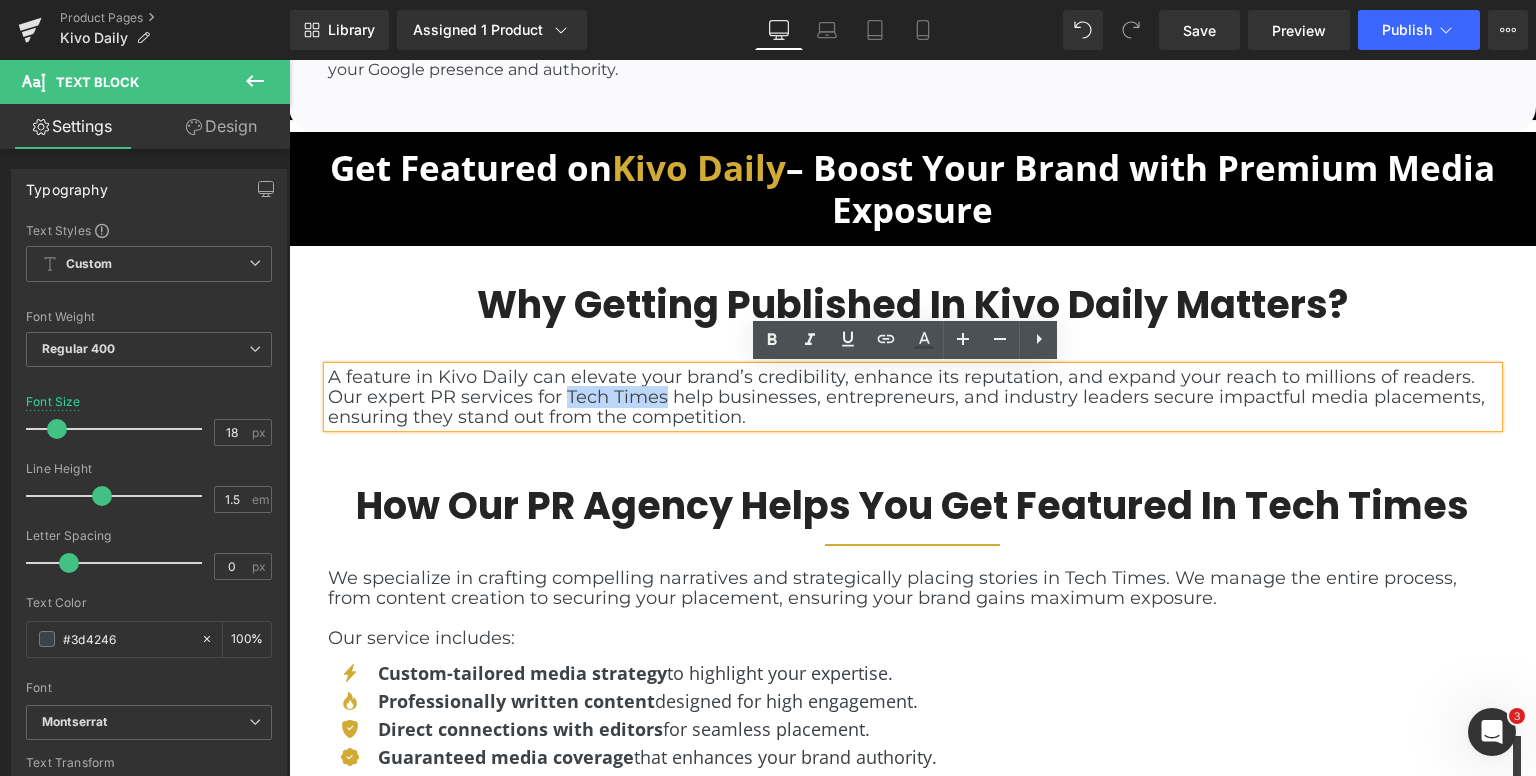 drag, startPoint x: 557, startPoint y: 395, endPoint x: 658, endPoint y: 397, distance: 101.0198 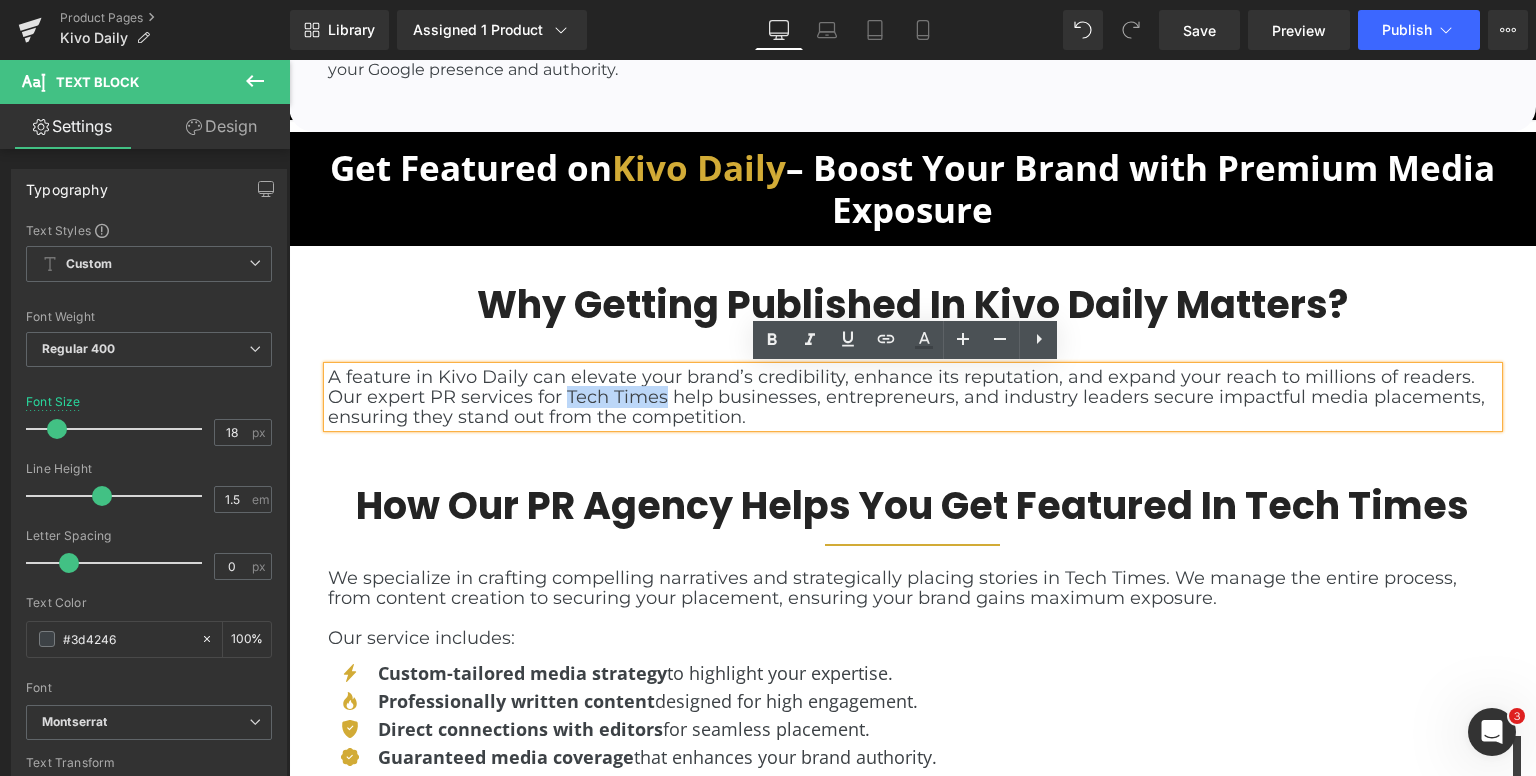 click on "A feature in Kivo Daily can elevate your brand’s credibility, enhance its reputation, and expand your reach to millions of readers. Our expert PR services for Tech Times help businesses, entrepreneurs, and industry leaders secure impactful media placements, ensuring they stand out from the competition." at bounding box center [913, 397] 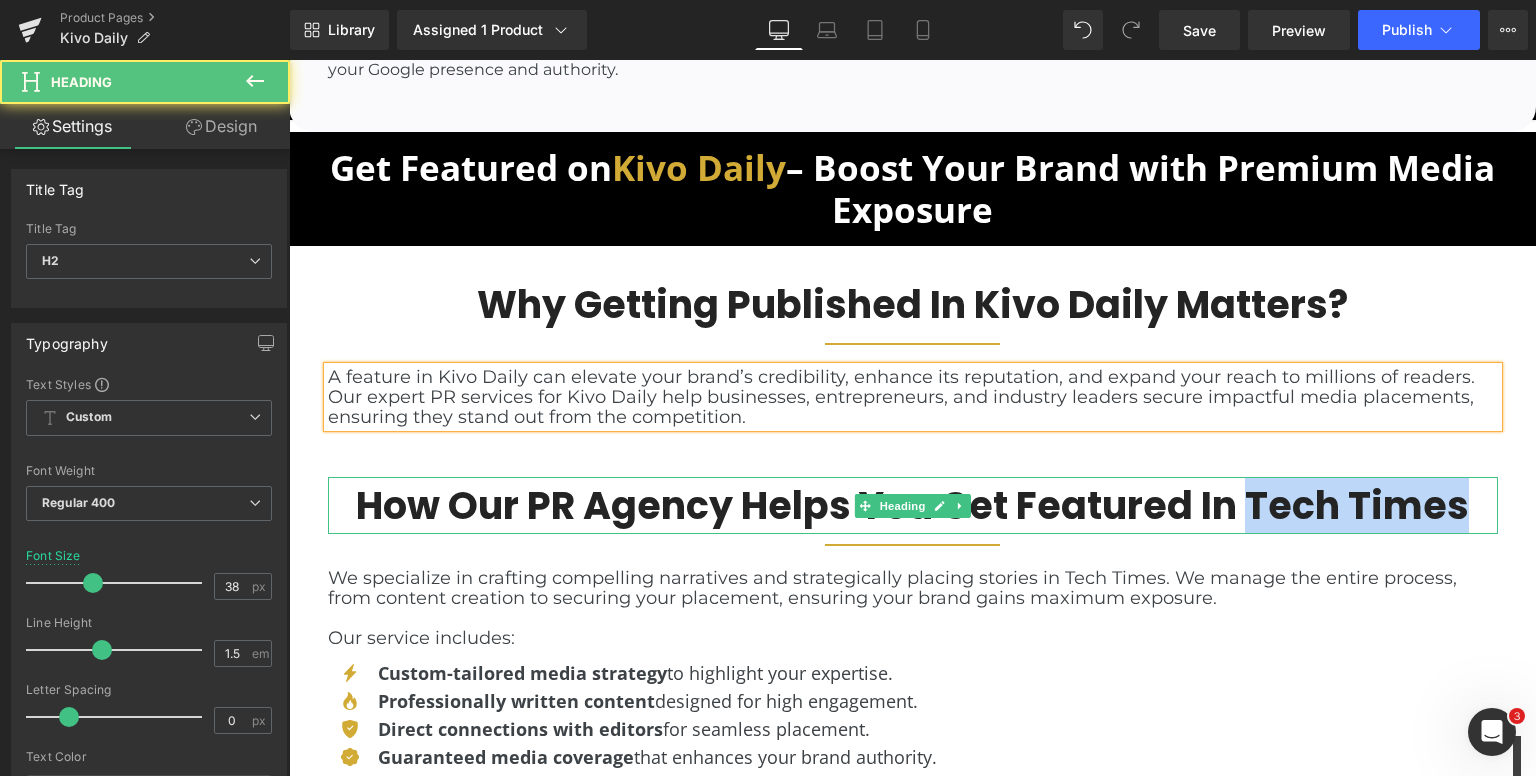 drag, startPoint x: 1440, startPoint y: 497, endPoint x: 1460, endPoint y: 501, distance: 20.396078 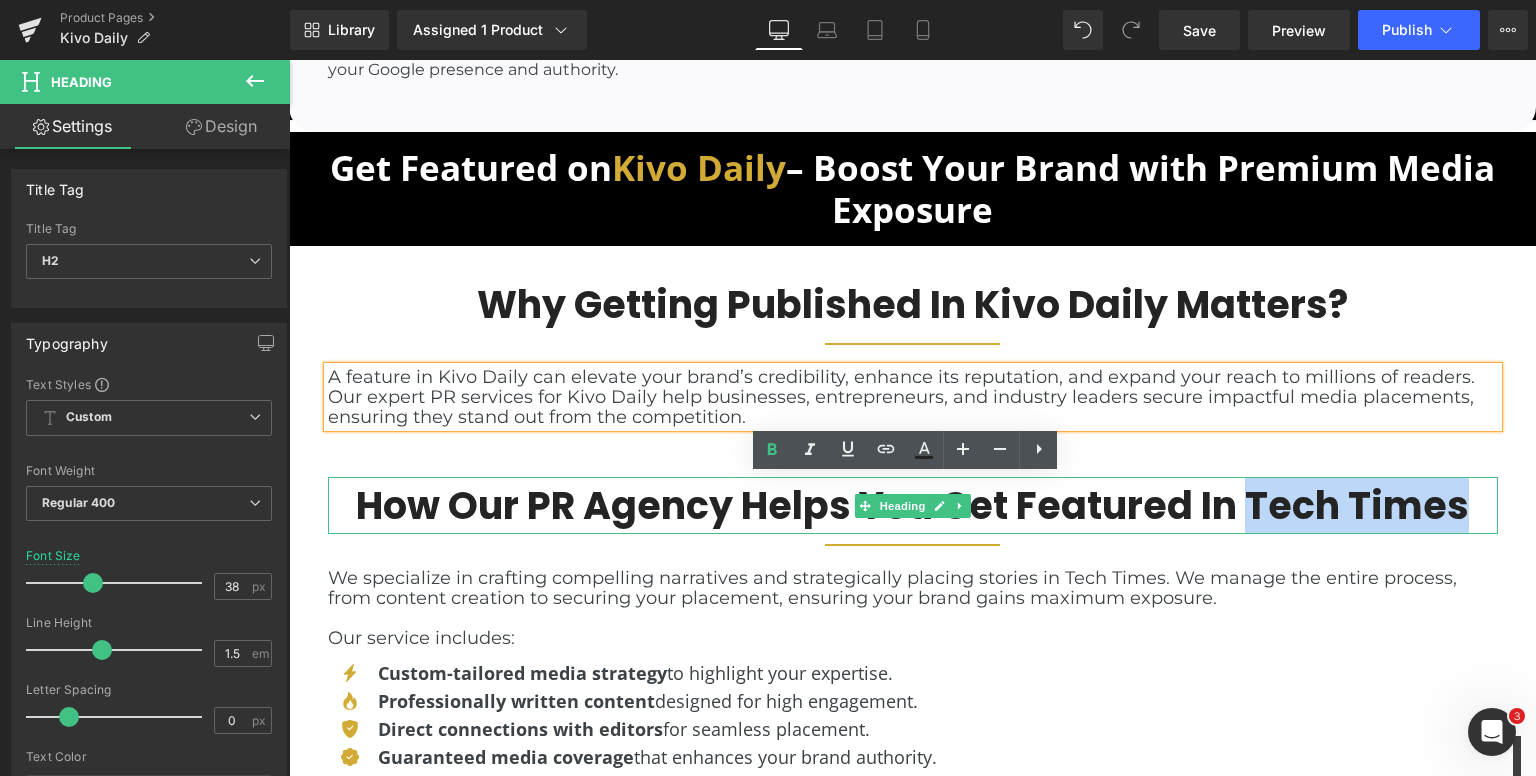 type 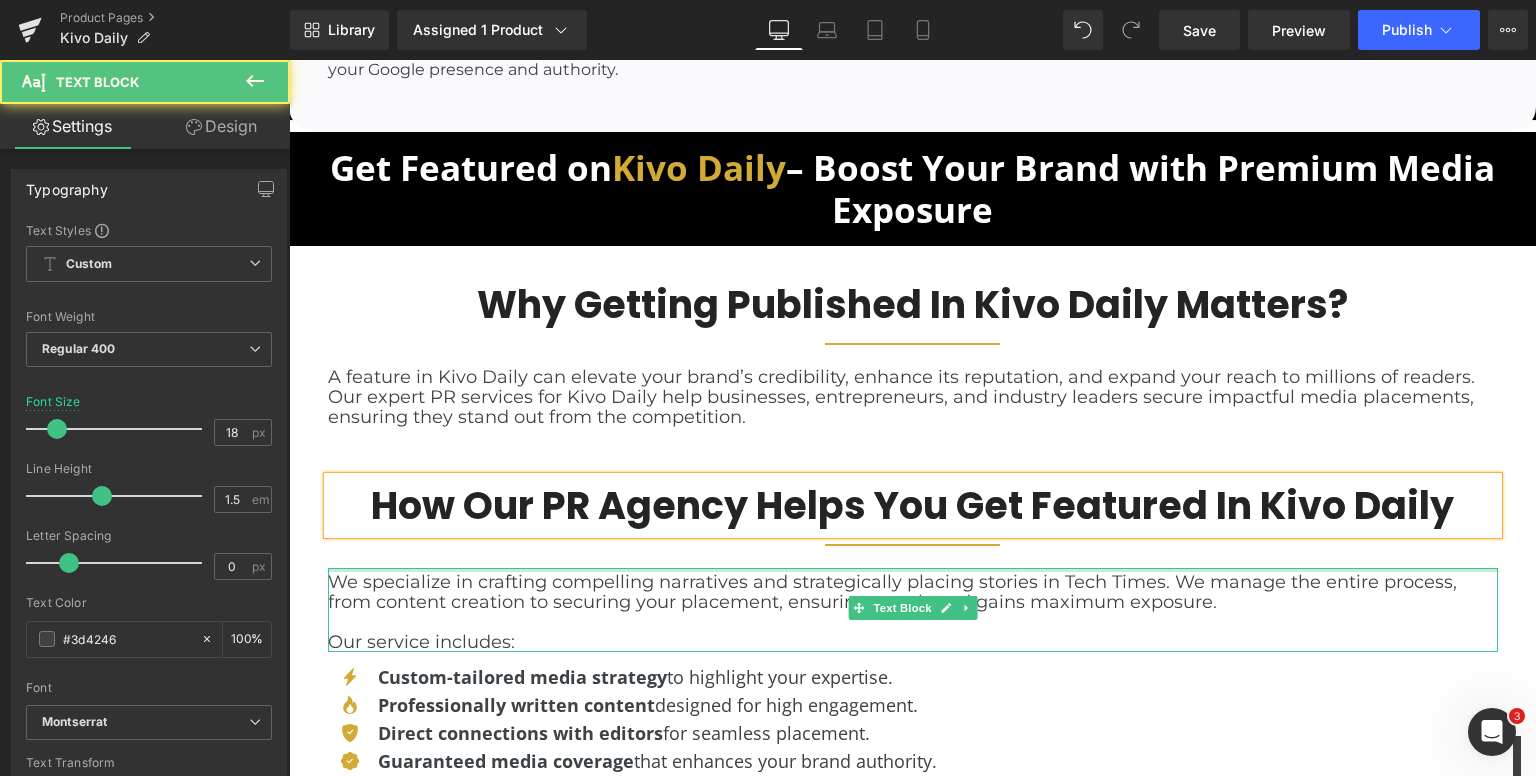 drag, startPoint x: 1056, startPoint y: 572, endPoint x: 1118, endPoint y: 589, distance: 64.288414 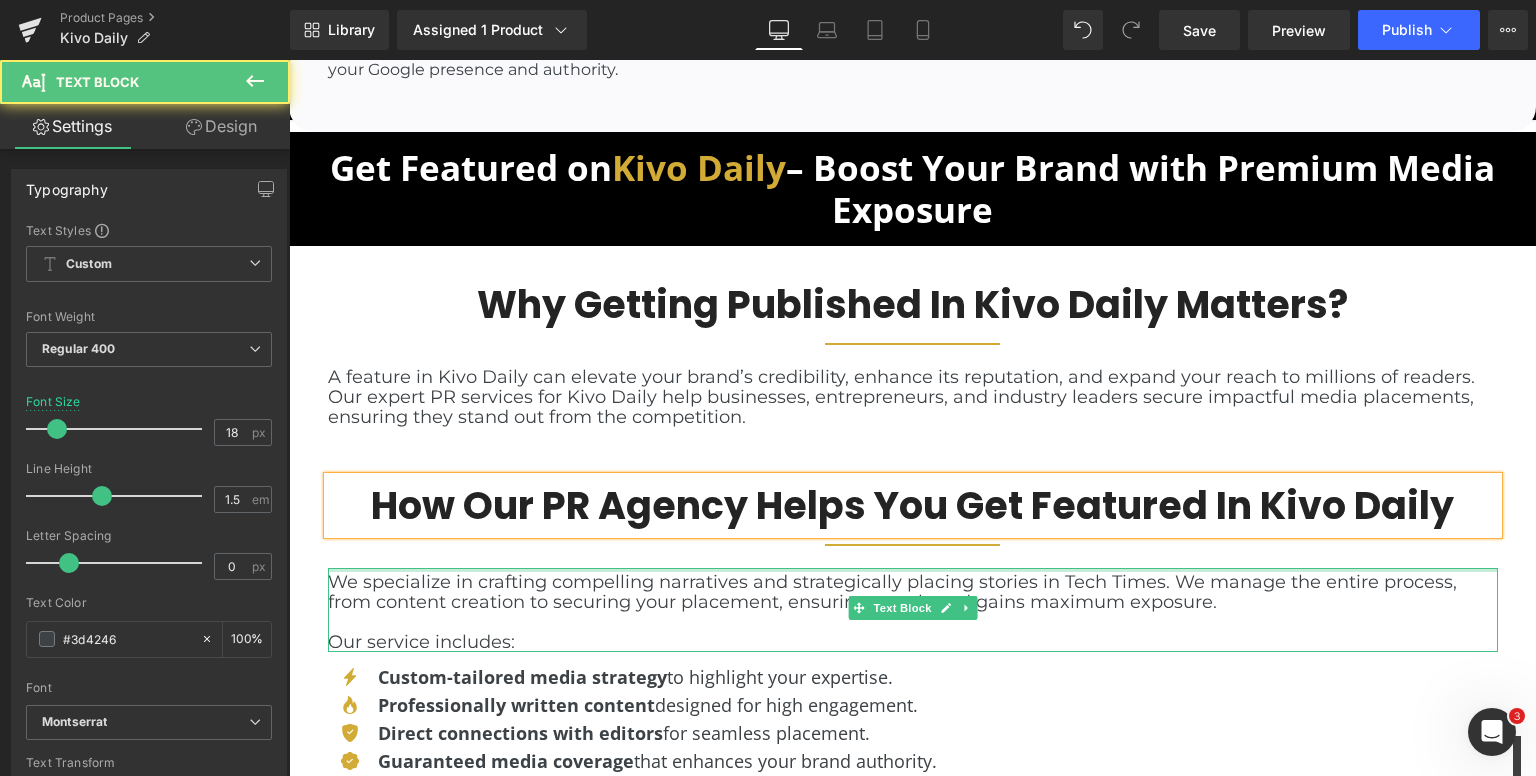 click on "We specialize in crafting compelling narratives and strategically placing stories in Tech Times. We manage the entire process, from content creation to securing your placement, ensuring your brand gains maximum exposure. Our service includes: Text Block" at bounding box center (913, 610) 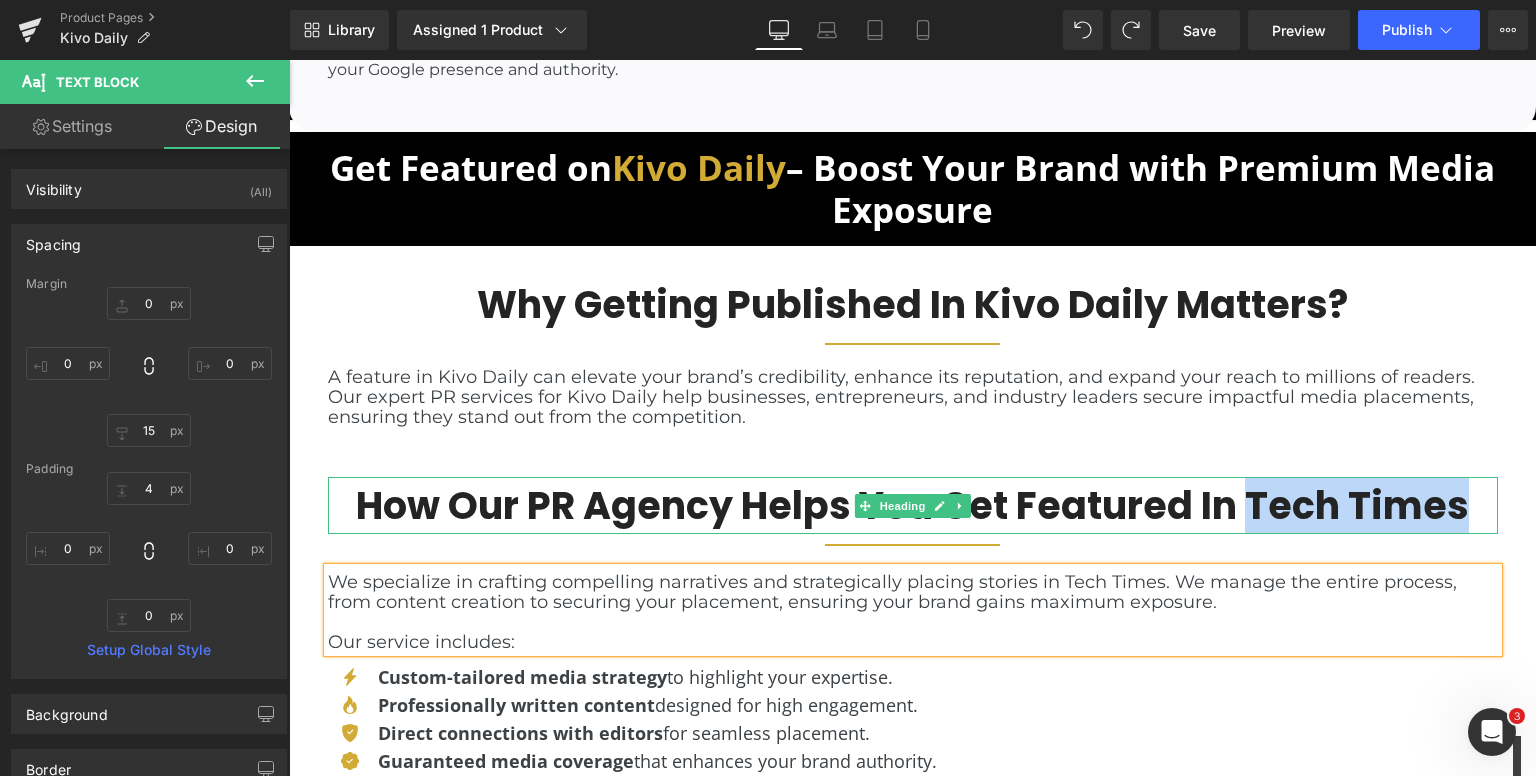 click on "How Our PR Agency Helps You Get Featured in Tech Times" at bounding box center (912, 505) 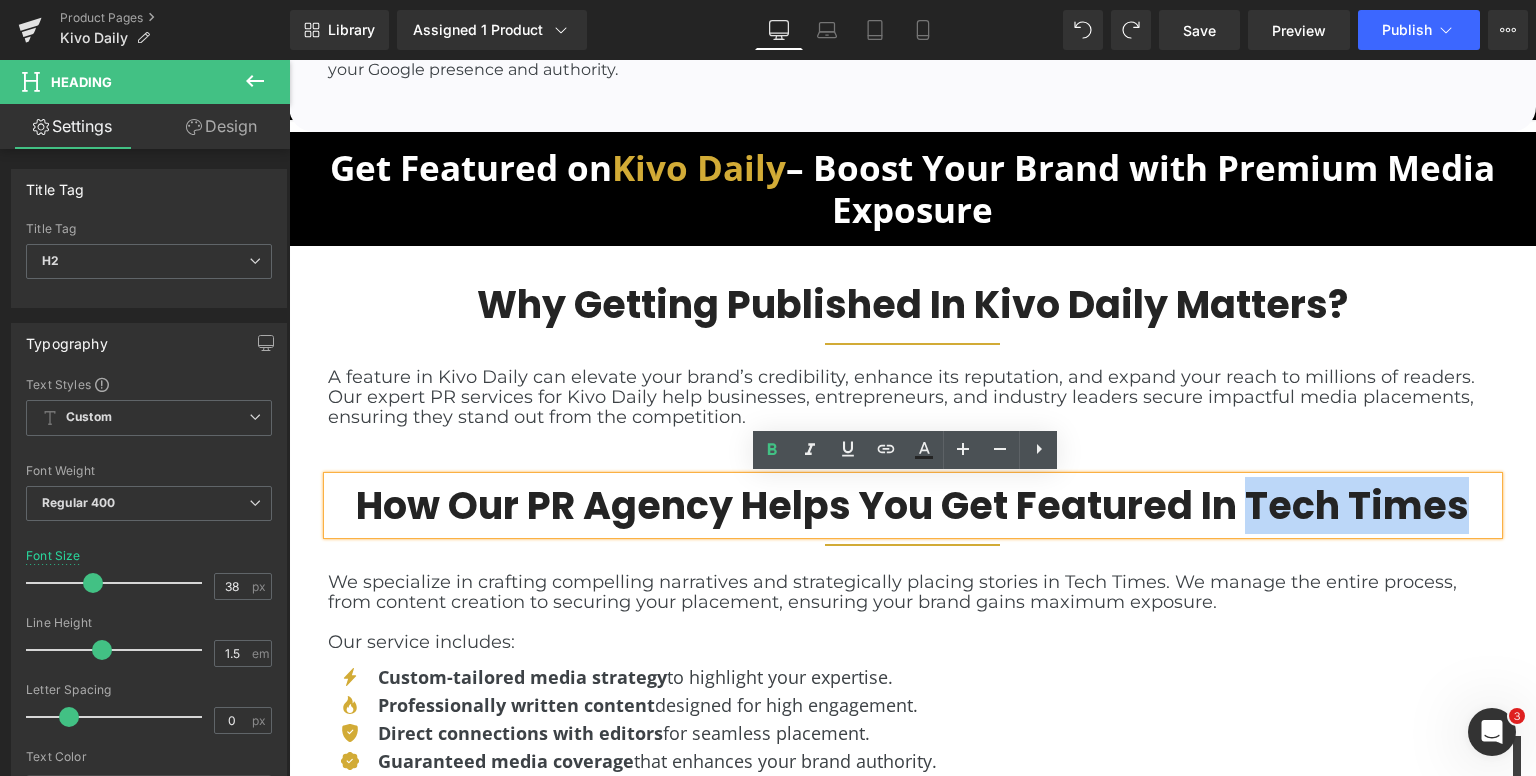 drag, startPoint x: 1248, startPoint y: 502, endPoint x: 1455, endPoint y: 502, distance: 207 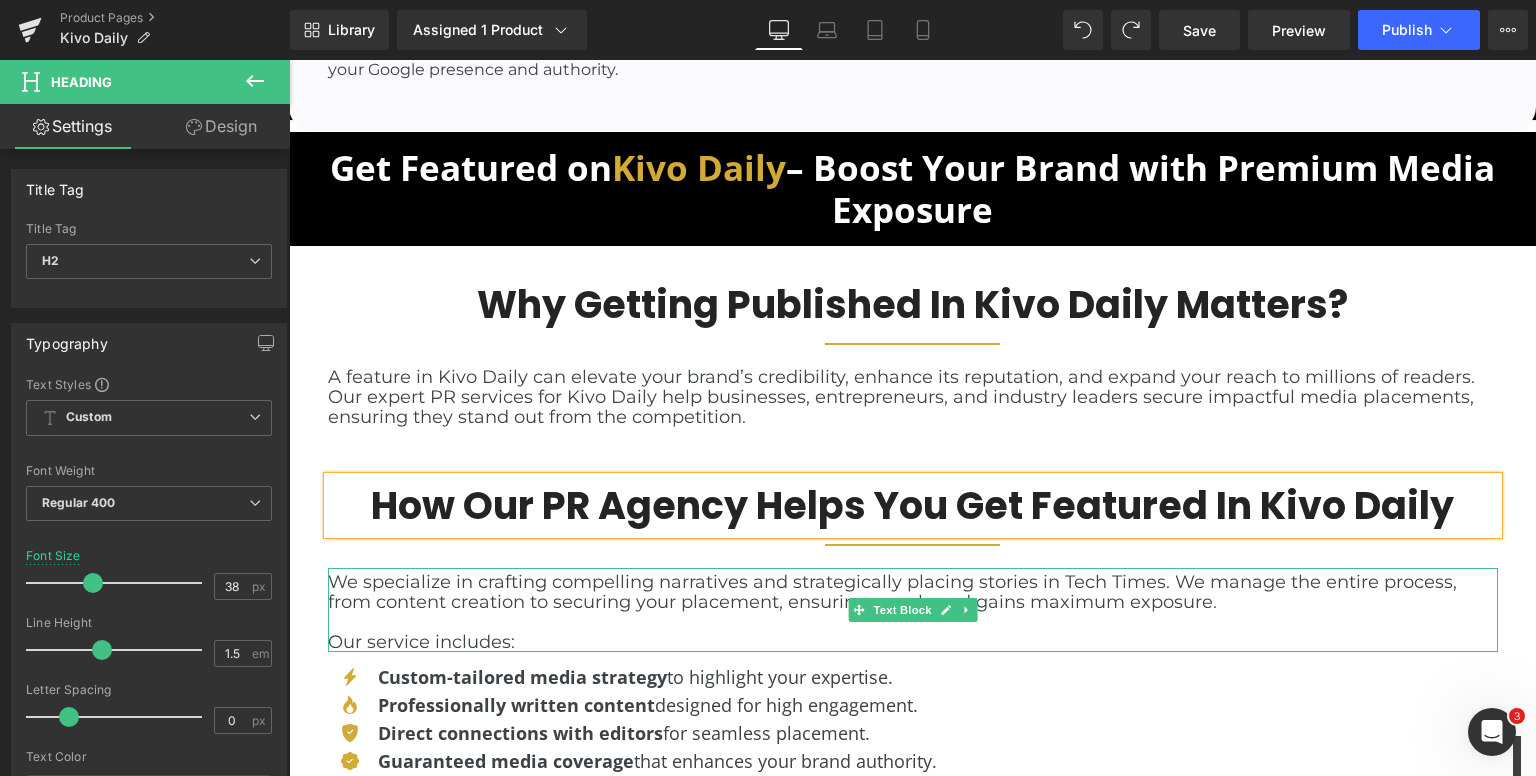 click on "We specialize in crafting compelling narratives and strategically placing stories in Tech Times. We manage the entire process, from content creation to securing your placement, ensuring your brand gains maximum exposure." at bounding box center (913, 592) 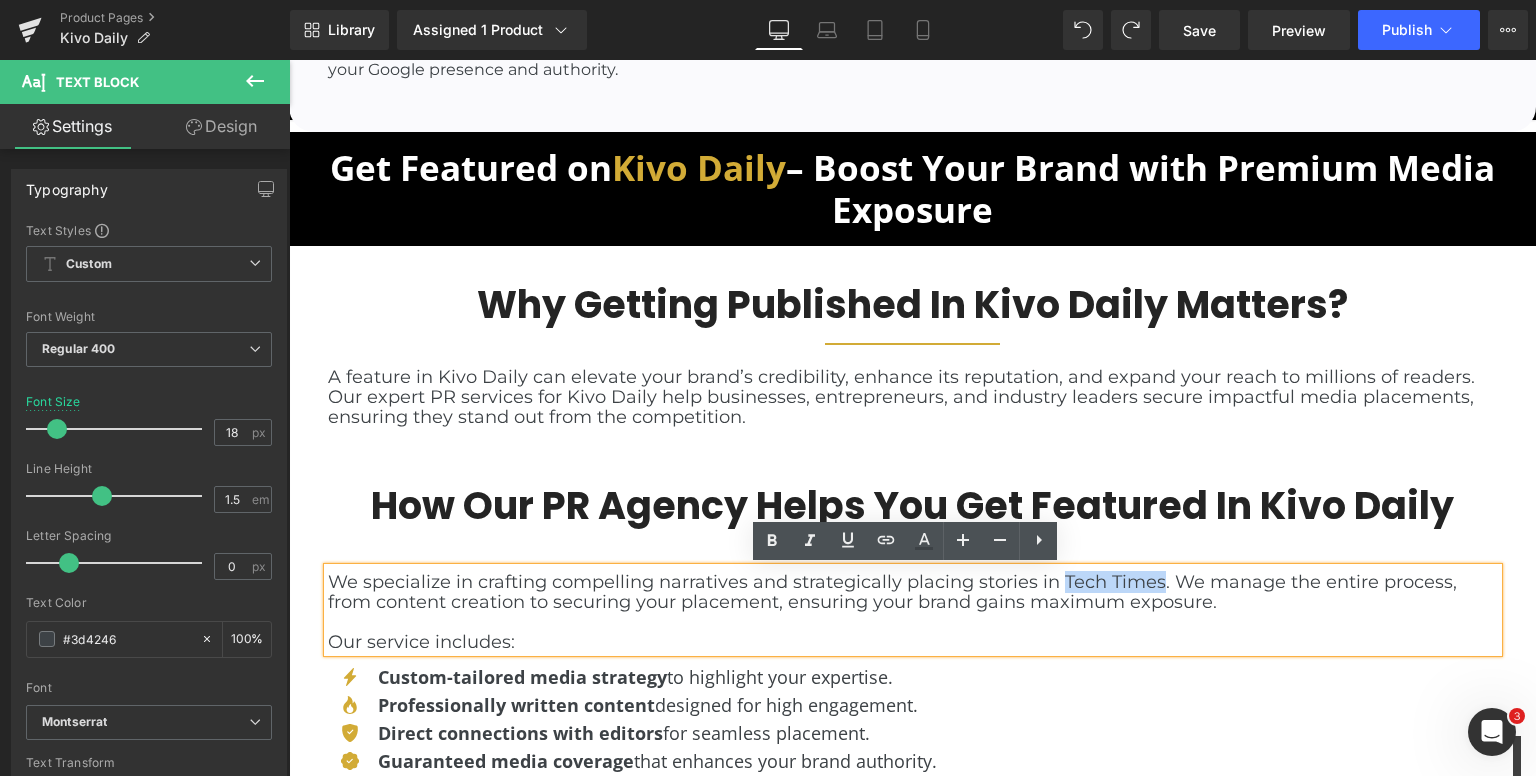 drag, startPoint x: 1055, startPoint y: 579, endPoint x: 1152, endPoint y: 579, distance: 97 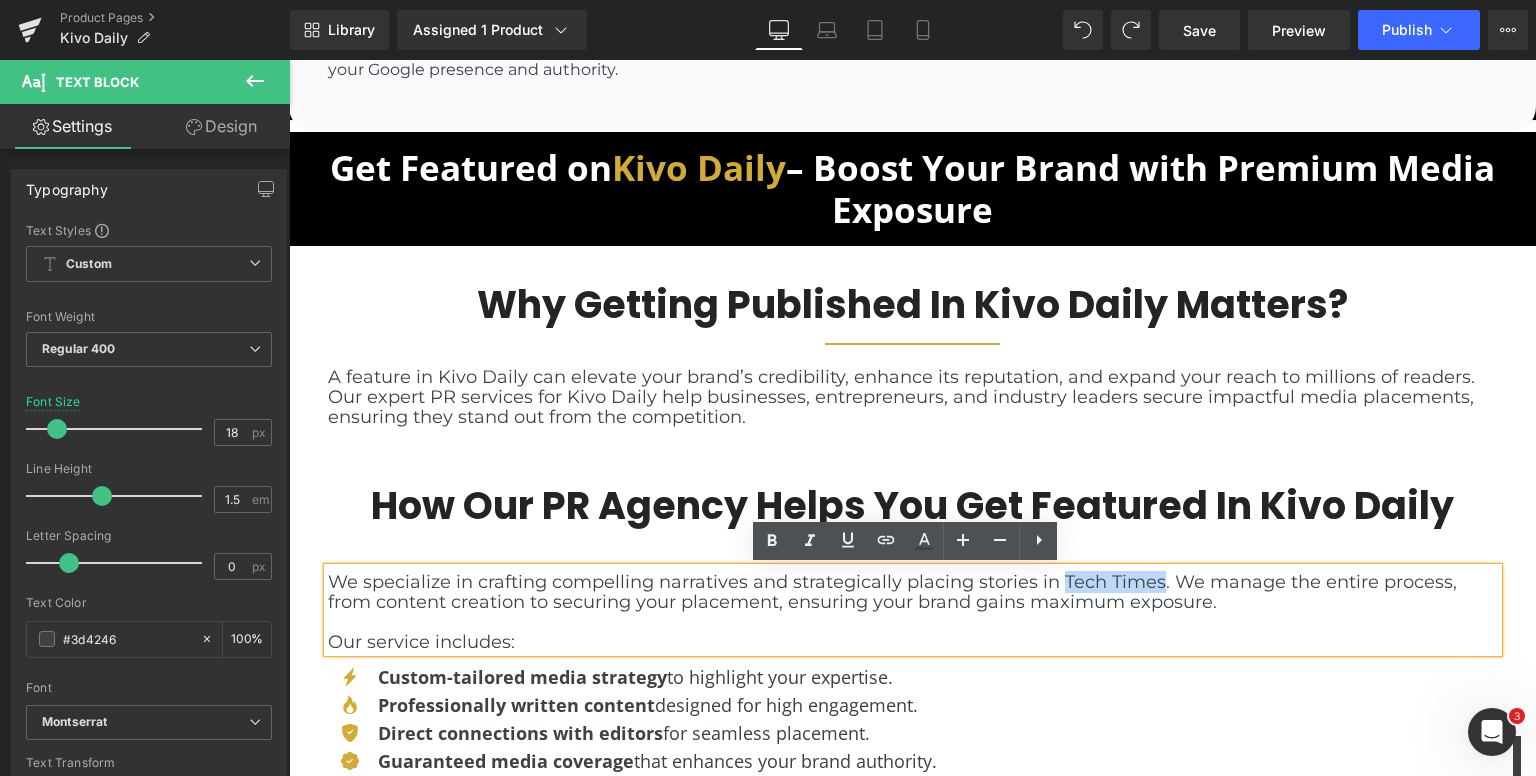 click on "We specialize in crafting compelling narratives and strategically placing stories in Tech Times. We manage the entire process, from content creation to securing your placement, ensuring your brand gains maximum exposure." at bounding box center [913, 592] 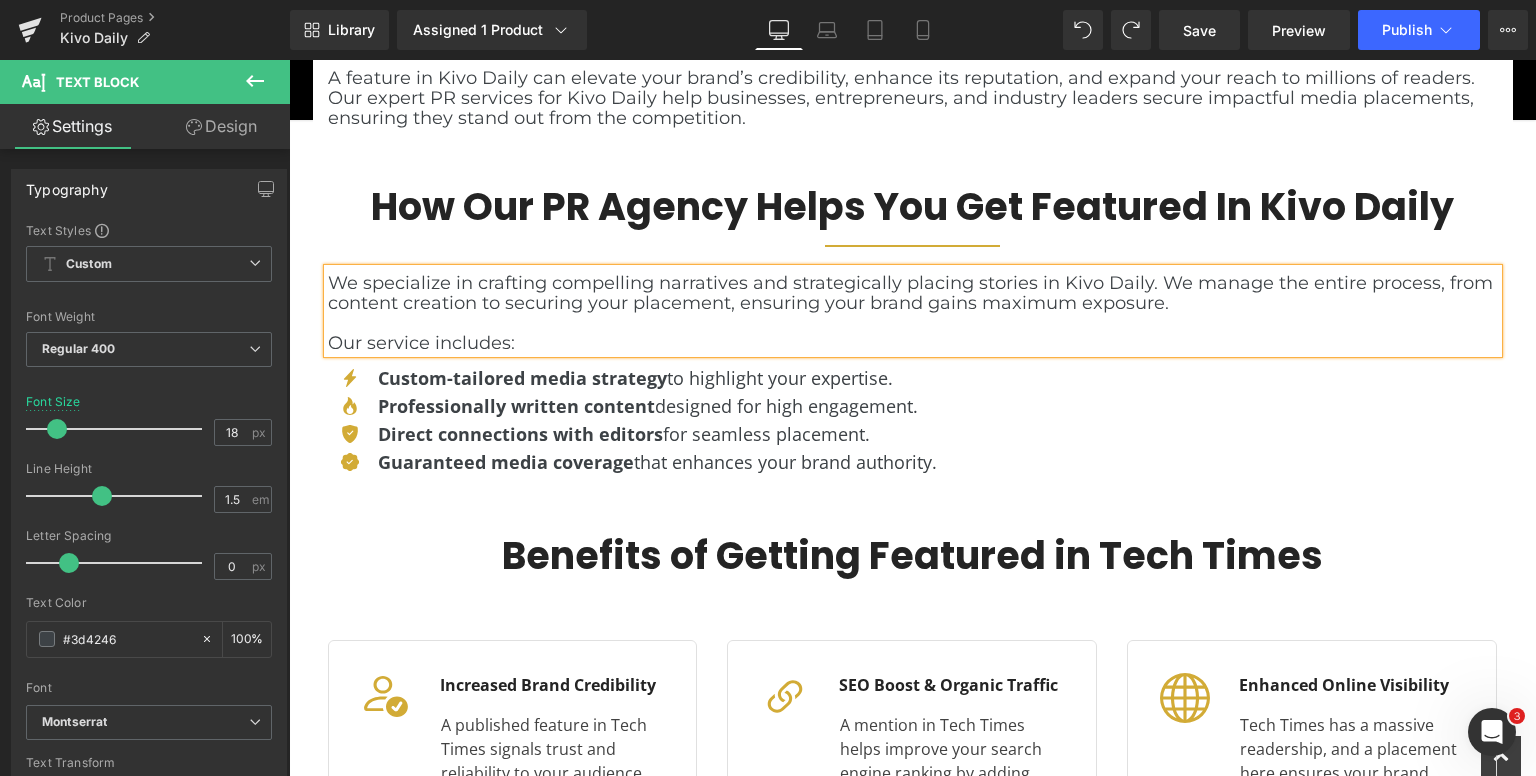 scroll, scrollTop: 1500, scrollLeft: 0, axis: vertical 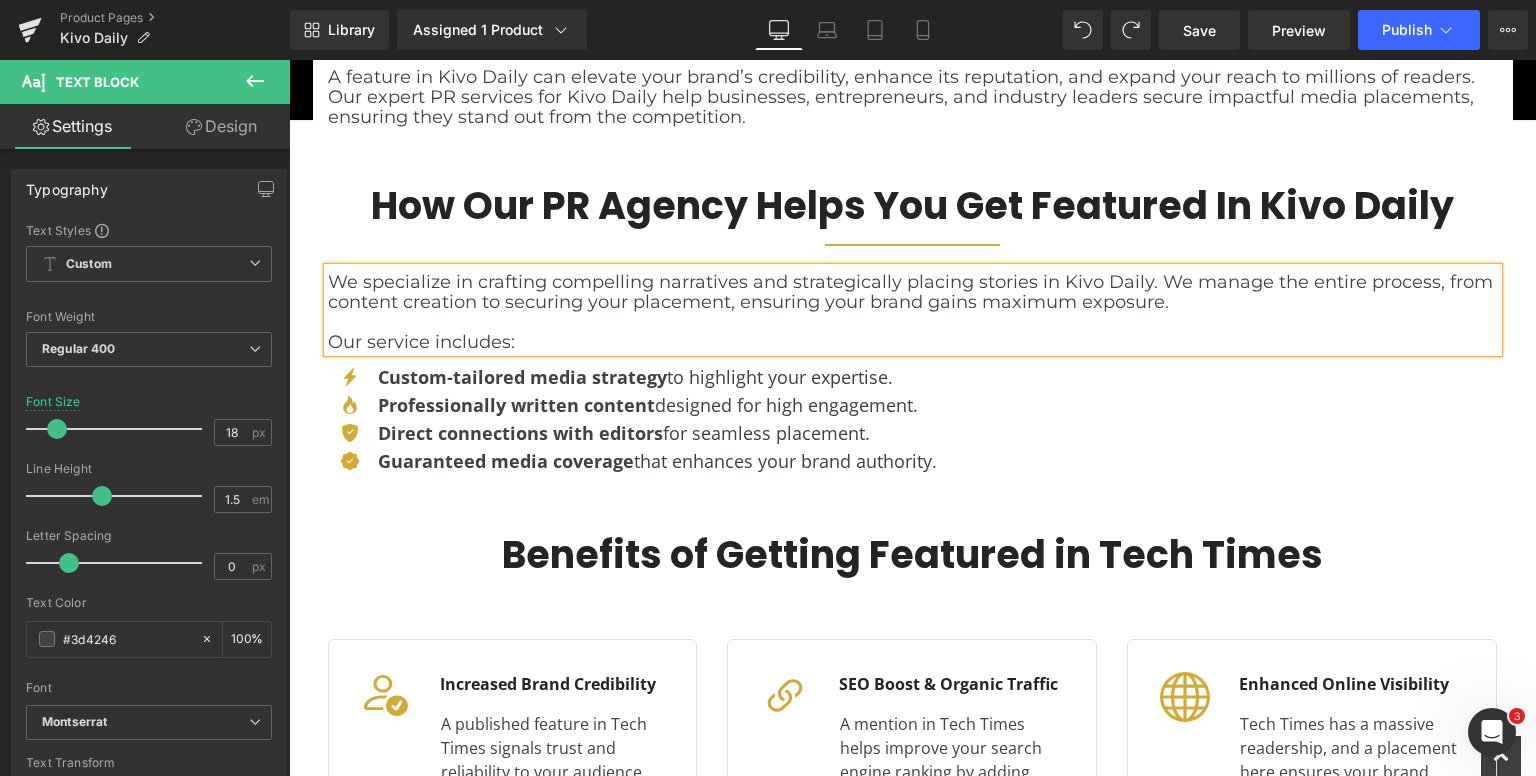 click on "Benefits of Getting Featured in Tech Times" at bounding box center (913, 554) 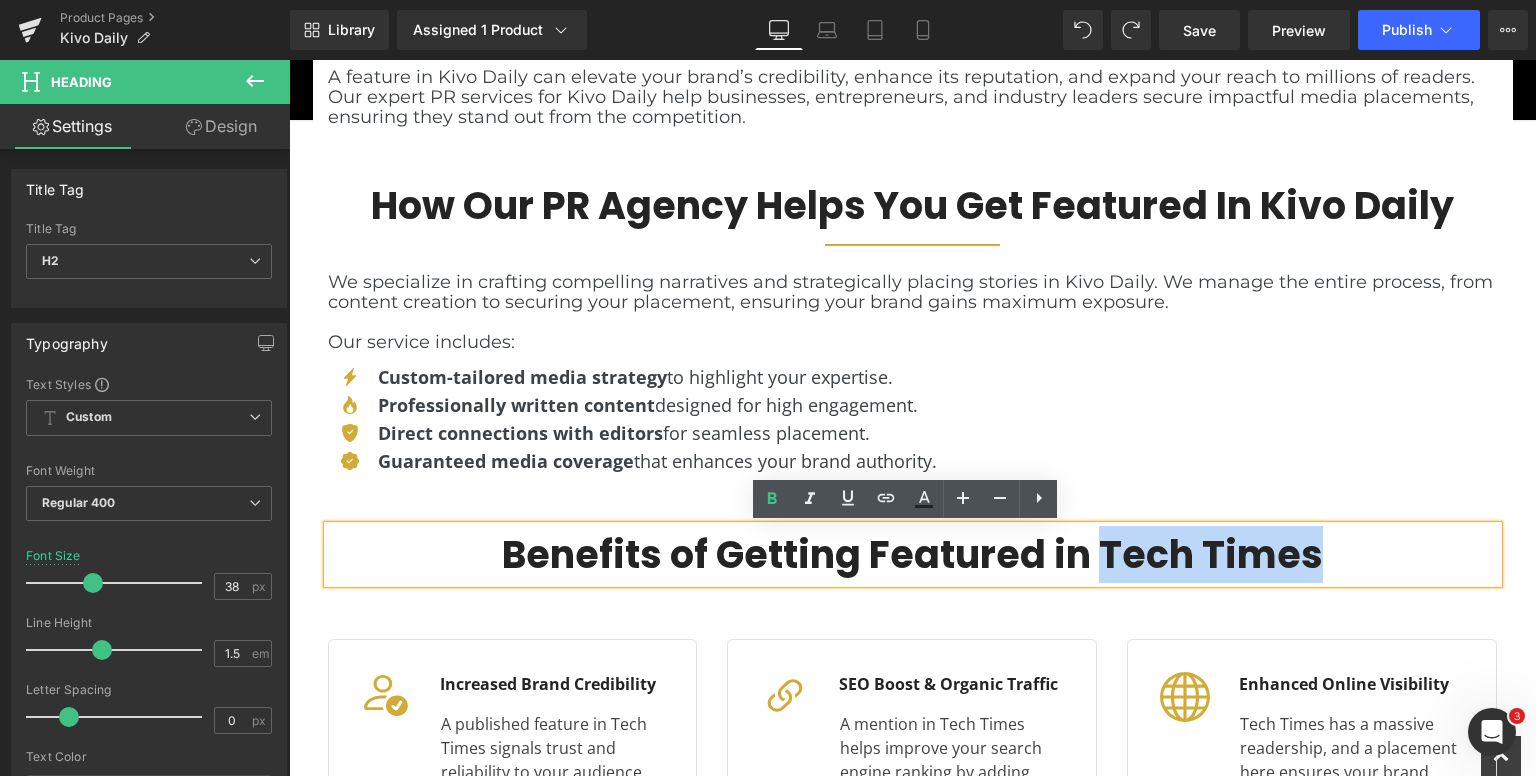 drag, startPoint x: 1098, startPoint y: 552, endPoint x: 1309, endPoint y: 557, distance: 211.05923 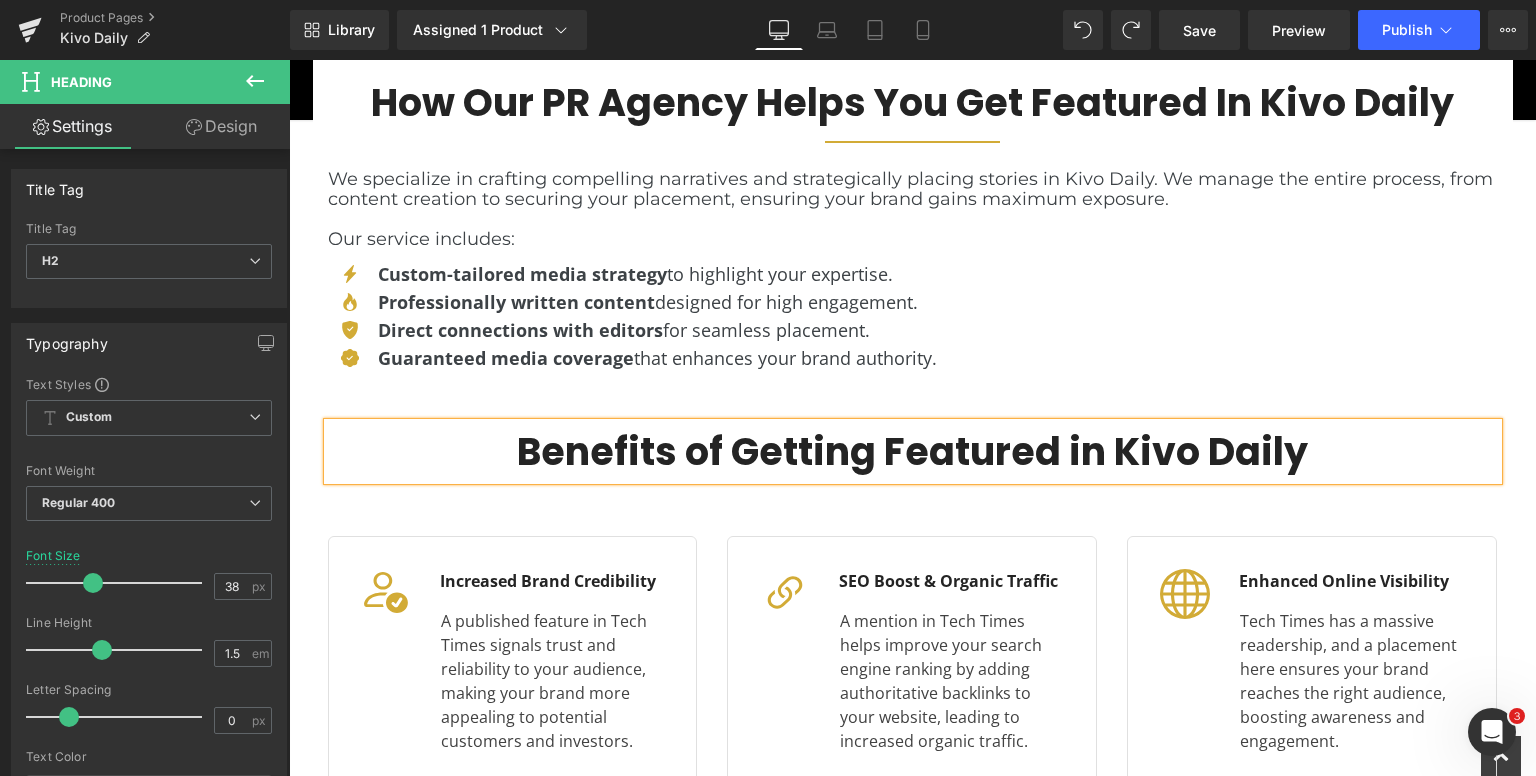 scroll, scrollTop: 1800, scrollLeft: 0, axis: vertical 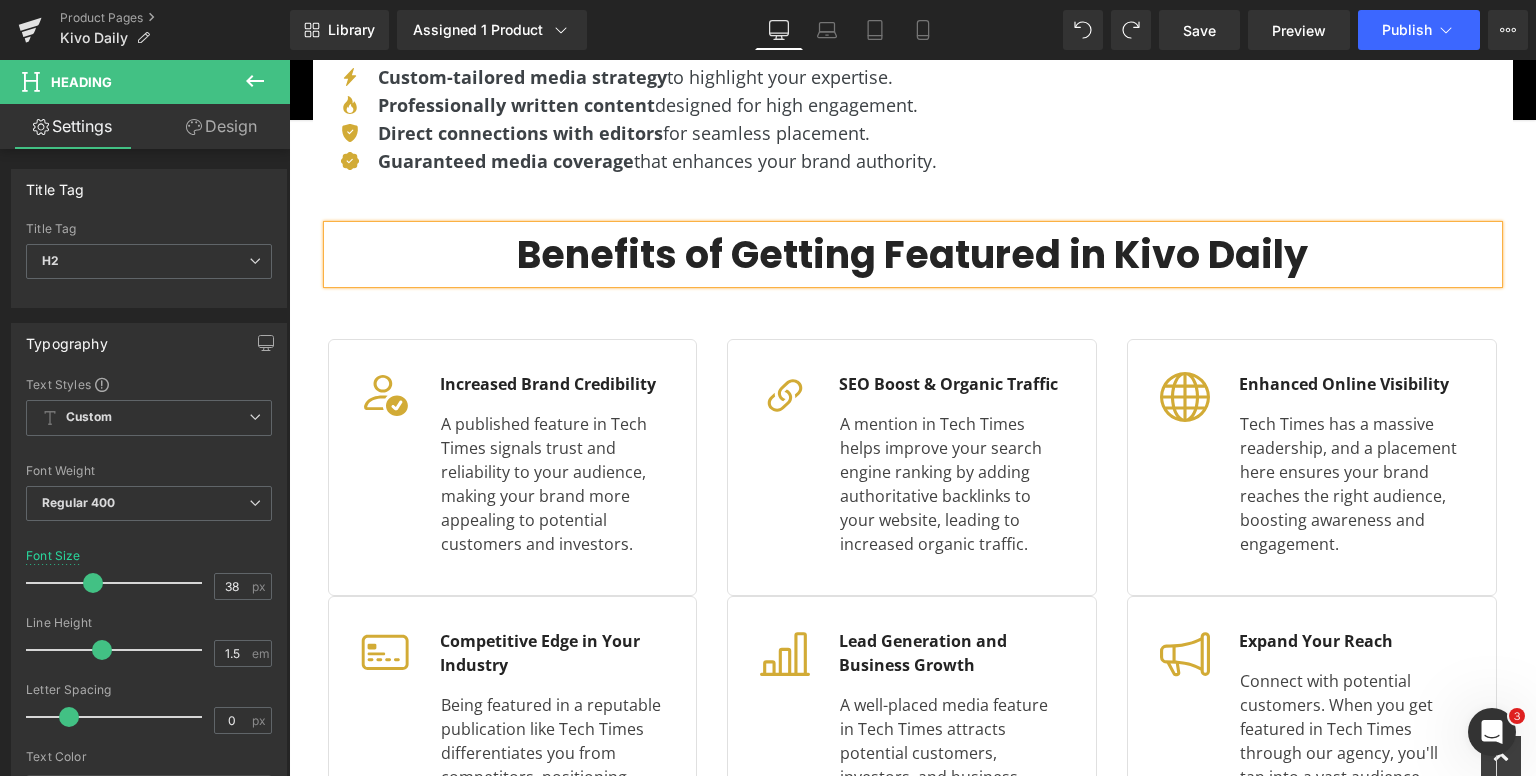 click on "A published feature in Tech Times signals trust and reliability to your audience, making your brand more appealing to potential customers and investors." at bounding box center (553, 484) 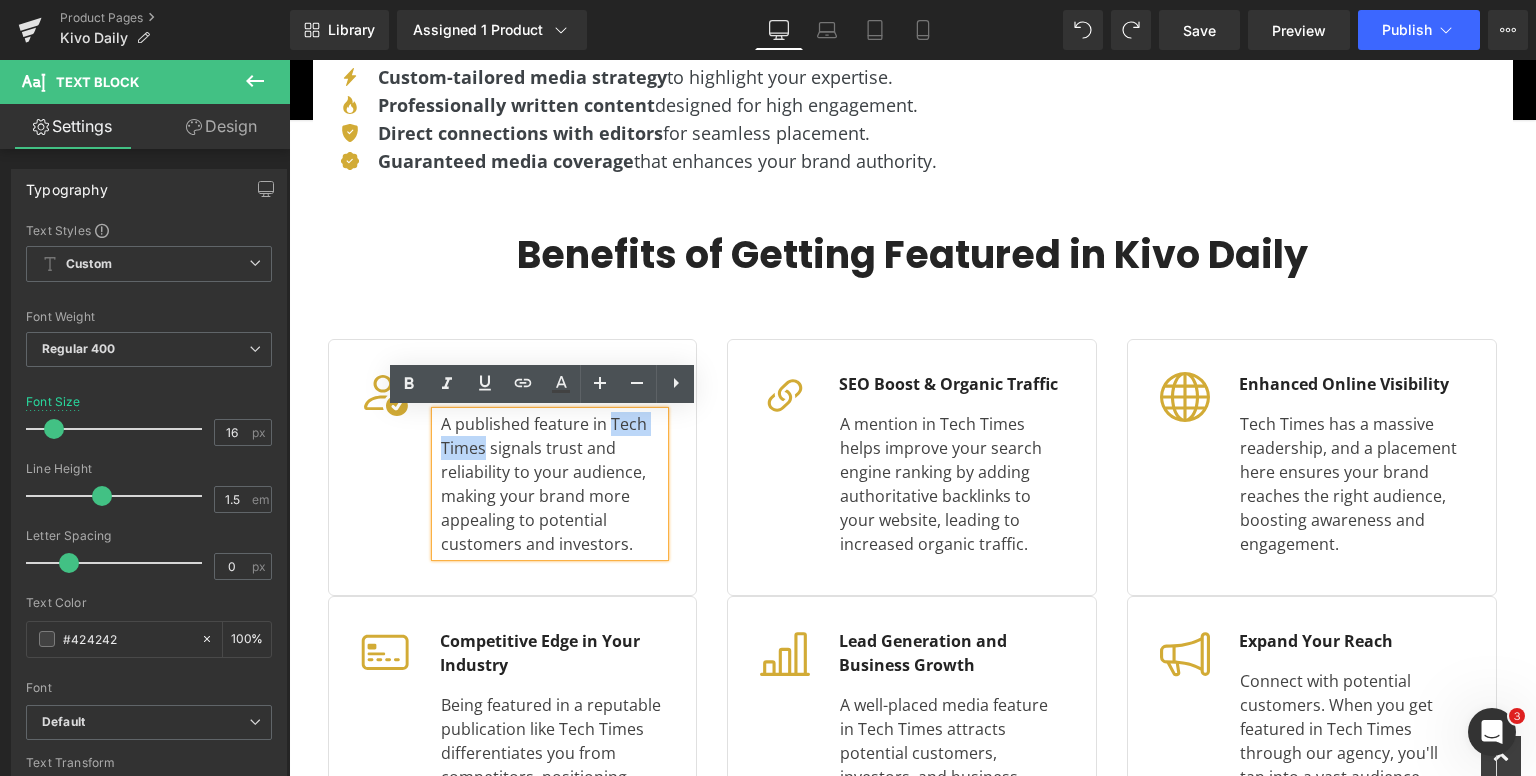 drag, startPoint x: 604, startPoint y: 423, endPoint x: 476, endPoint y: 446, distance: 130.04999 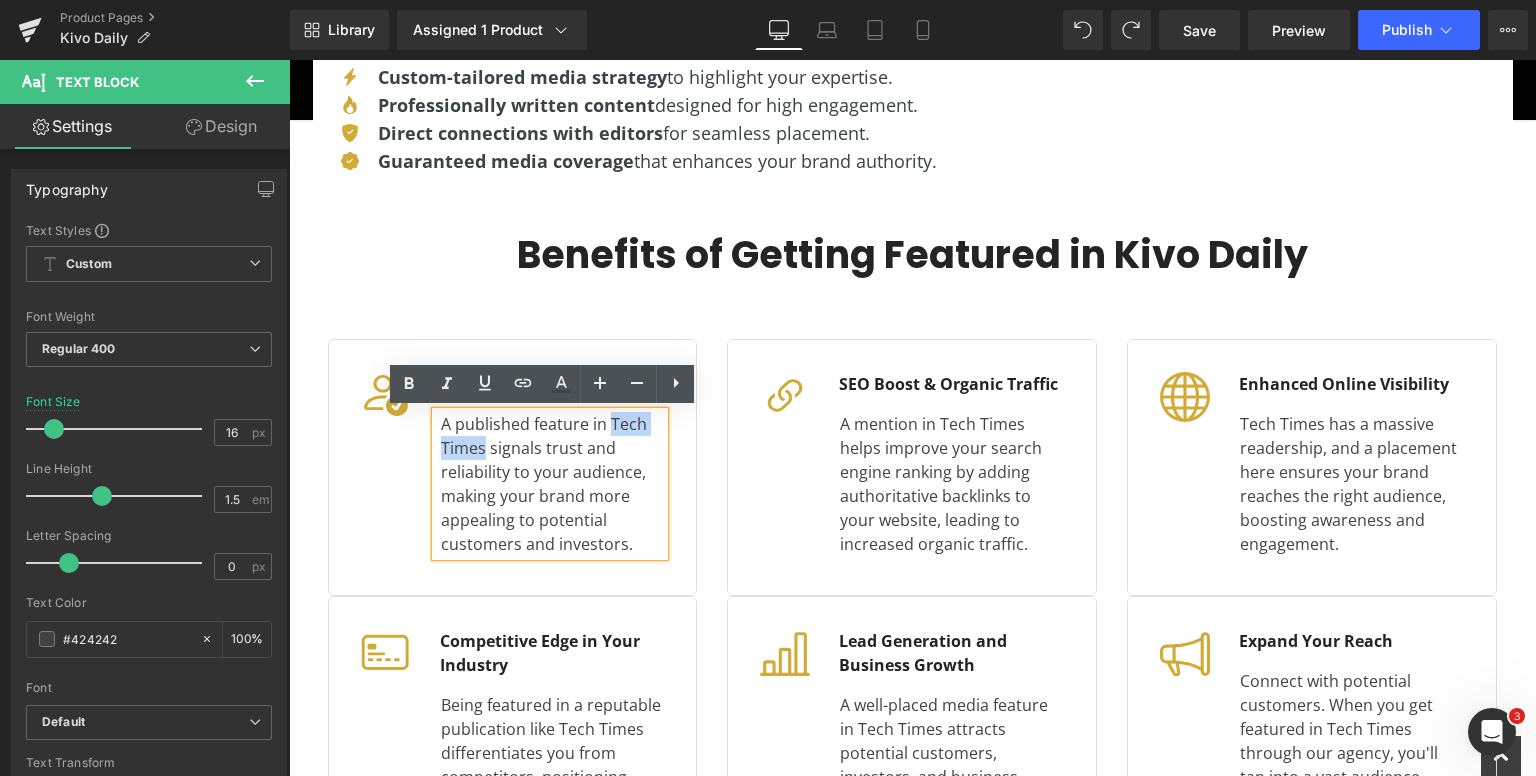 click on "A published feature in Tech Times signals trust and reliability to your audience, making your brand more appealing to potential customers and investors." at bounding box center [553, 484] 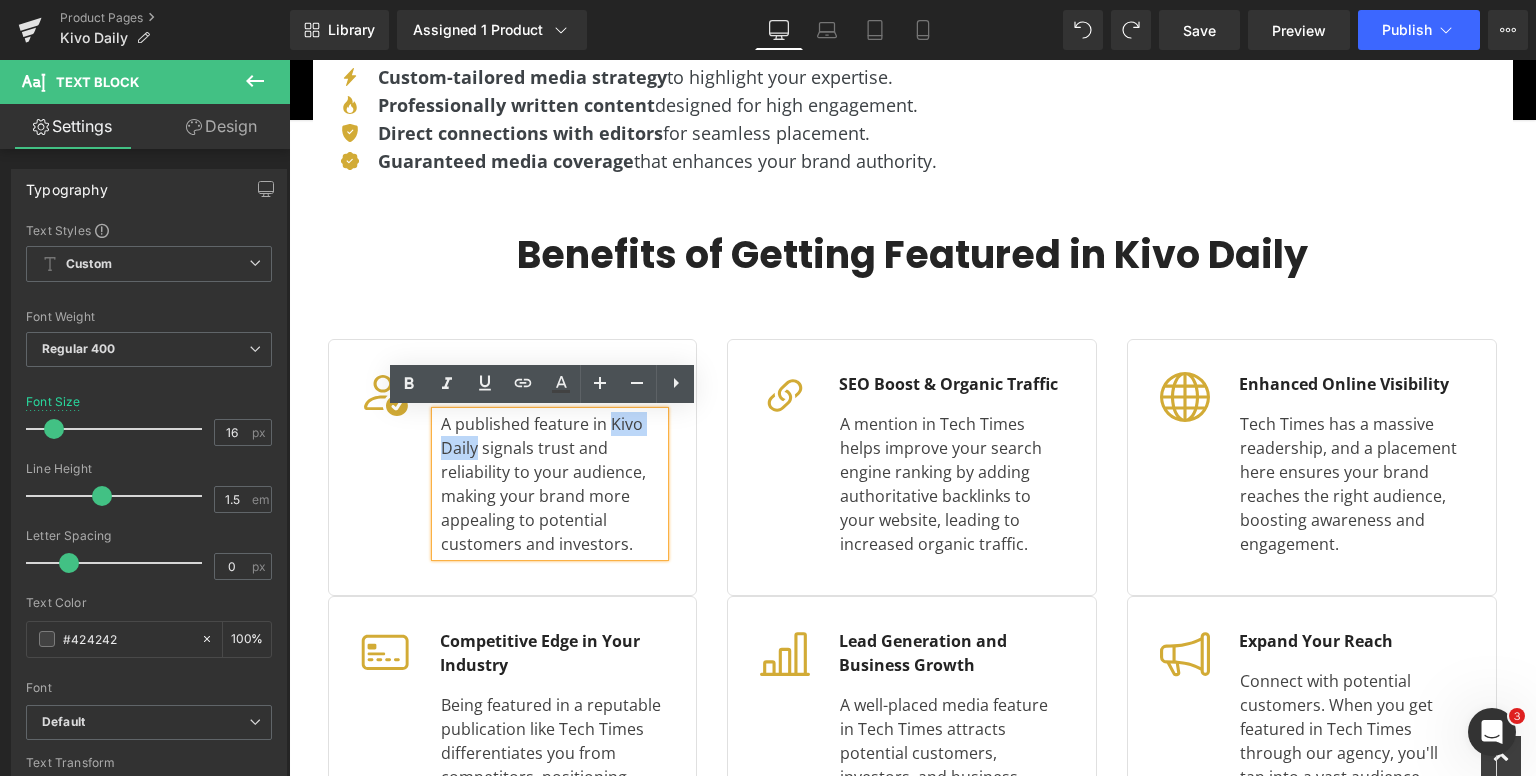 type 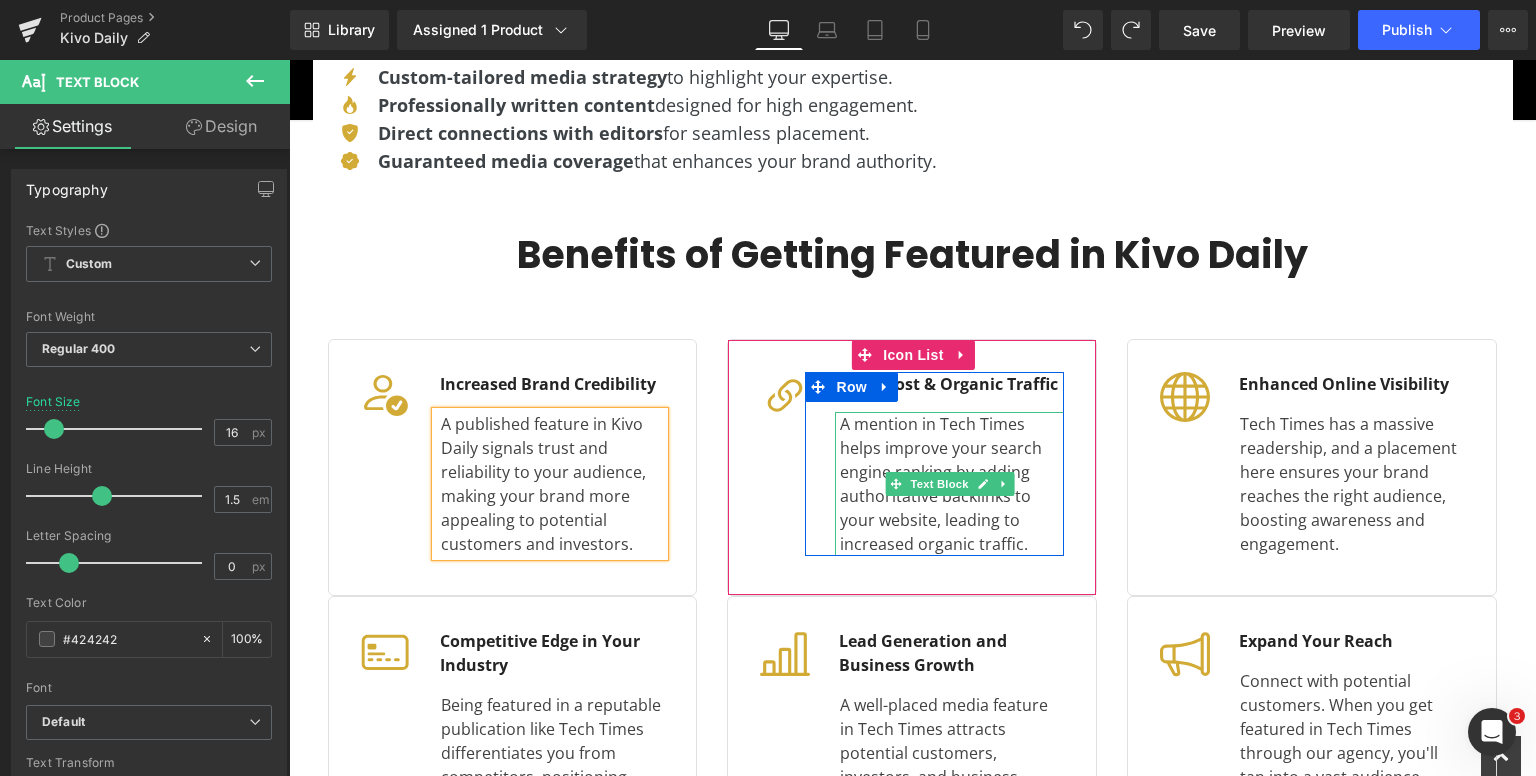 click on "A mention in Tech Times helps improve your search engine ranking by adding authoritative backlinks to your website, leading to increased organic traffic." at bounding box center (952, 484) 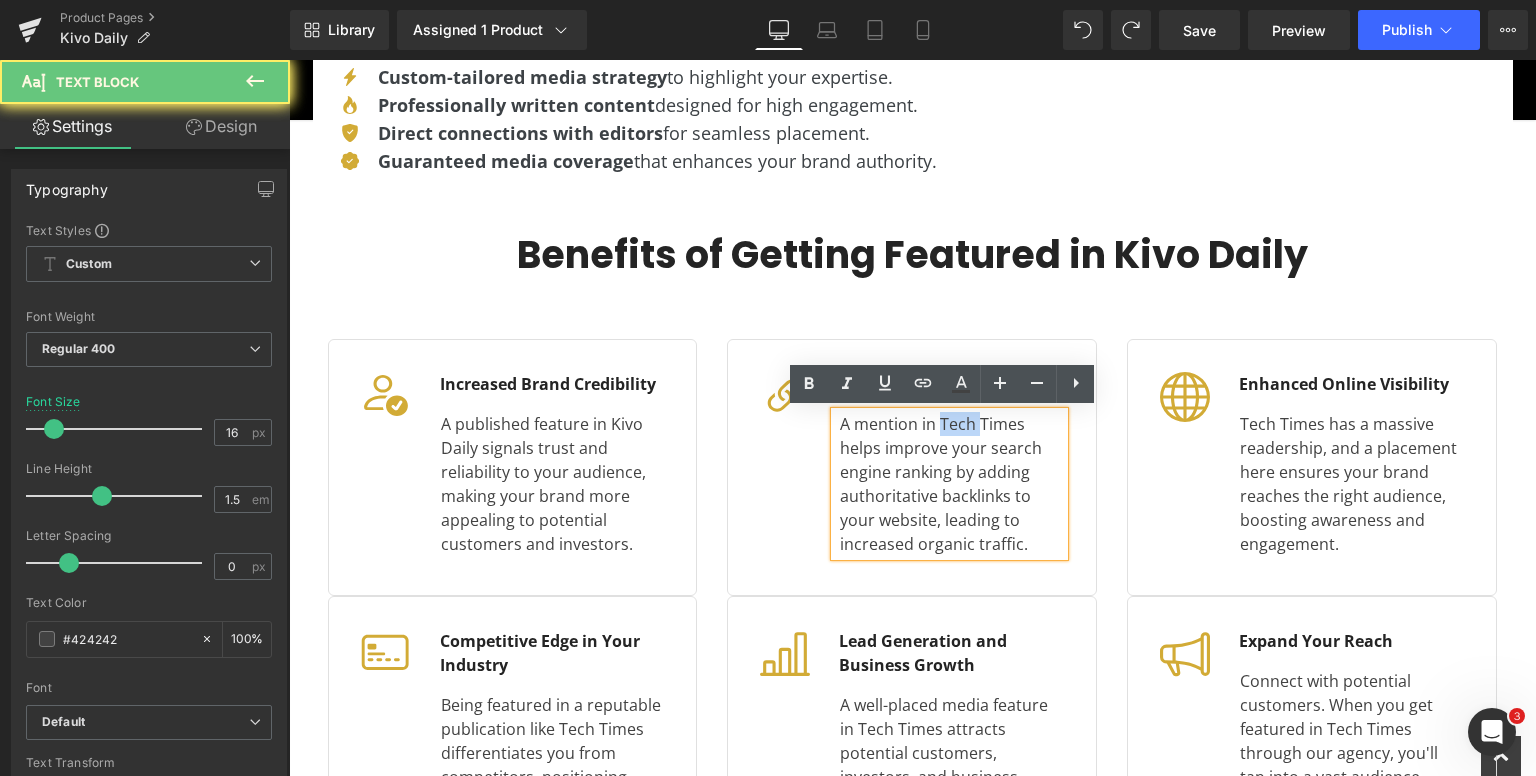 click on "A mention in Tech Times helps improve your search engine ranking by adding authoritative backlinks to your website, leading to increased organic traffic." at bounding box center (952, 484) 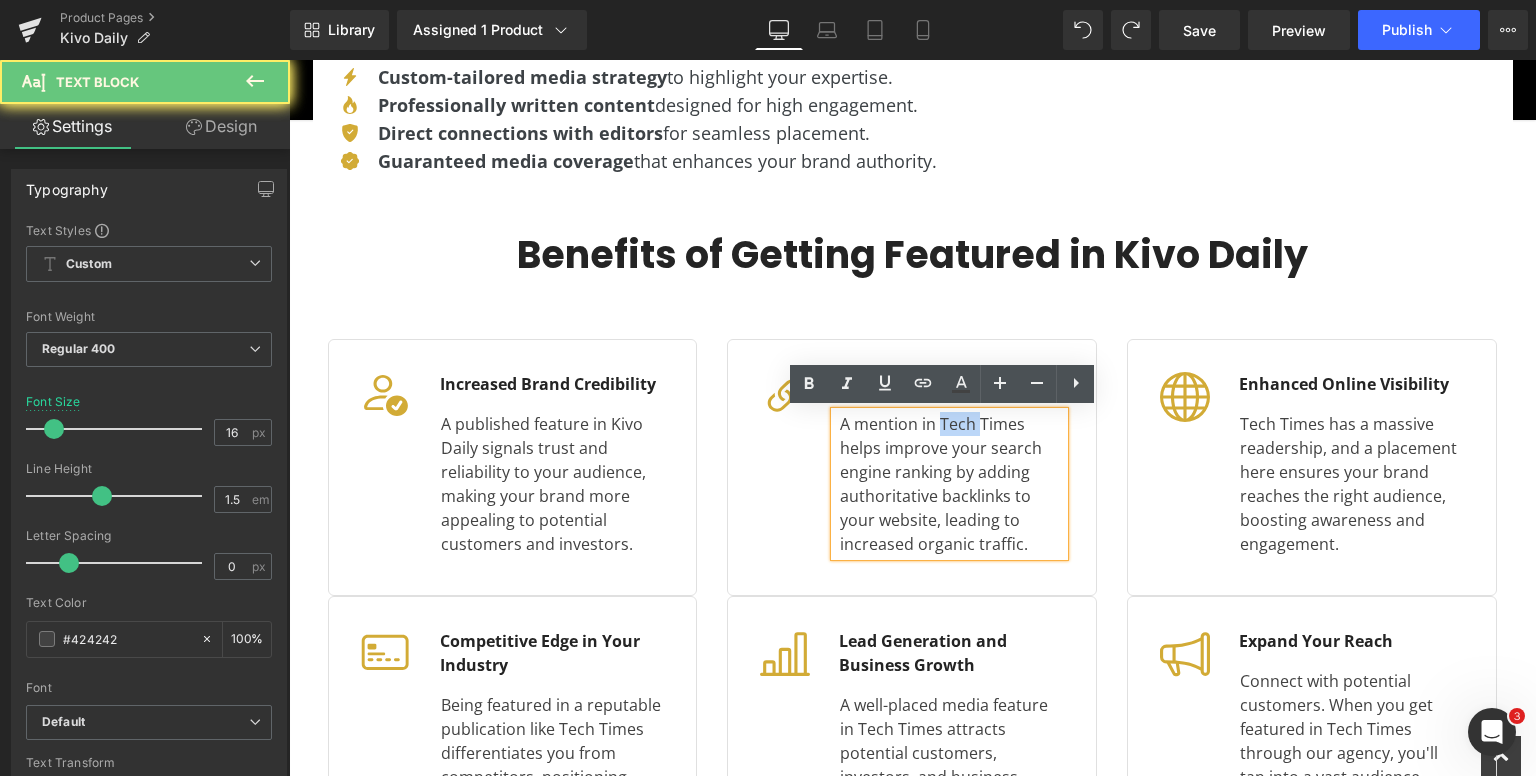 drag, startPoint x: 940, startPoint y: 425, endPoint x: 988, endPoint y: 425, distance: 48 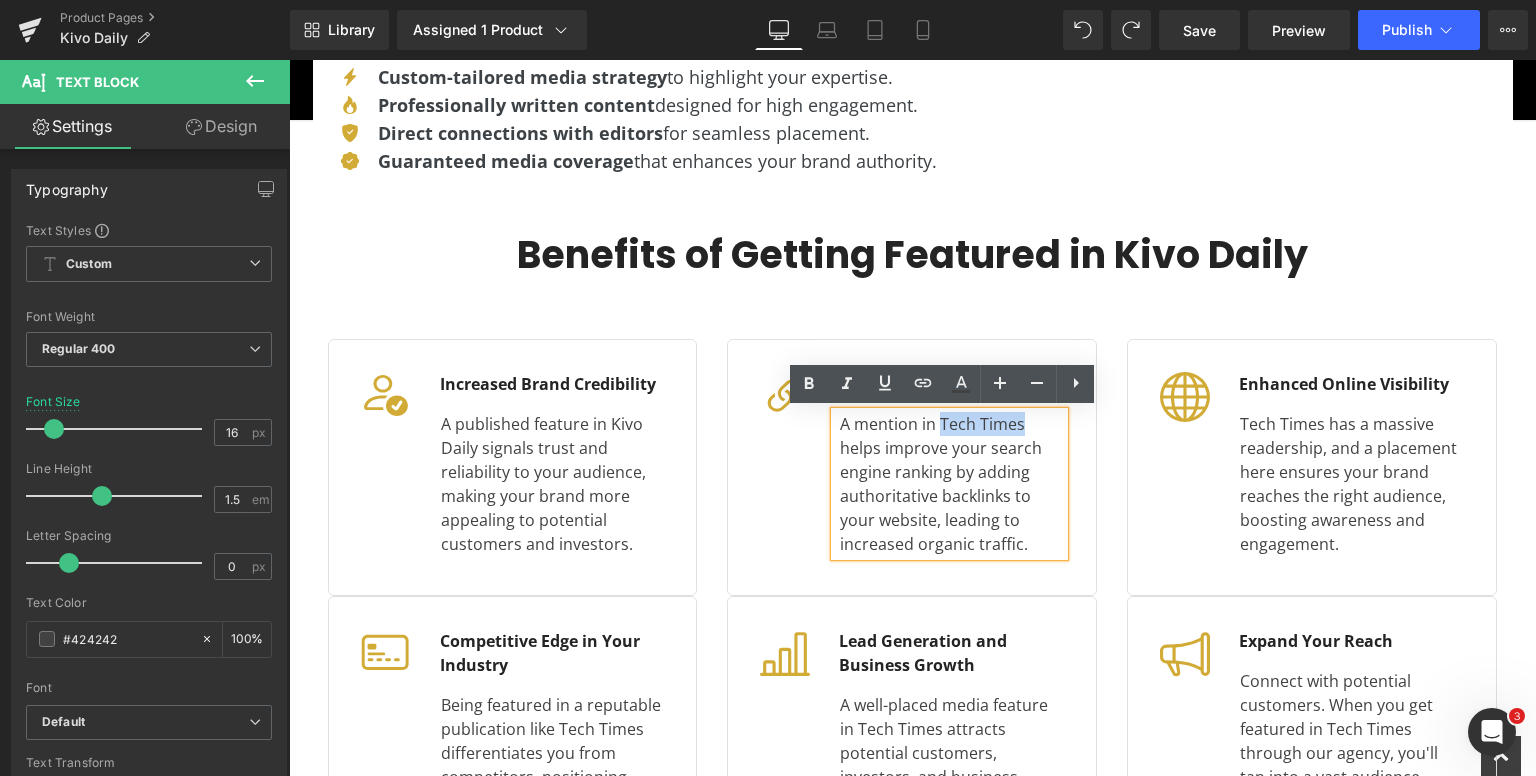drag, startPoint x: 1015, startPoint y: 421, endPoint x: 932, endPoint y: 423, distance: 83.02409 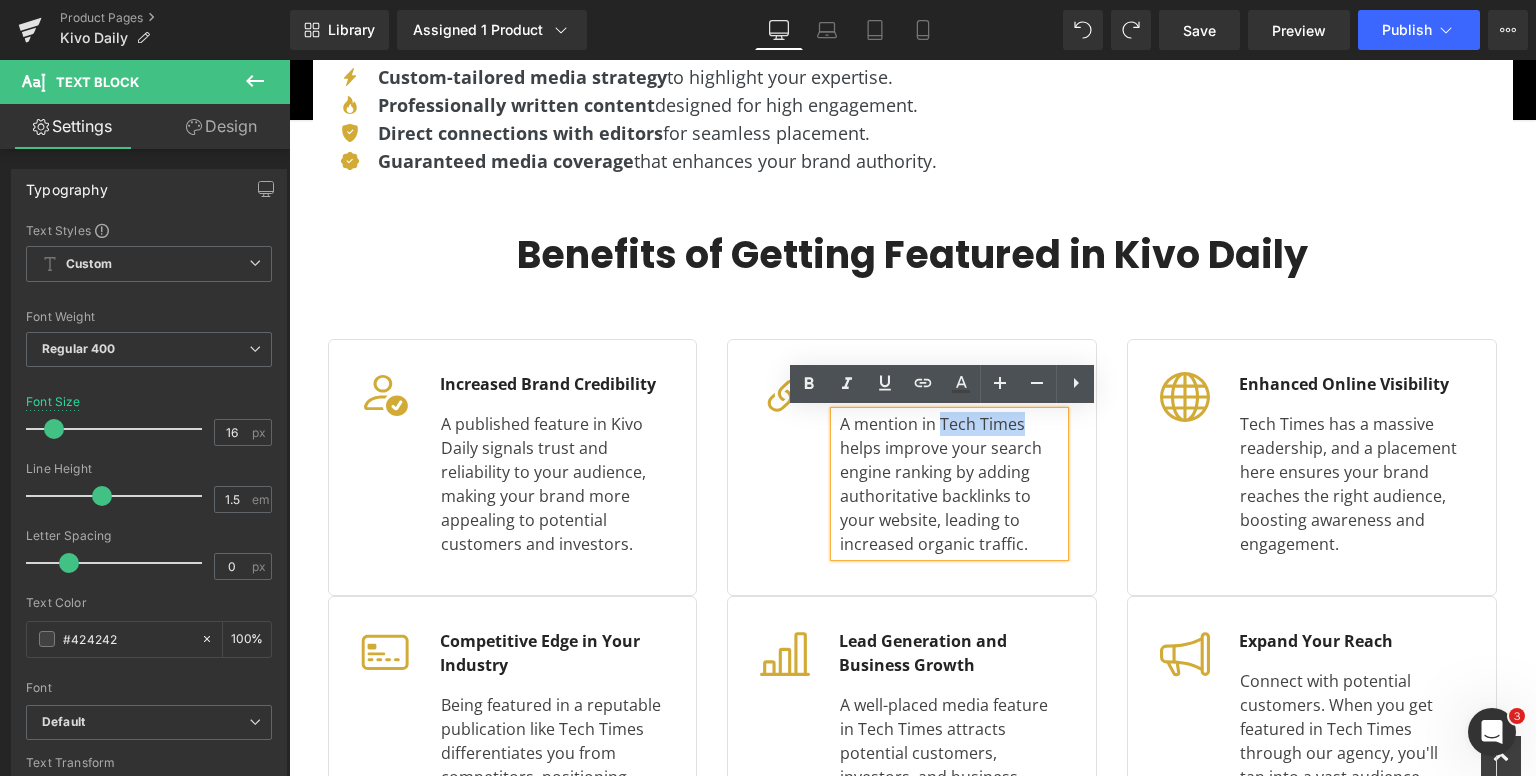 click on "A mention in Tech Times helps improve your search engine ranking by adding authoritative backlinks to your website, leading to increased organic traffic." at bounding box center [952, 484] 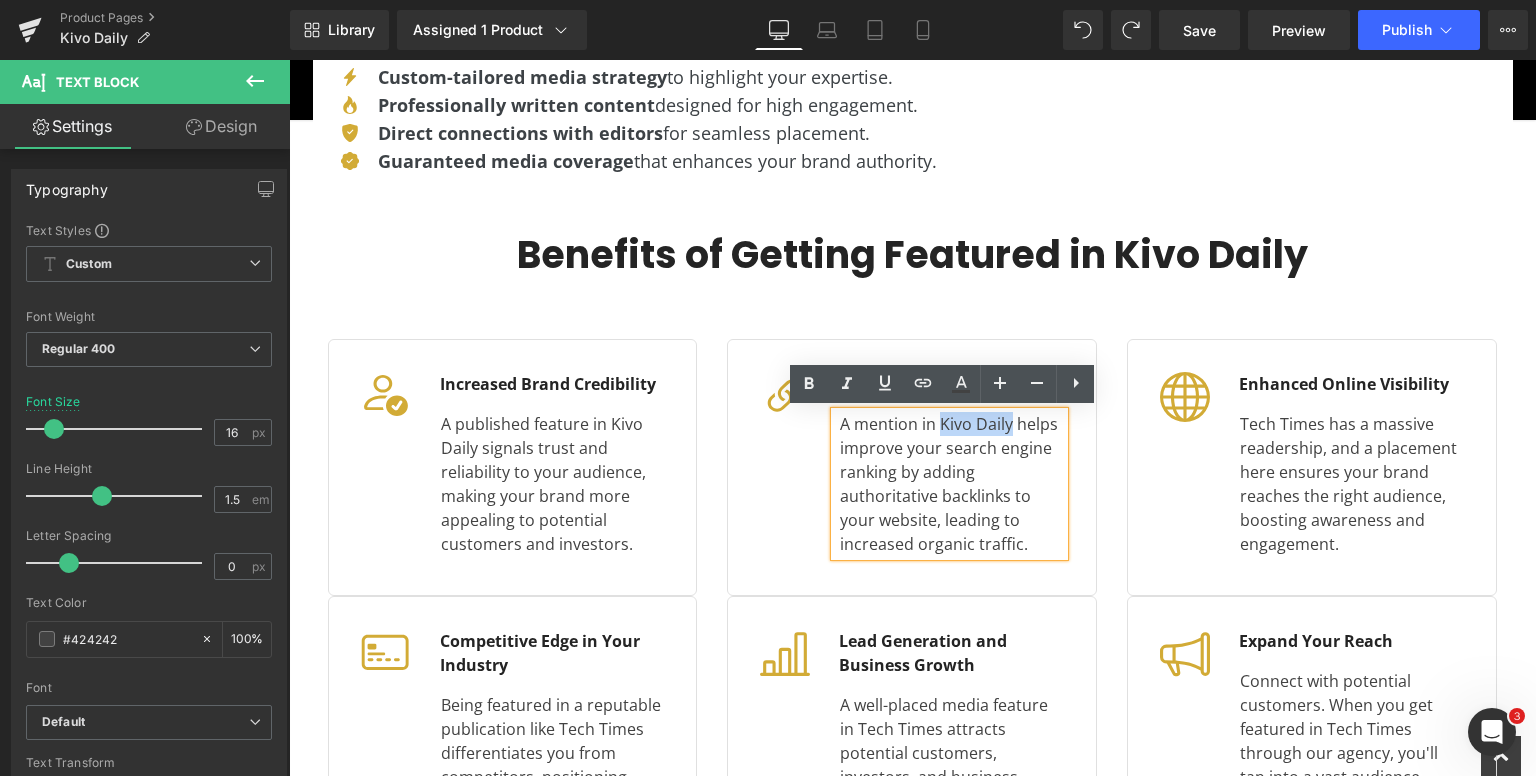 type 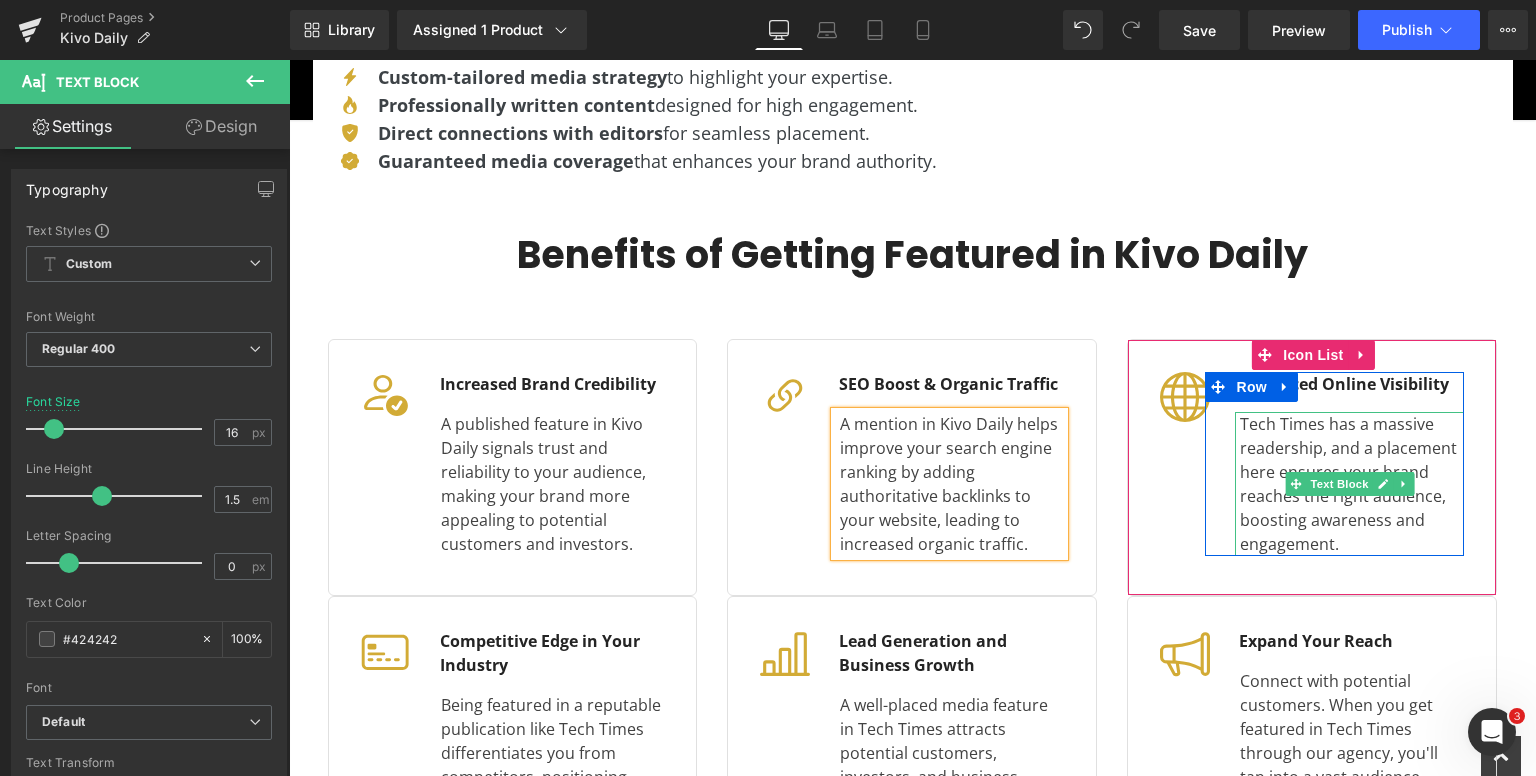 click on "Tech Times has a massive readership, and a placement here ensures your brand reaches the right audience, boosting awareness and engagement." at bounding box center (1352, 484) 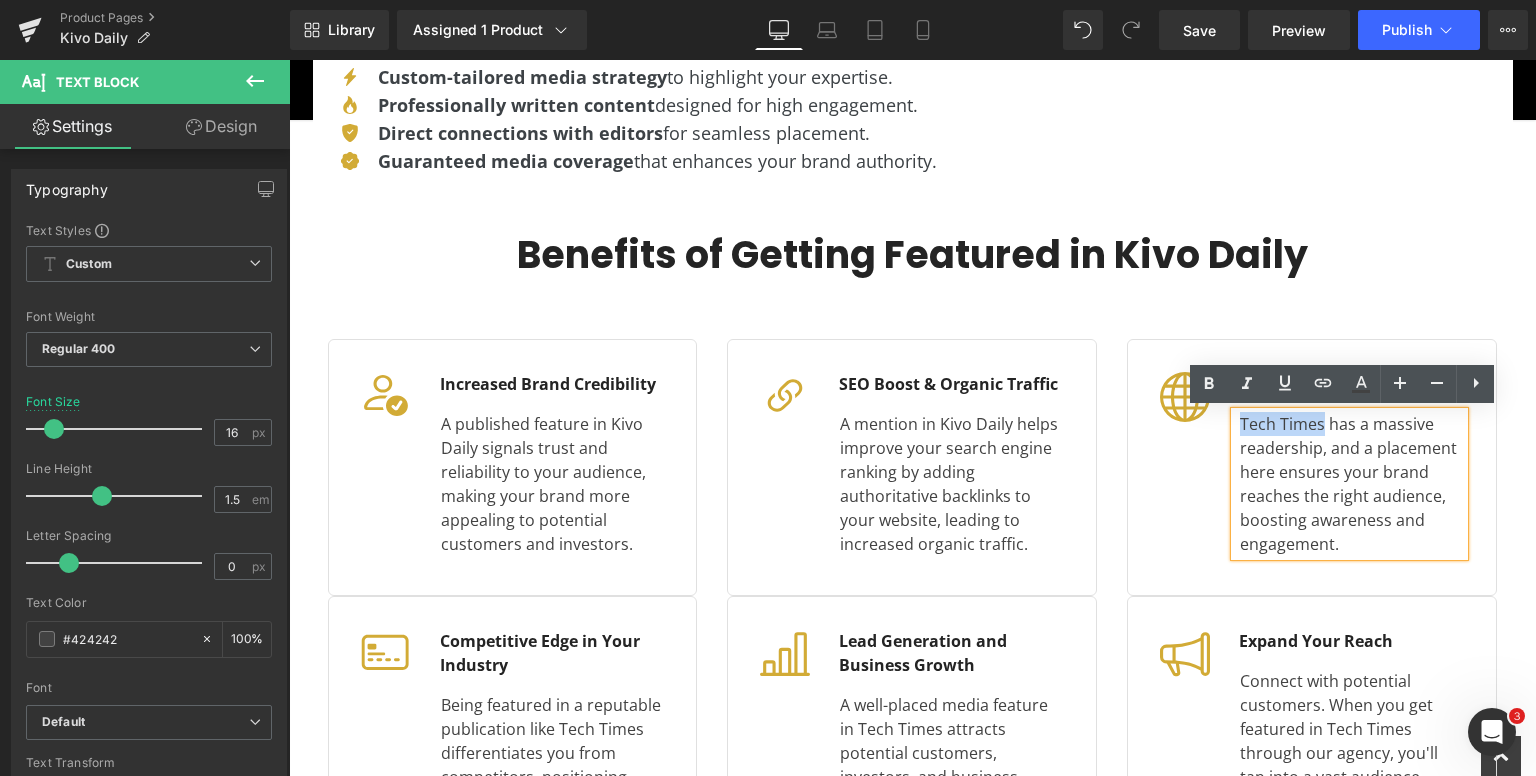 drag, startPoint x: 1260, startPoint y: 424, endPoint x: 1236, endPoint y: 424, distance: 24 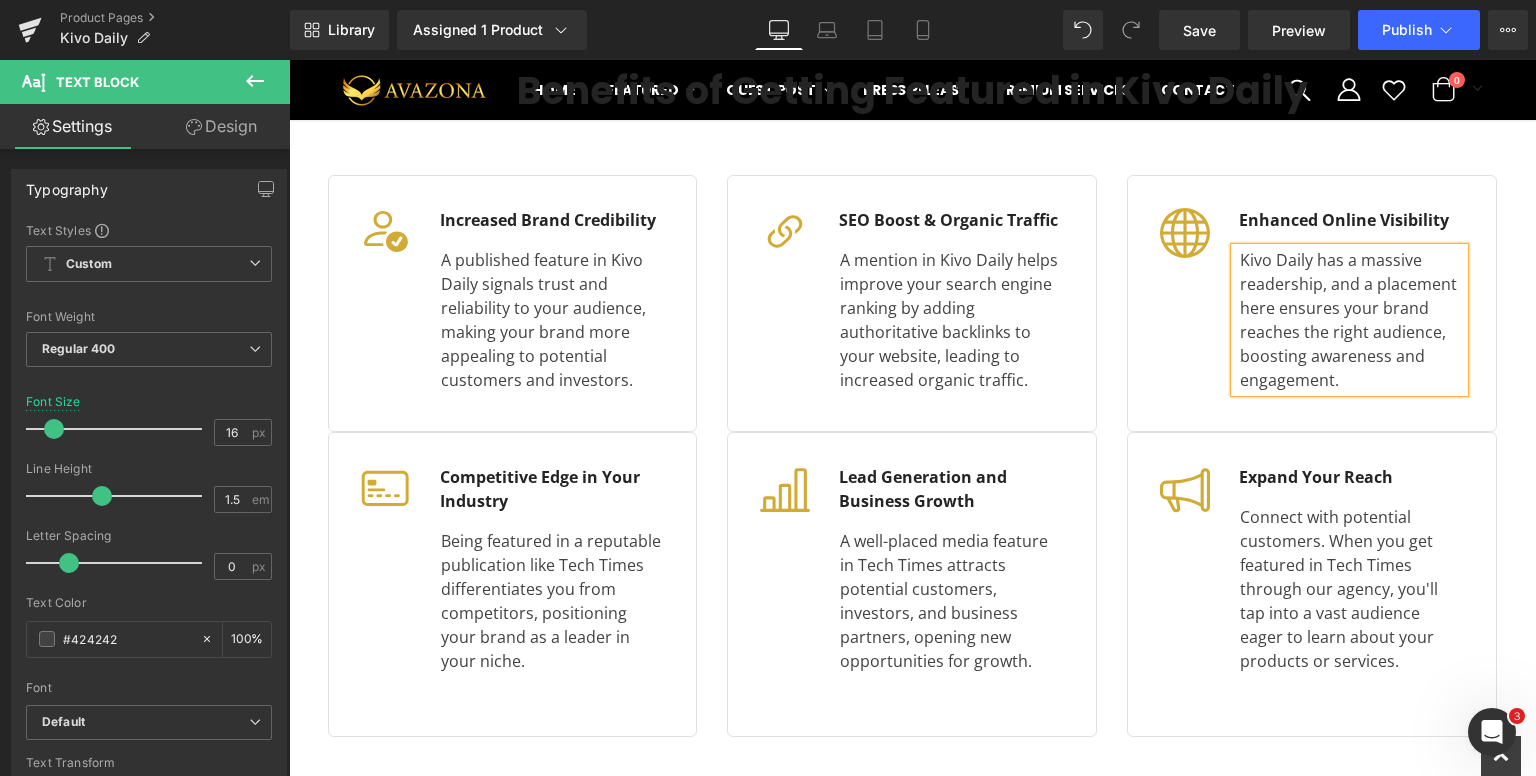 scroll, scrollTop: 2100, scrollLeft: 0, axis: vertical 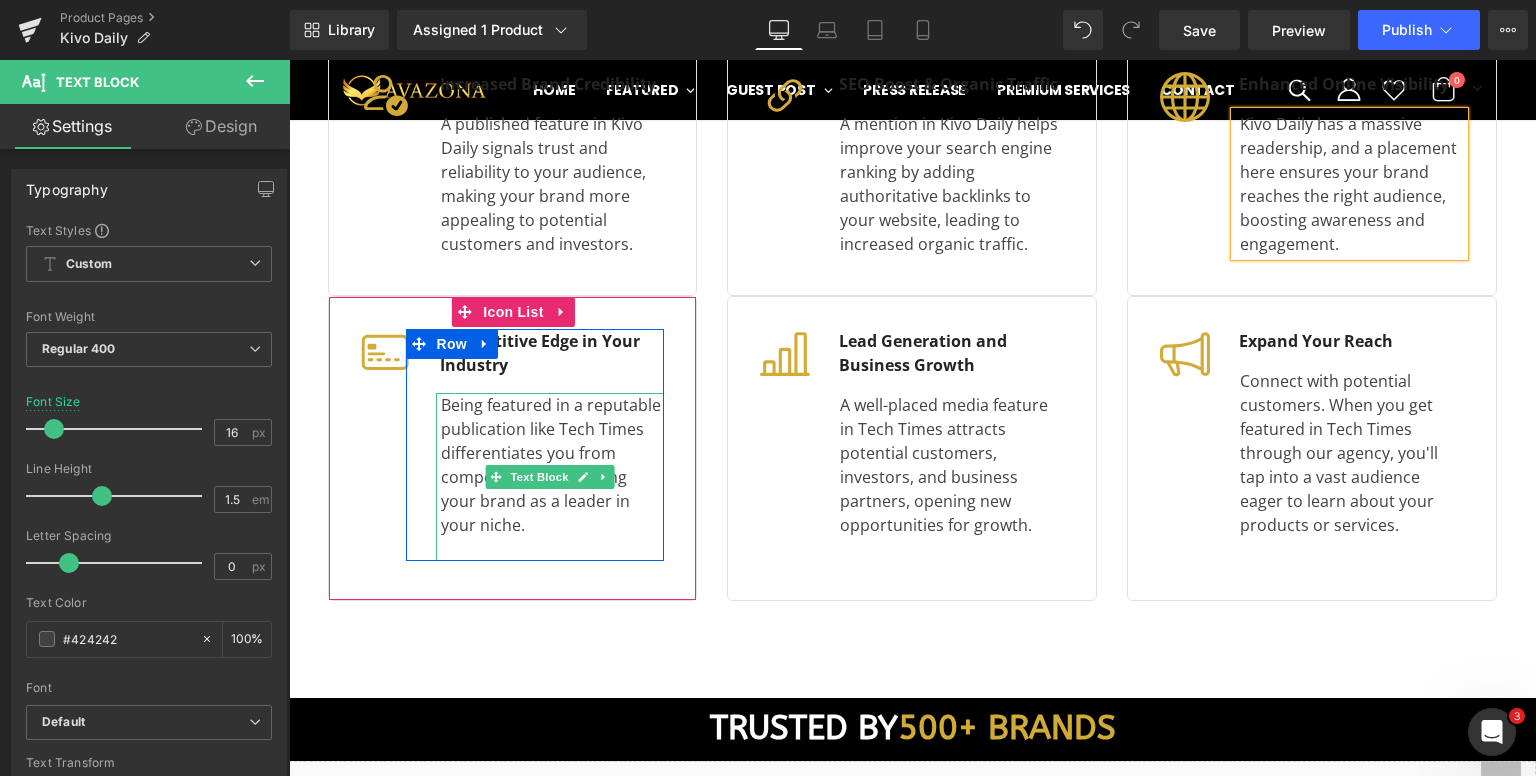 drag, startPoint x: 591, startPoint y: 425, endPoint x: 552, endPoint y: 425, distance: 39 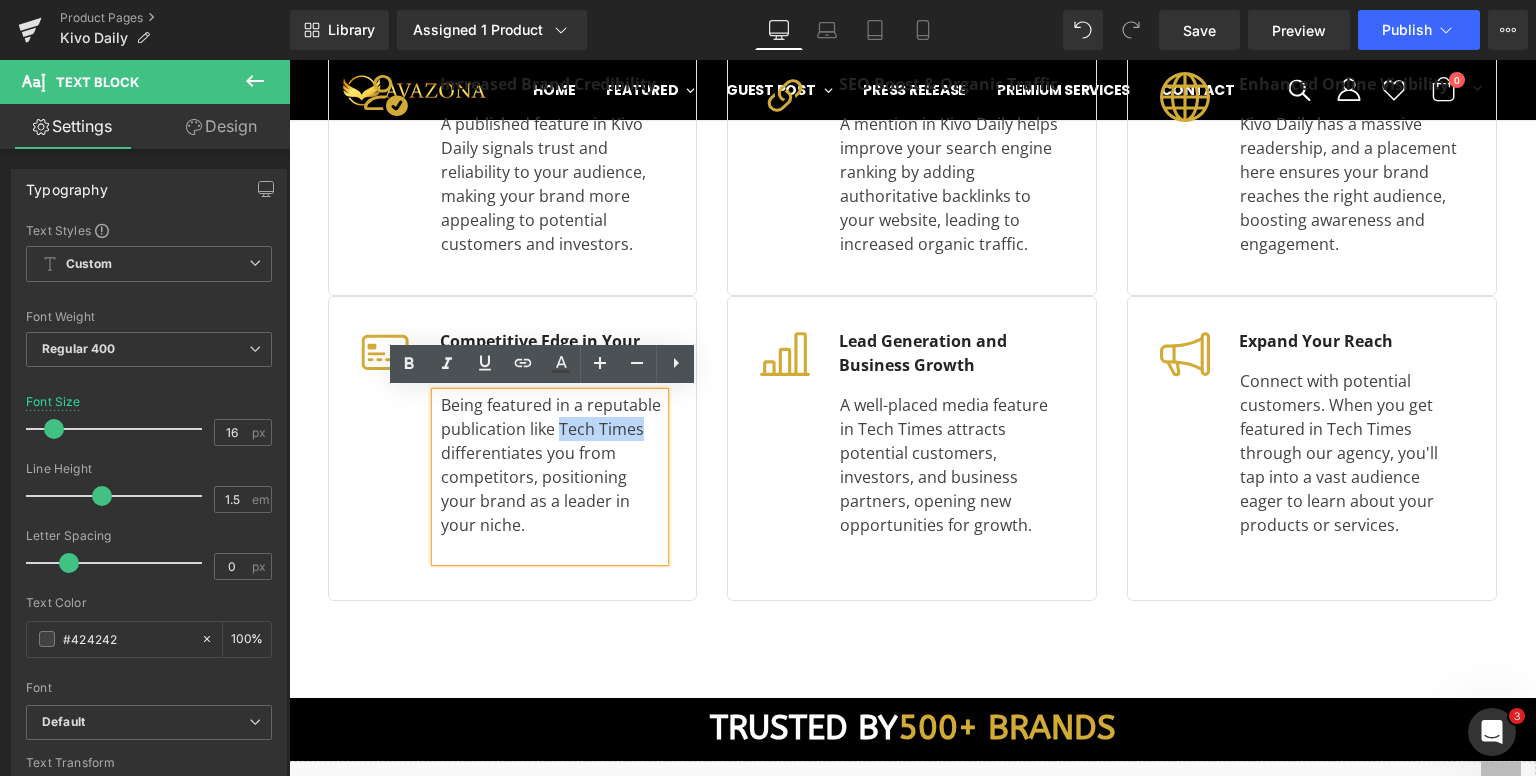 drag, startPoint x: 550, startPoint y: 425, endPoint x: 636, endPoint y: 428, distance: 86.05231 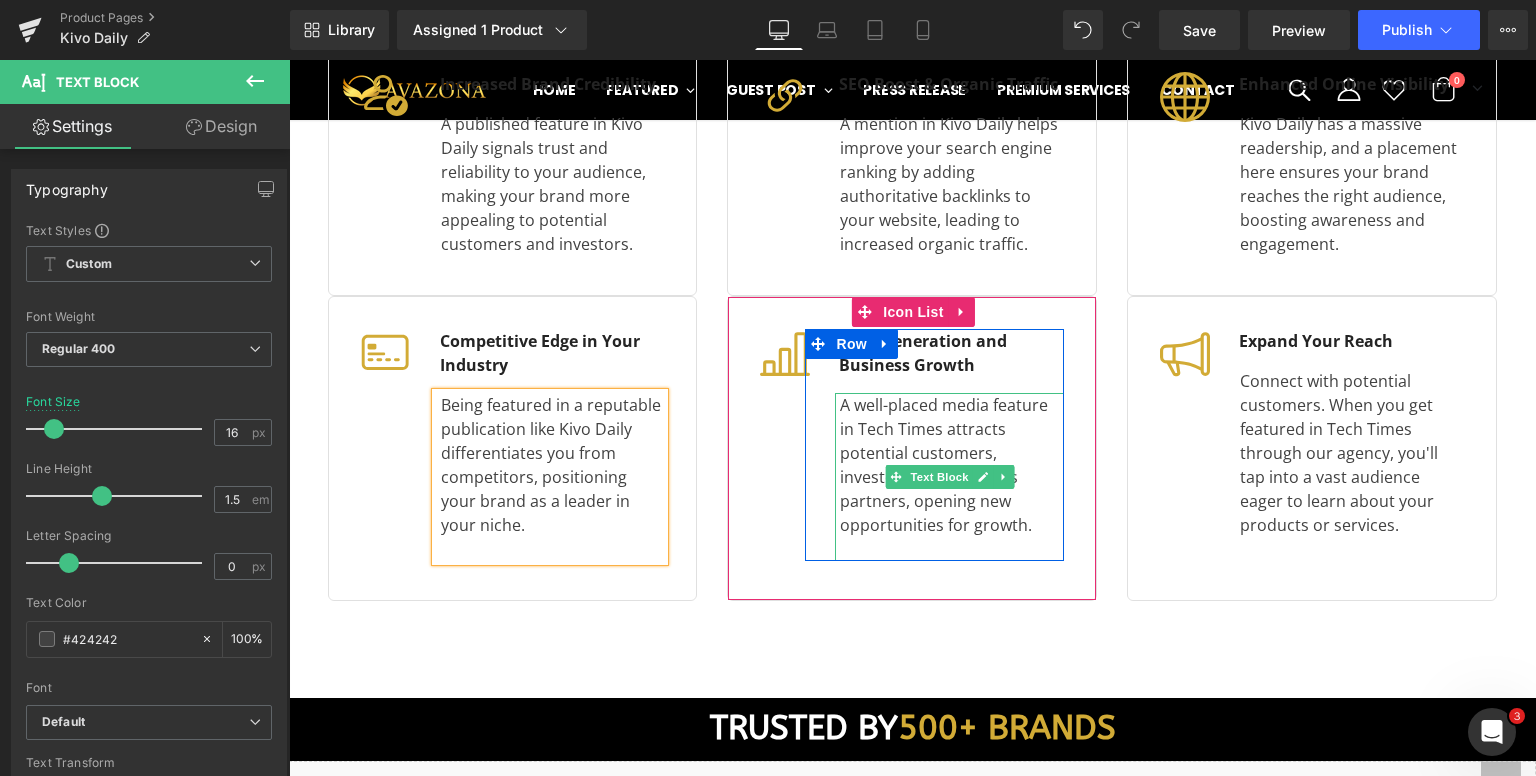 click on "A well-placed media feature in Tech Times attracts potential customers, investors, and business partners, opening new opportunities for growth." at bounding box center [952, 465] 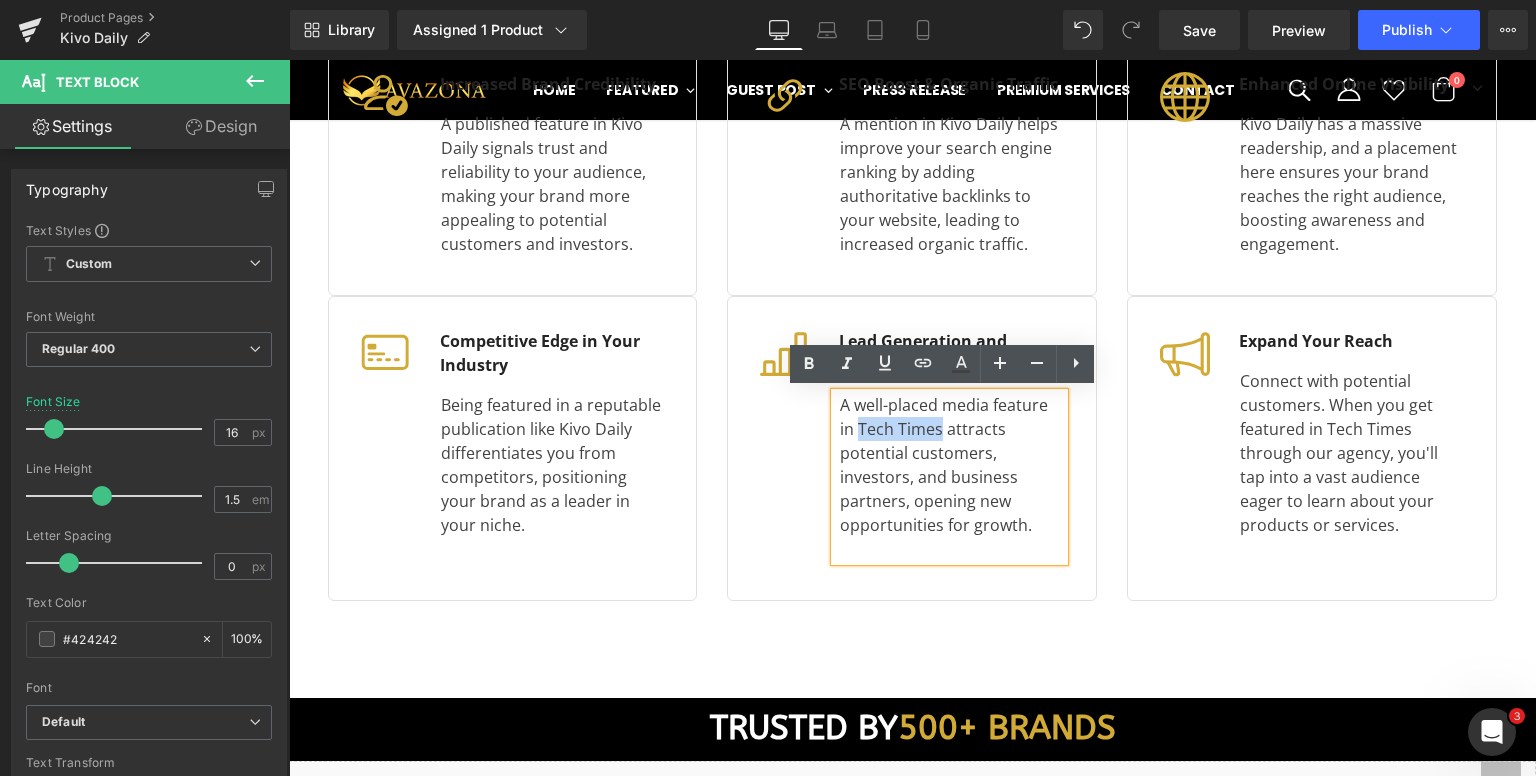 drag, startPoint x: 924, startPoint y: 429, endPoint x: 855, endPoint y: 429, distance: 69 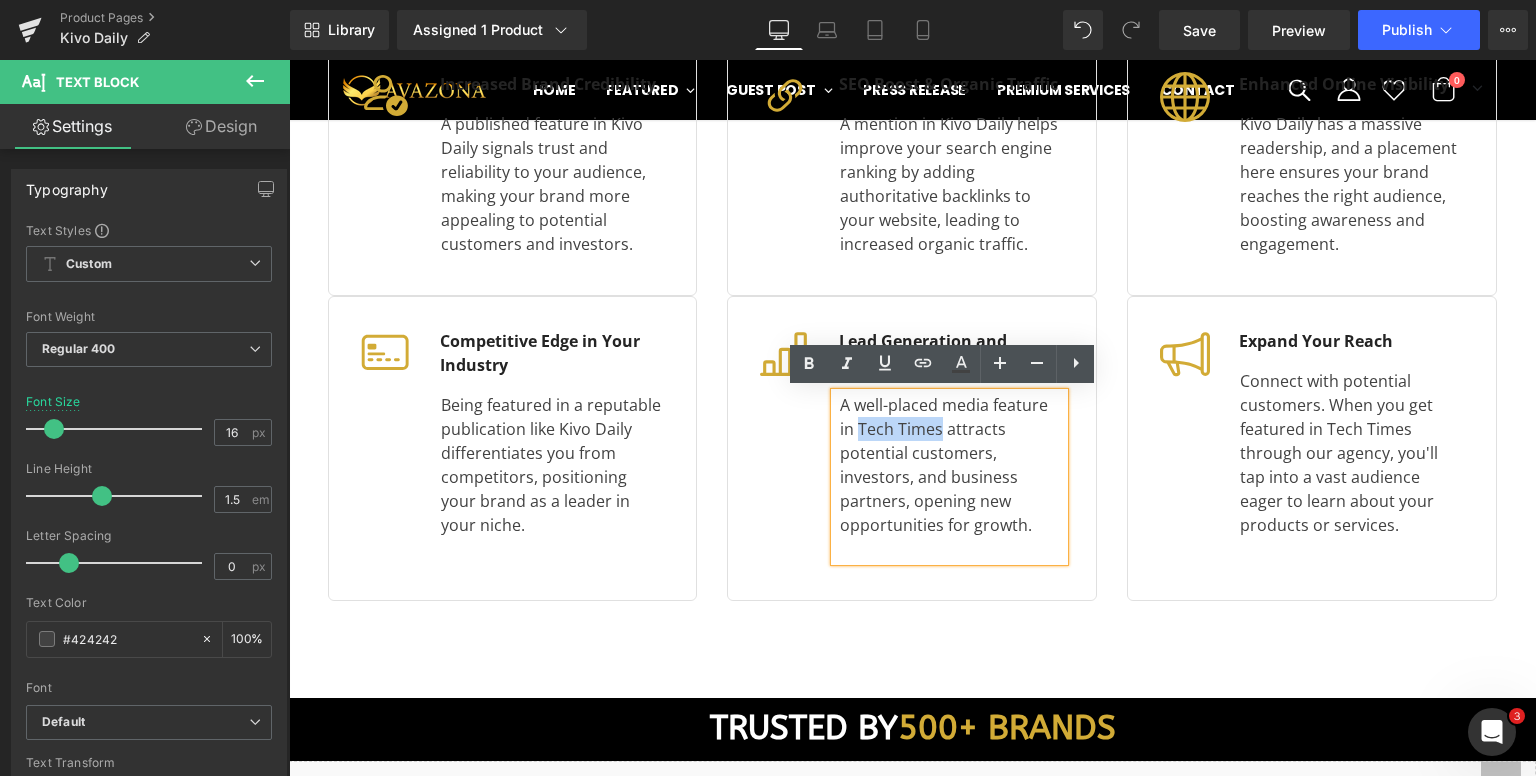 click on "A well-placed media feature in Tech Times attracts potential customers, investors, and business partners, opening new opportunities for growth." at bounding box center [952, 465] 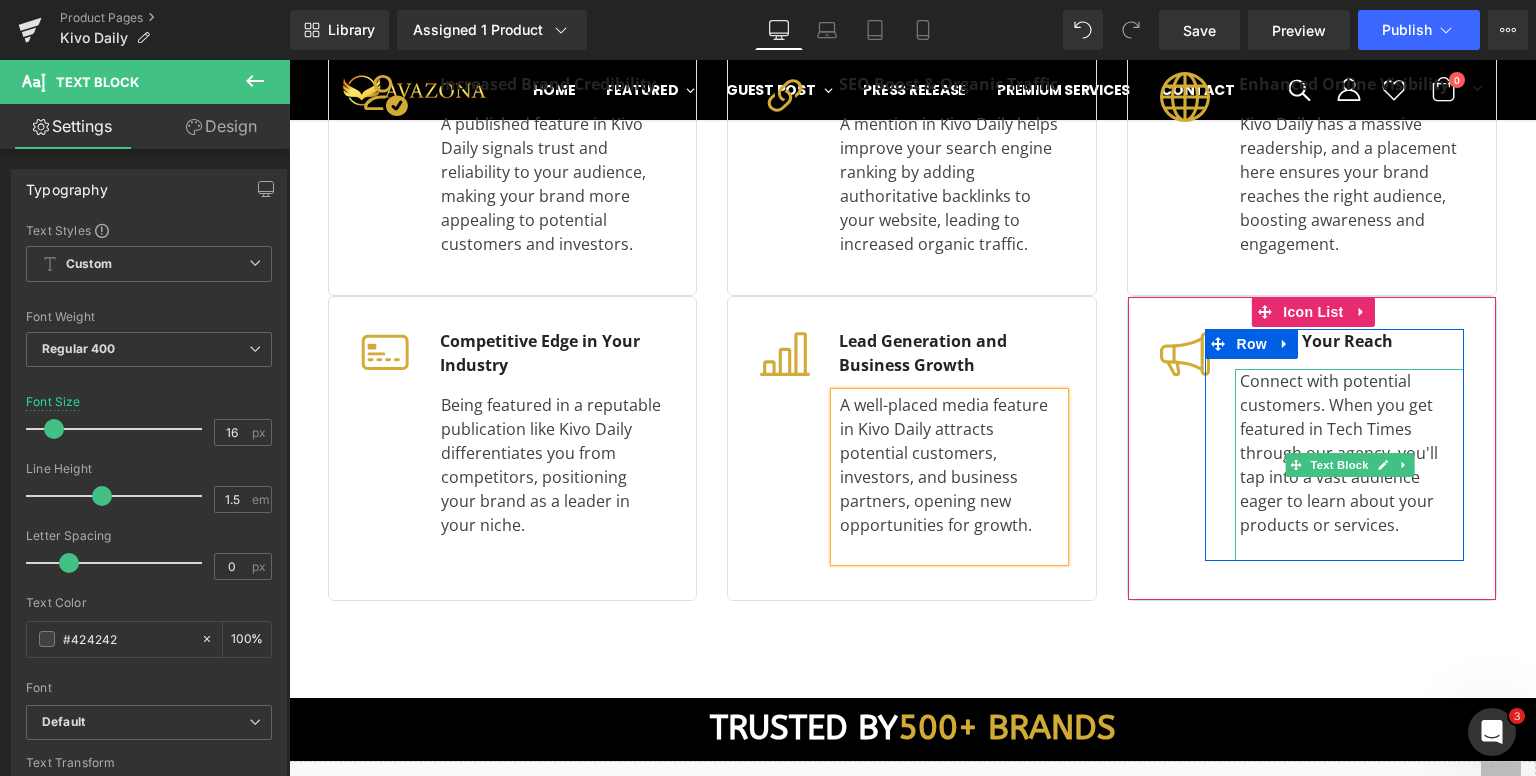 click on "Connect with potential customers. When you get featured in Tech Times through our agency, you'll tap into a vast audience eager to learn about your products or services." at bounding box center (1352, 453) 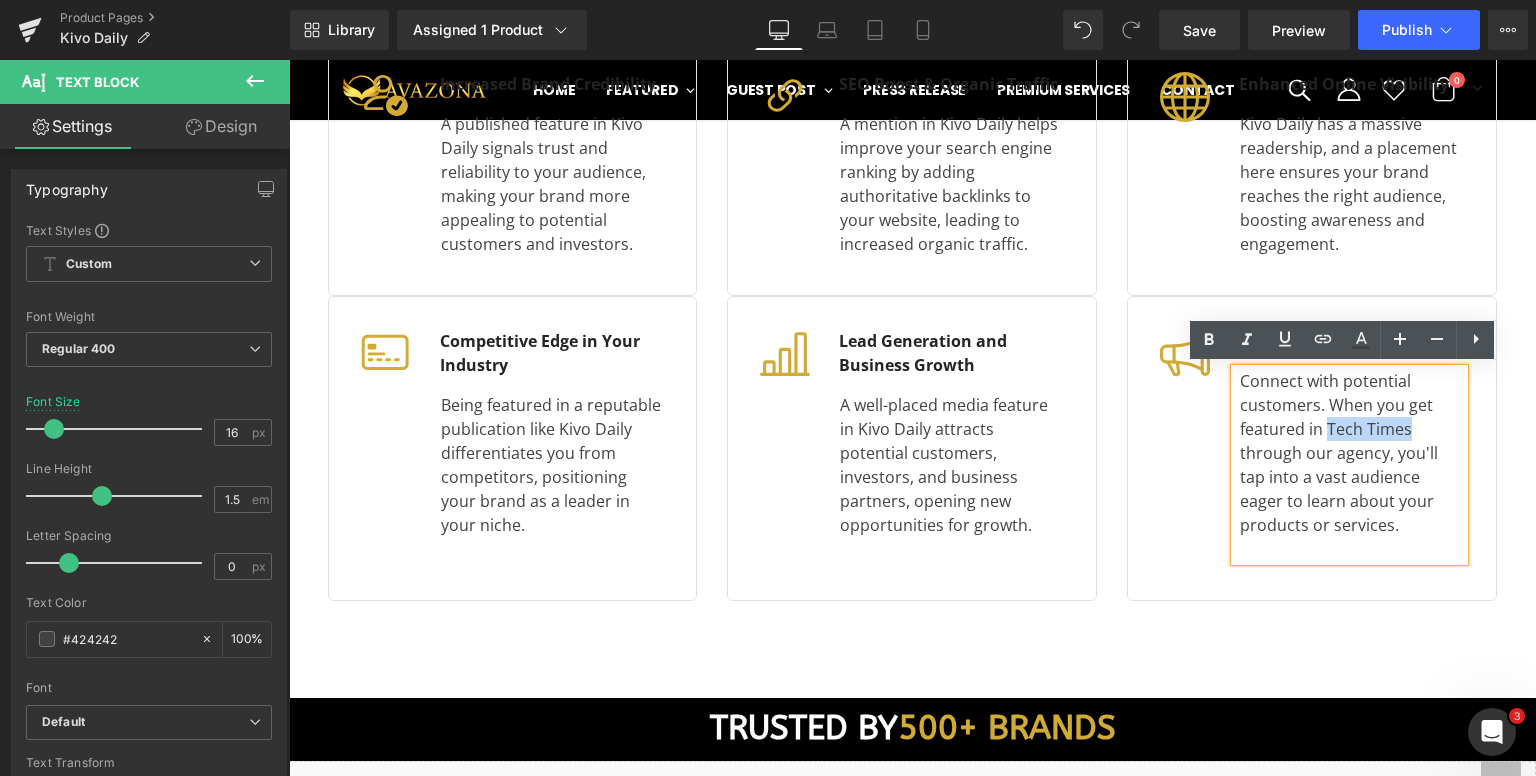 drag, startPoint x: 1321, startPoint y: 428, endPoint x: 1401, endPoint y: 428, distance: 80 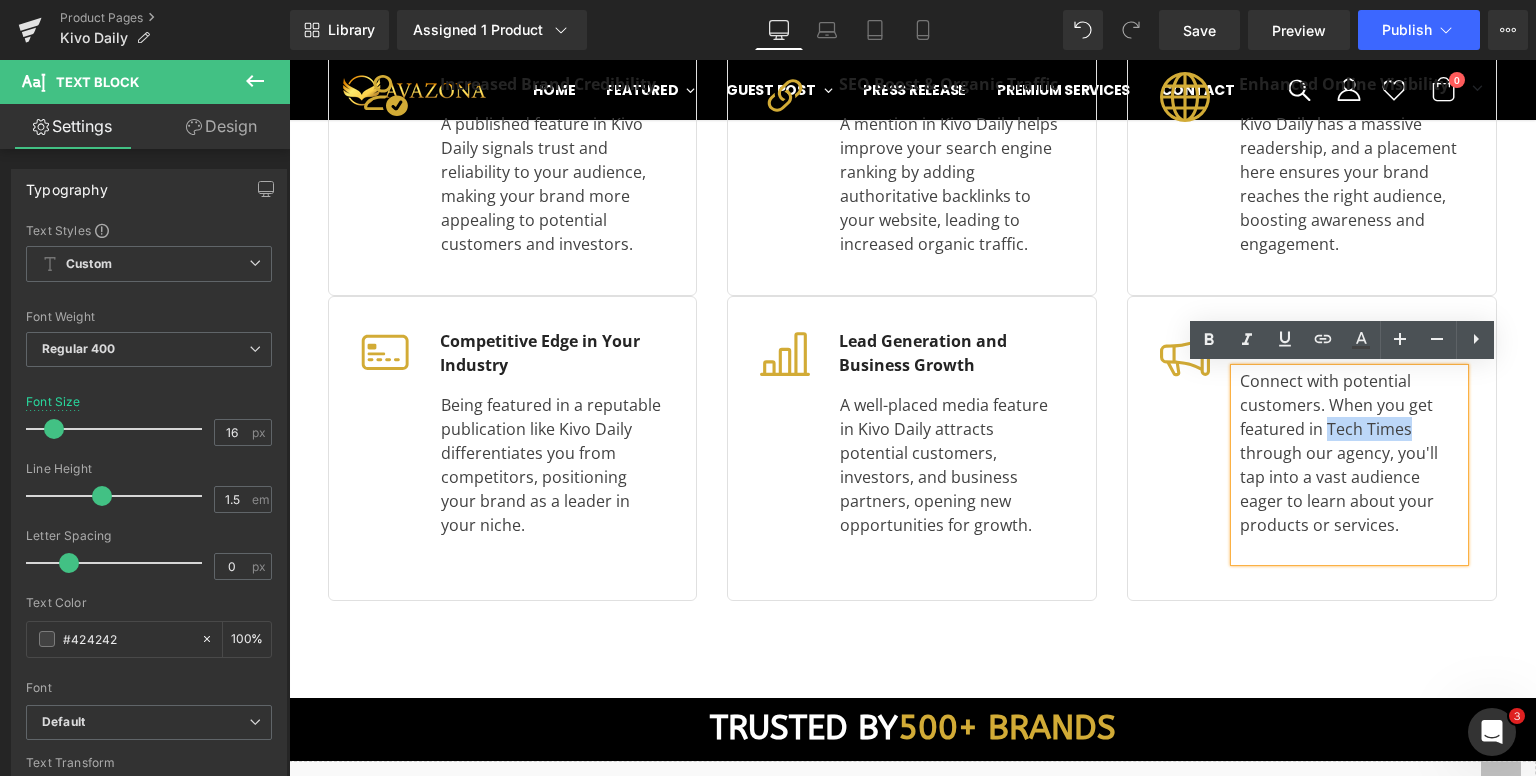 click on "Connect with potential customers. When you get featured in Tech Times through our agency, you'll tap into a vast audience eager to learn about your products or services." at bounding box center [1352, 453] 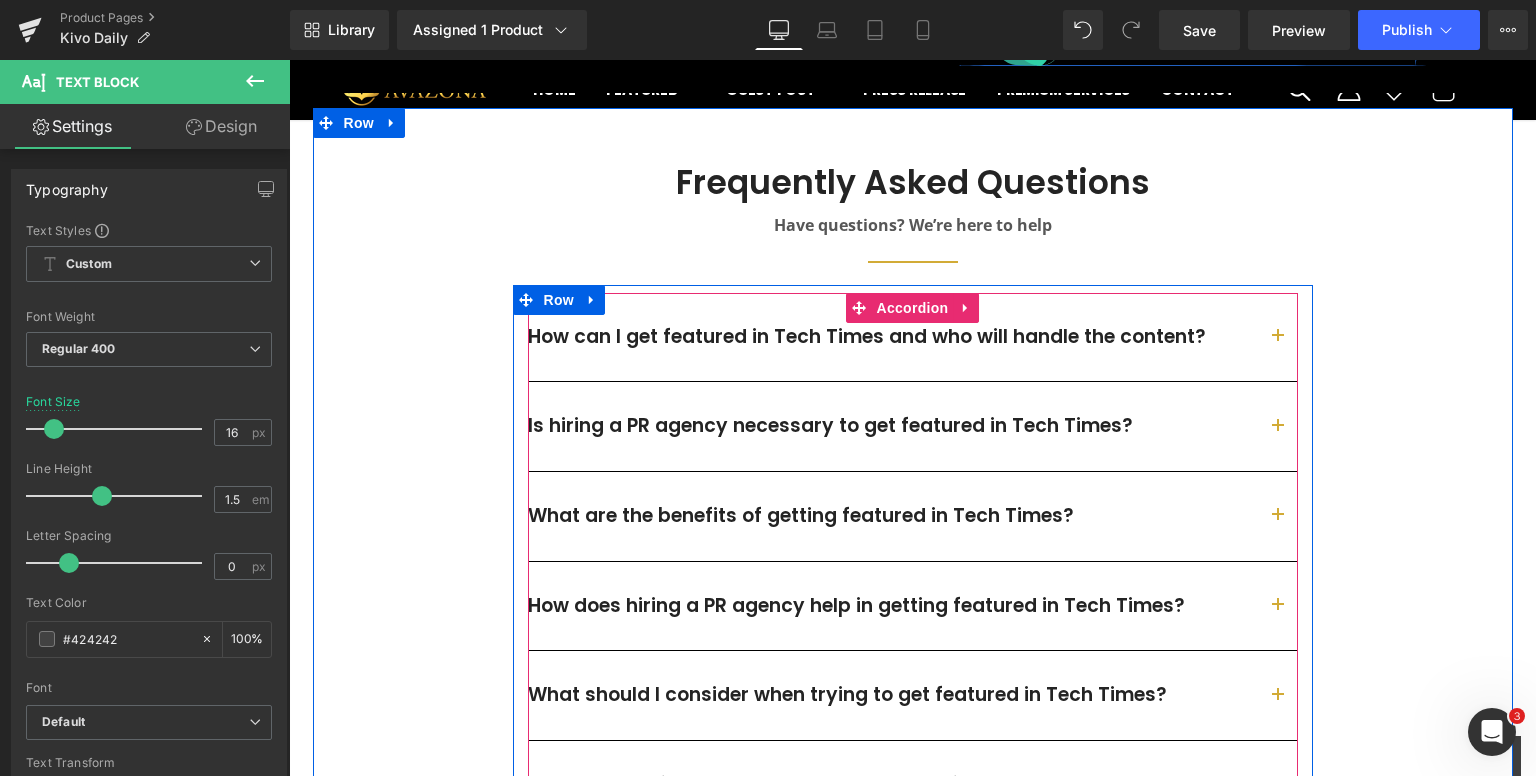 scroll, scrollTop: 4400, scrollLeft: 0, axis: vertical 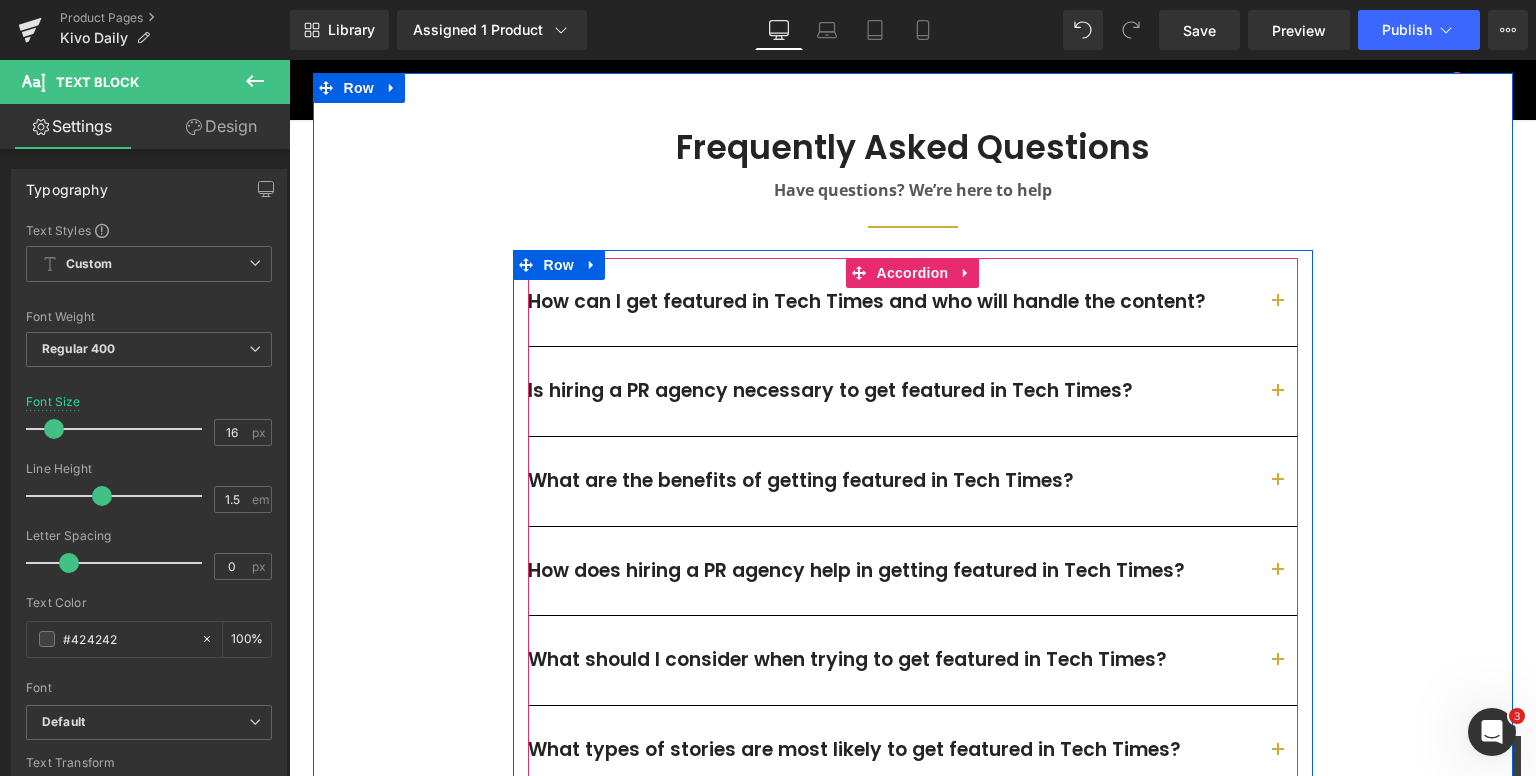 click on "How can I get featured in Tech Times and who will handle the content?" at bounding box center (893, 302) 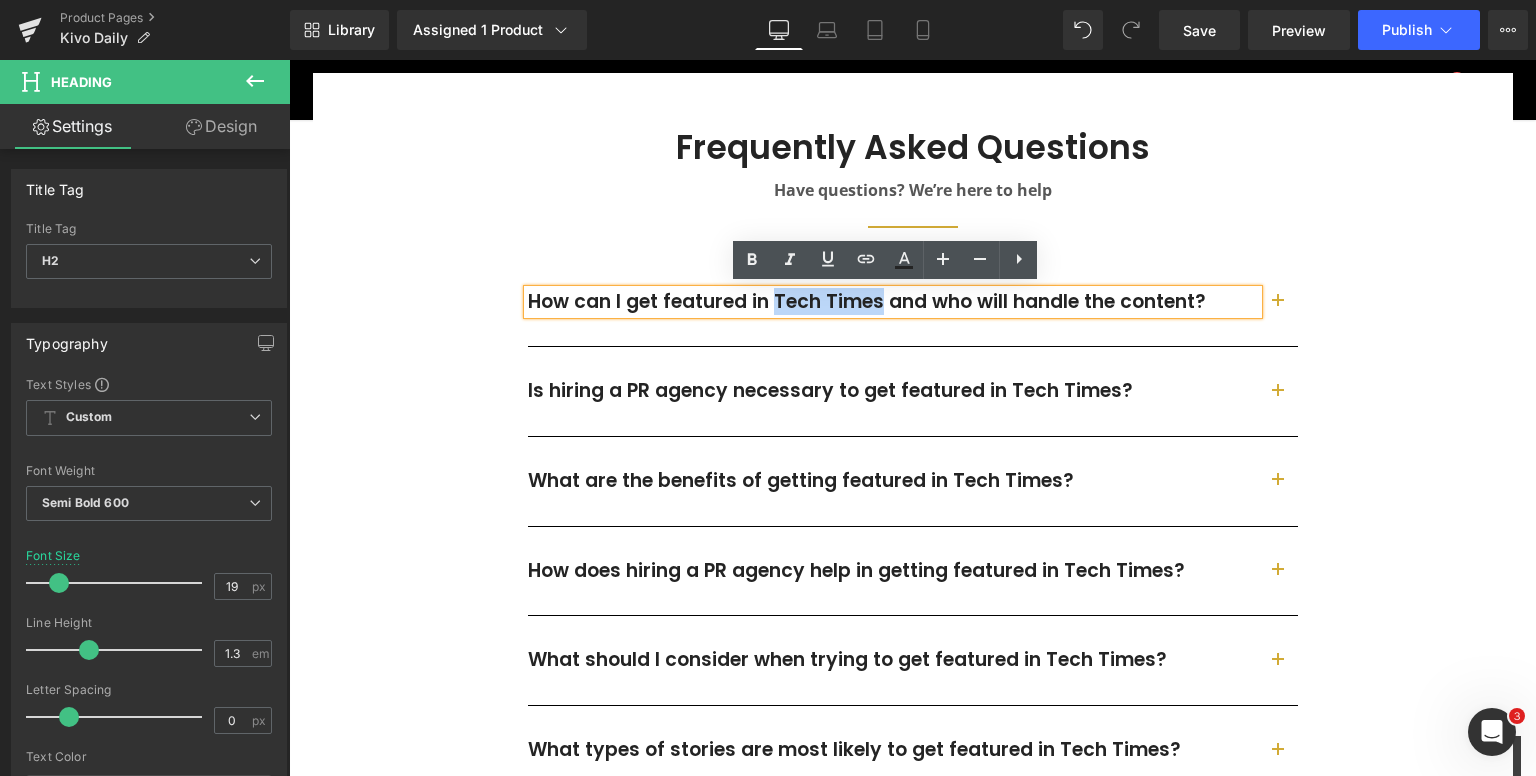 drag, startPoint x: 768, startPoint y: 297, endPoint x: 872, endPoint y: 297, distance: 104 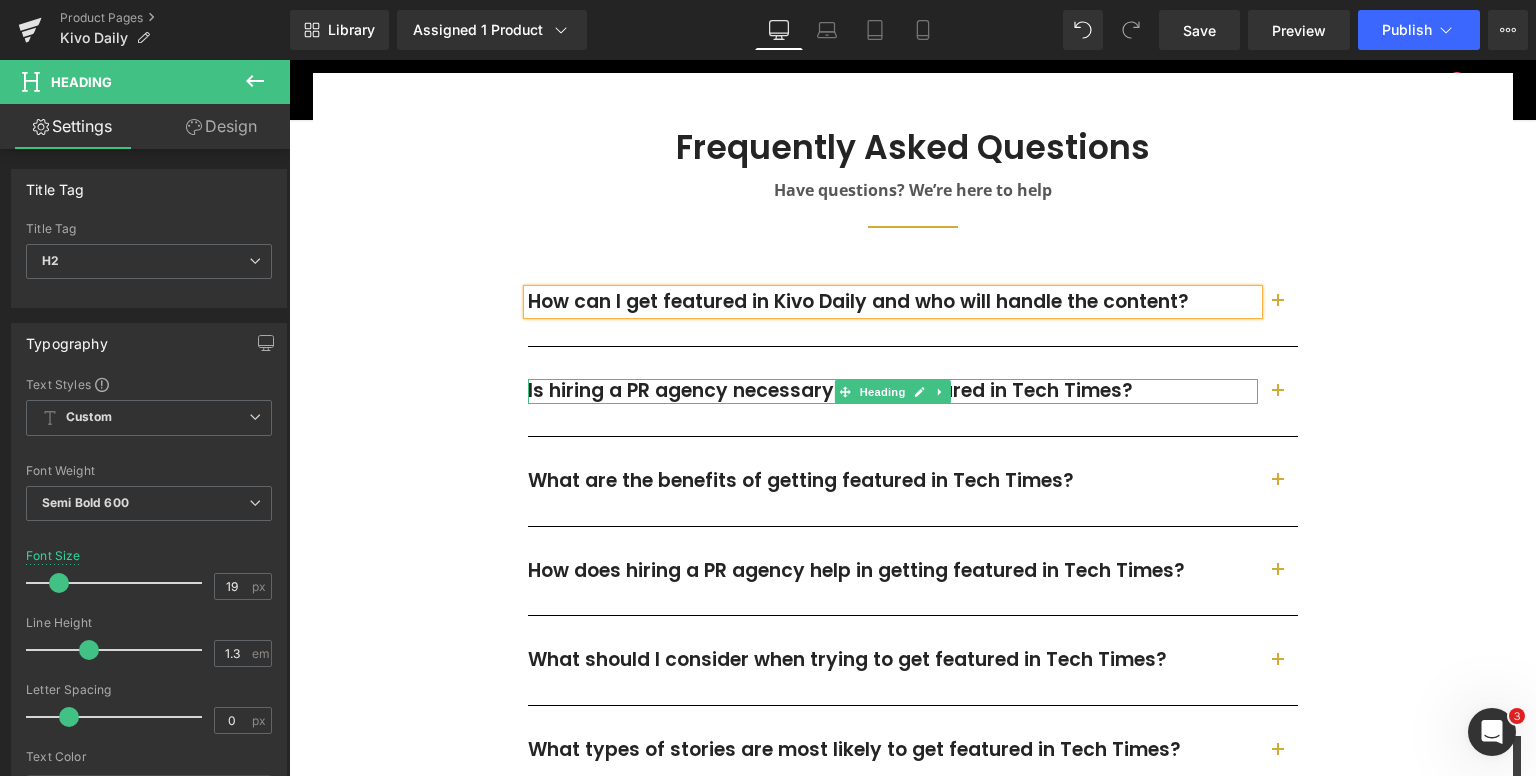 click on "Is hiring a PR agency necessary to get featured in Tech Times?" at bounding box center [893, 391] 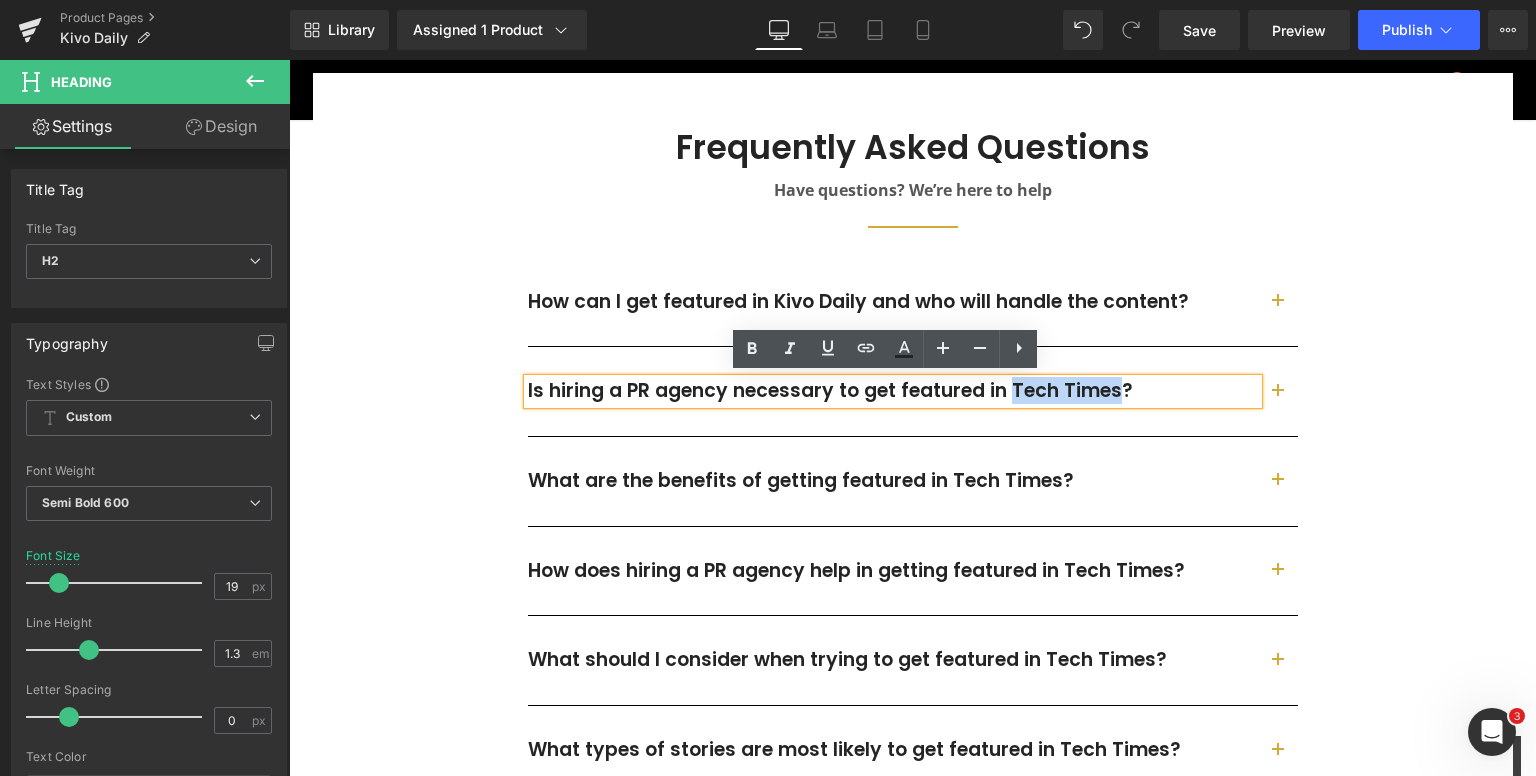 drag, startPoint x: 1000, startPoint y: 389, endPoint x: 1106, endPoint y: 389, distance: 106 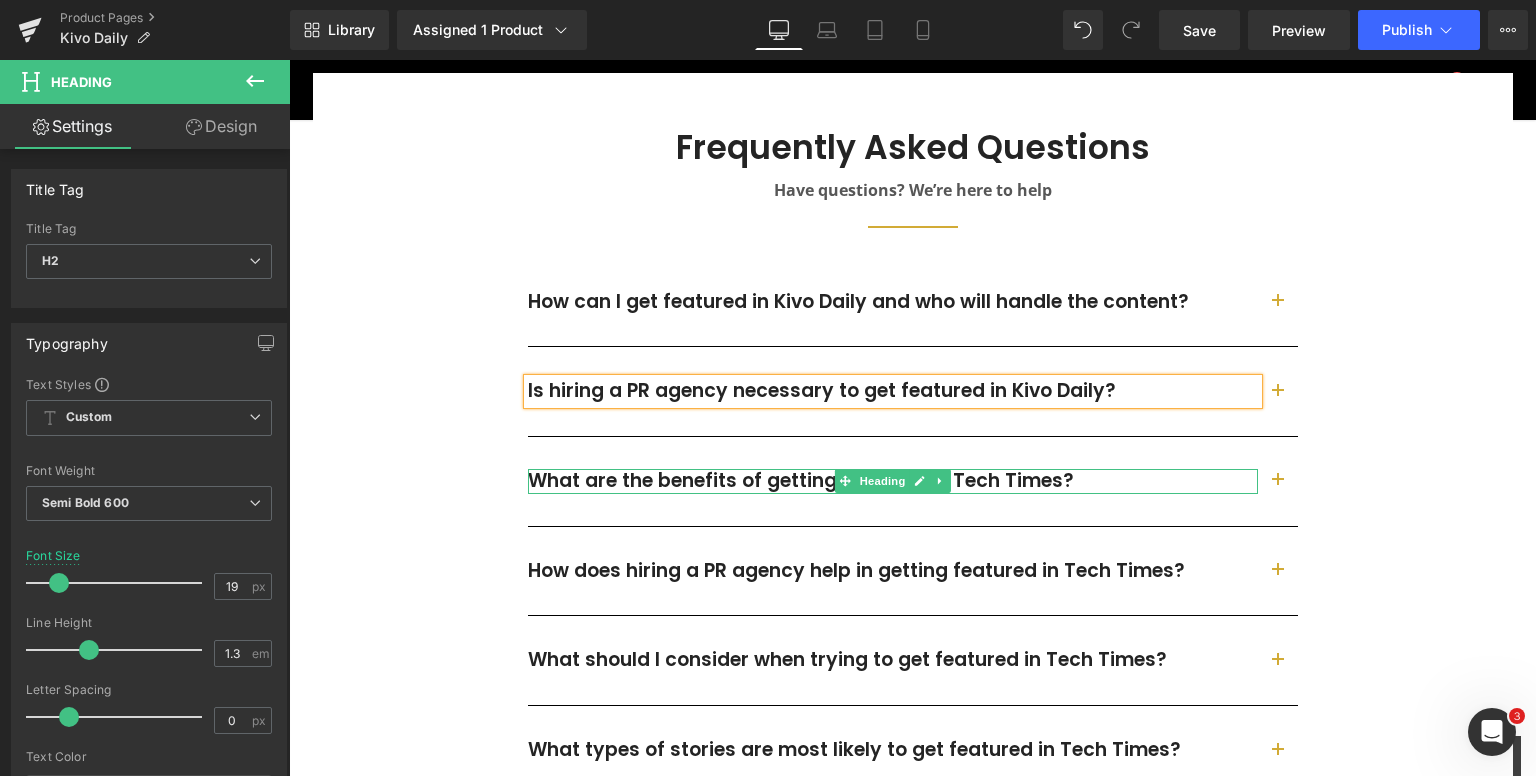 click on "What are the benefits of getting featured in Tech Times?" at bounding box center (893, 481) 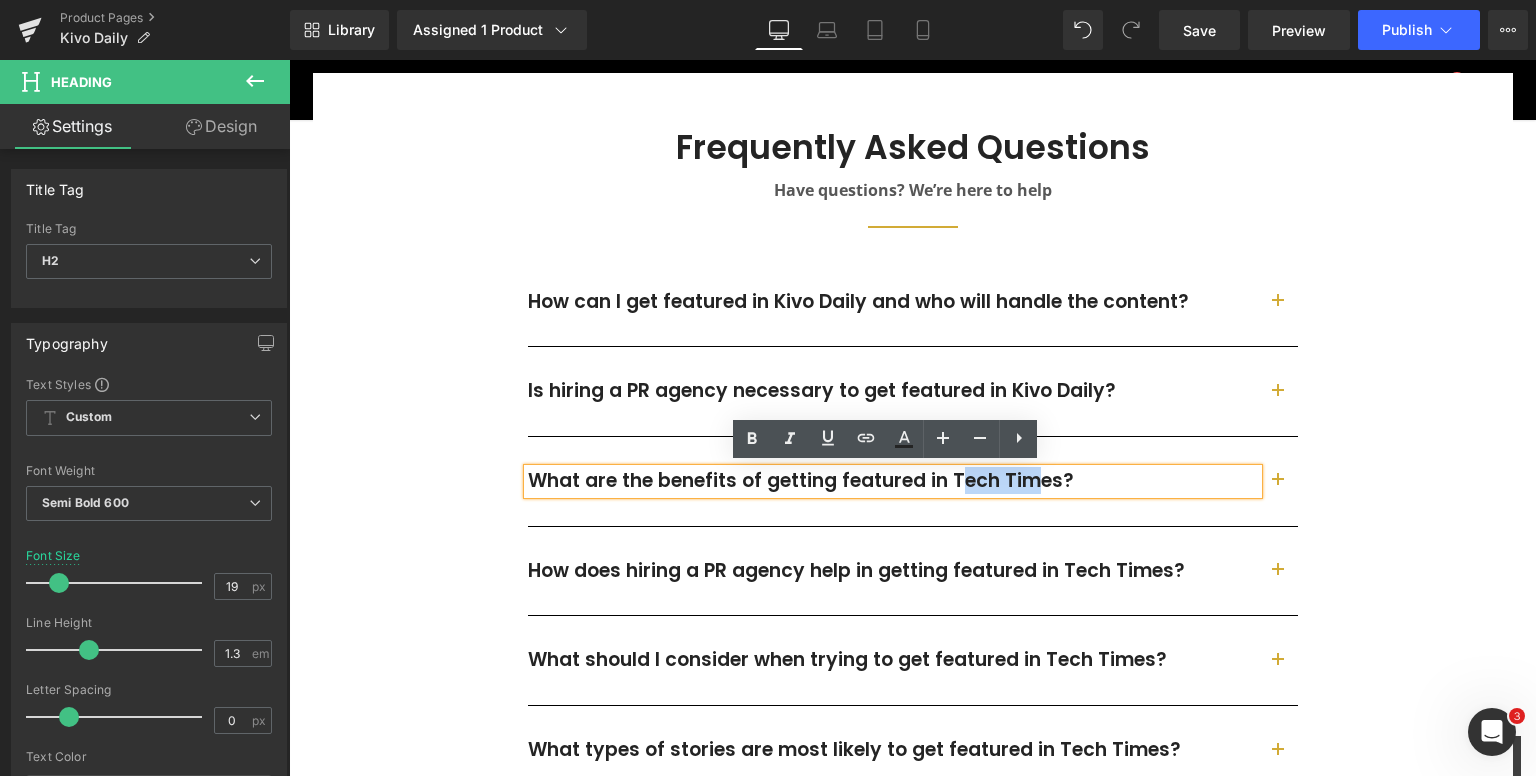 drag, startPoint x: 946, startPoint y: 477, endPoint x: 1049, endPoint y: 477, distance: 103 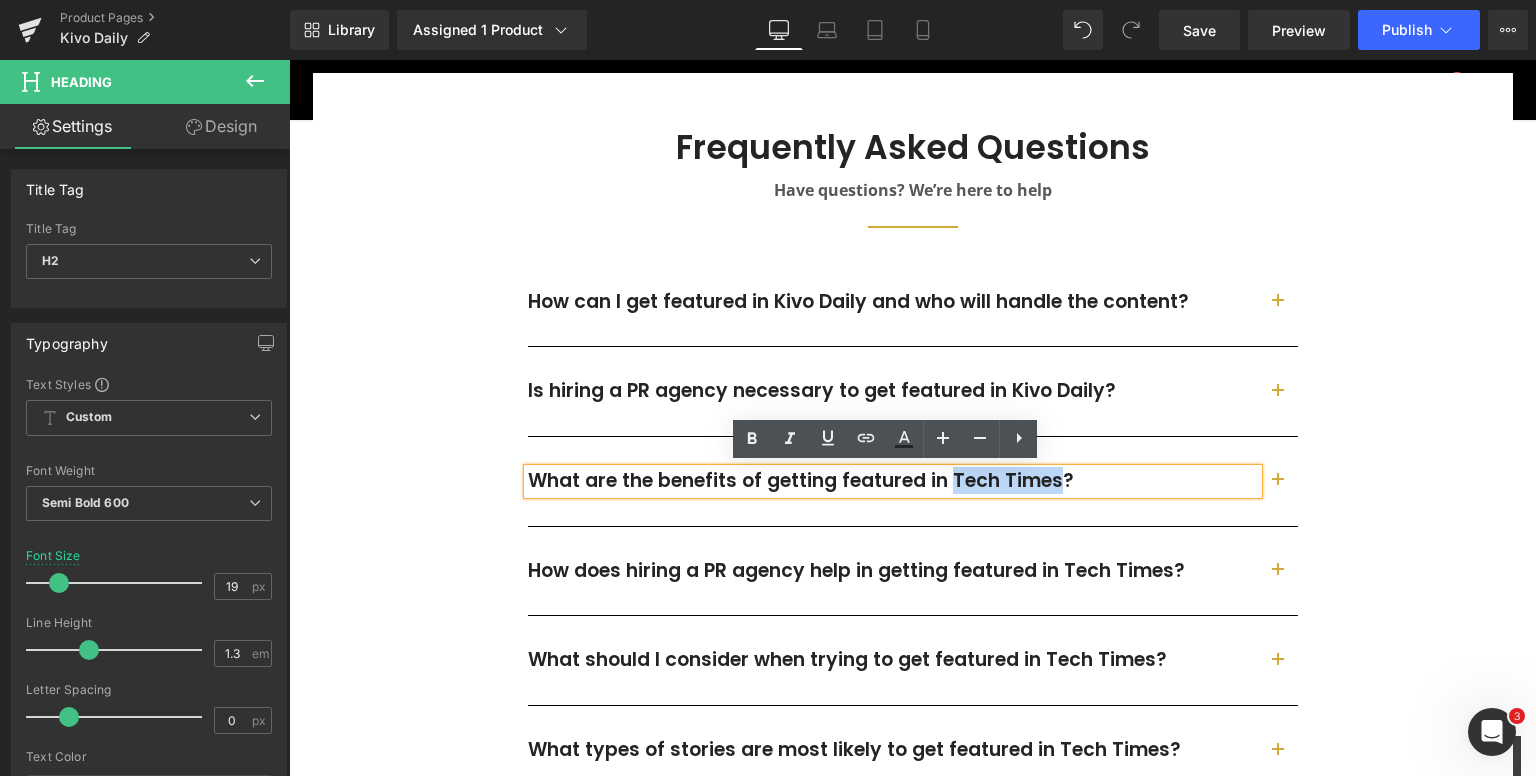 drag, startPoint x: 1050, startPoint y: 477, endPoint x: 940, endPoint y: 477, distance: 110 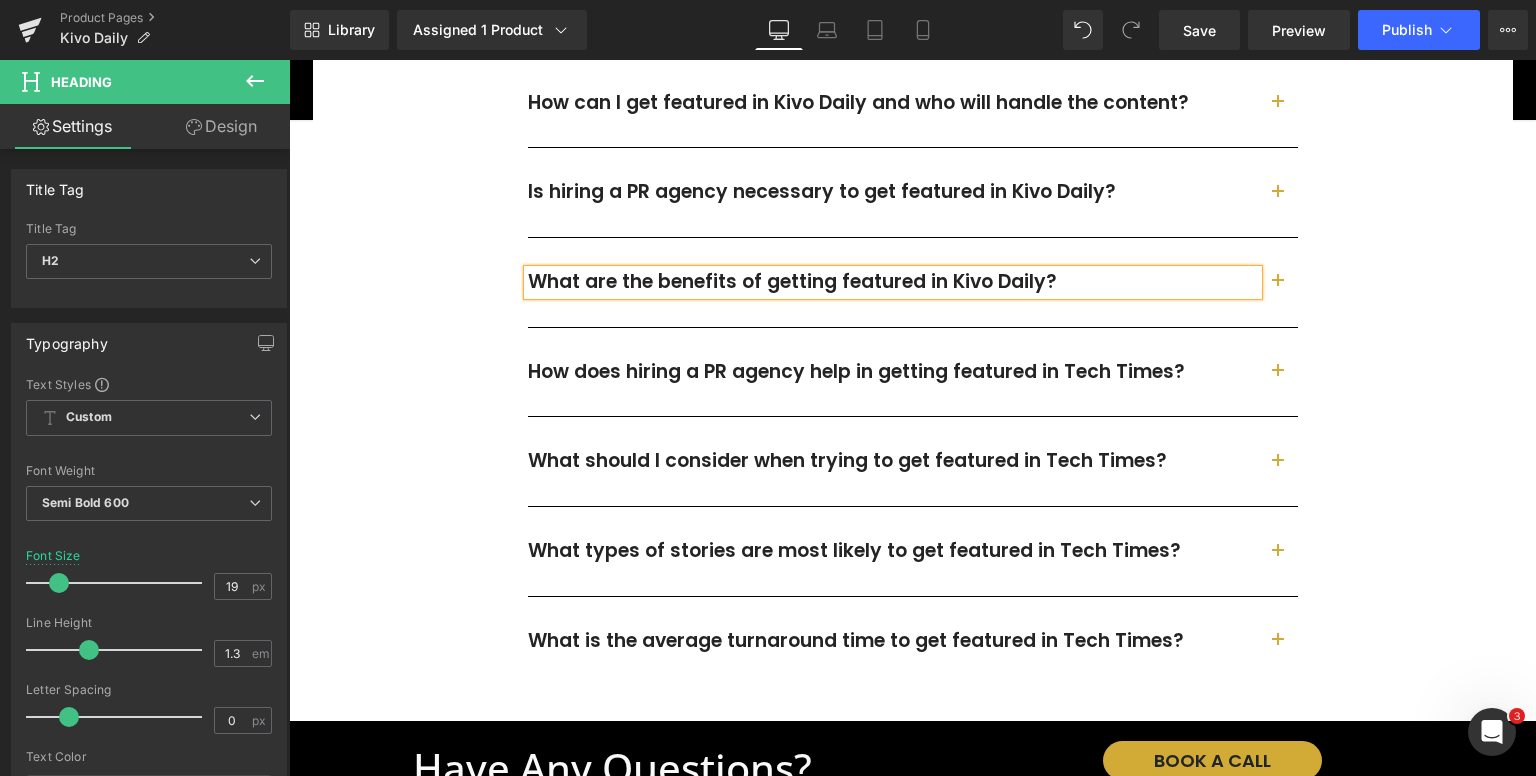 scroll, scrollTop: 4600, scrollLeft: 0, axis: vertical 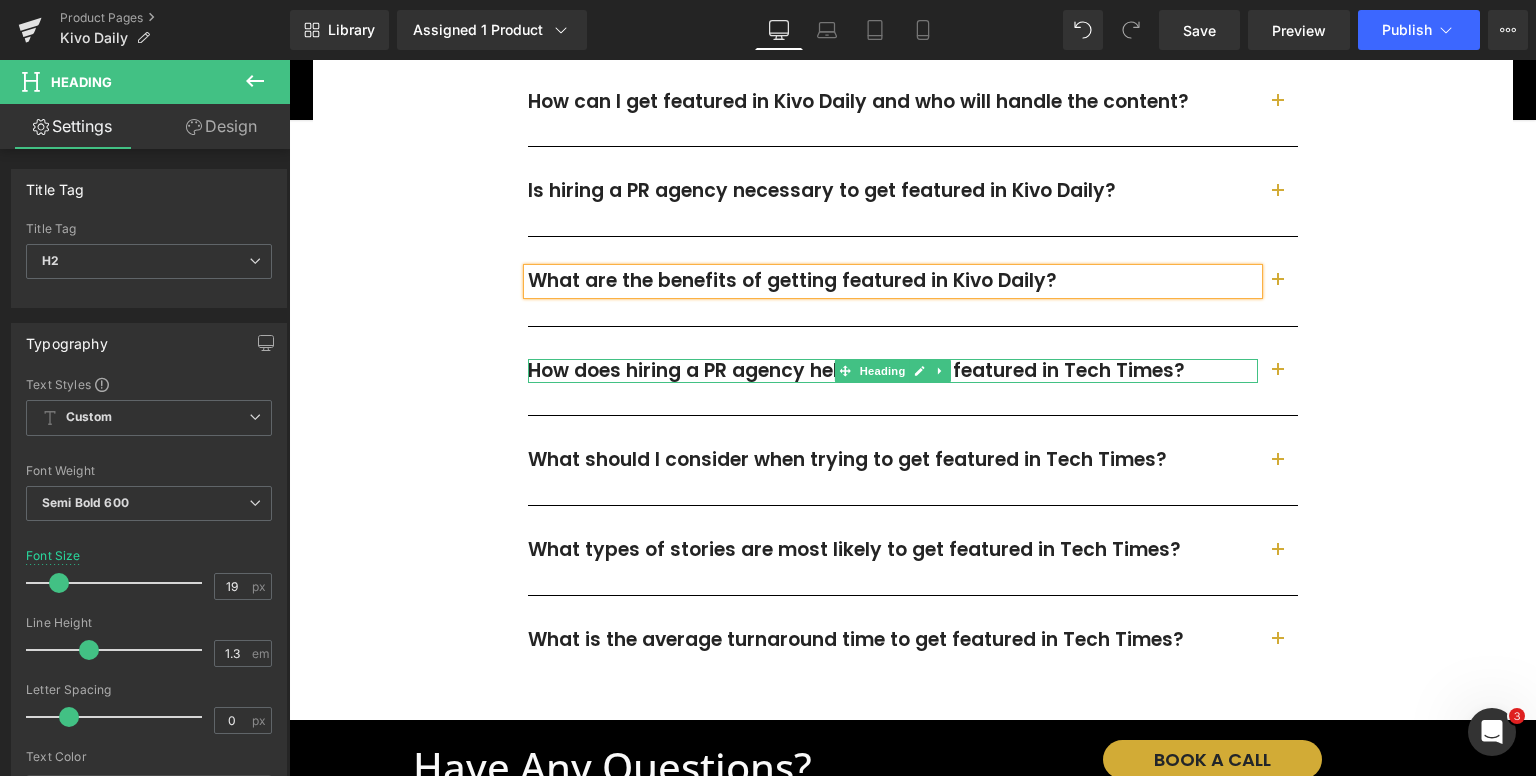 click on "How does hiring a PR agency help in getting featured in Tech Times?" at bounding box center (893, 371) 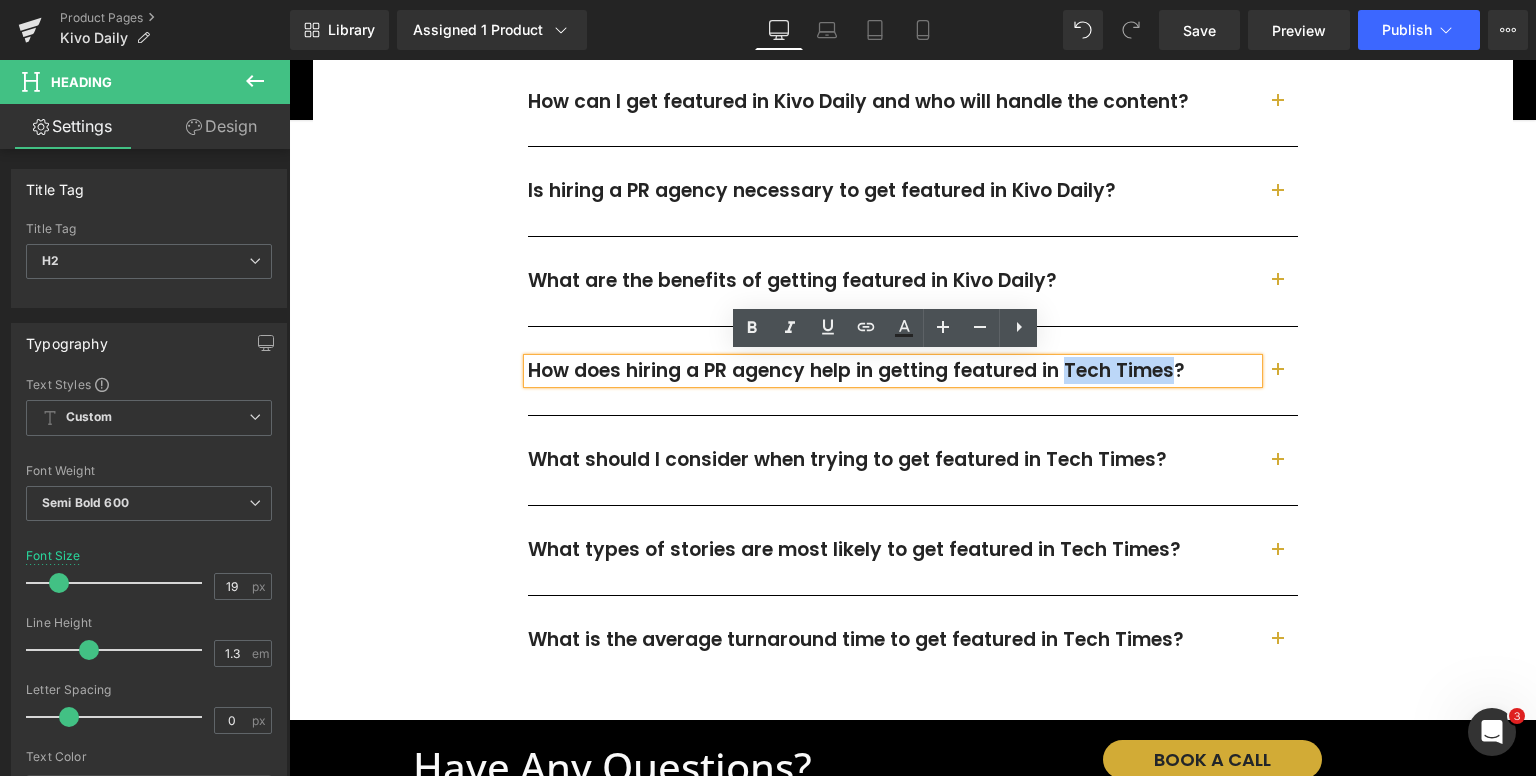 drag, startPoint x: 1058, startPoint y: 363, endPoint x: 1164, endPoint y: 364, distance: 106.004715 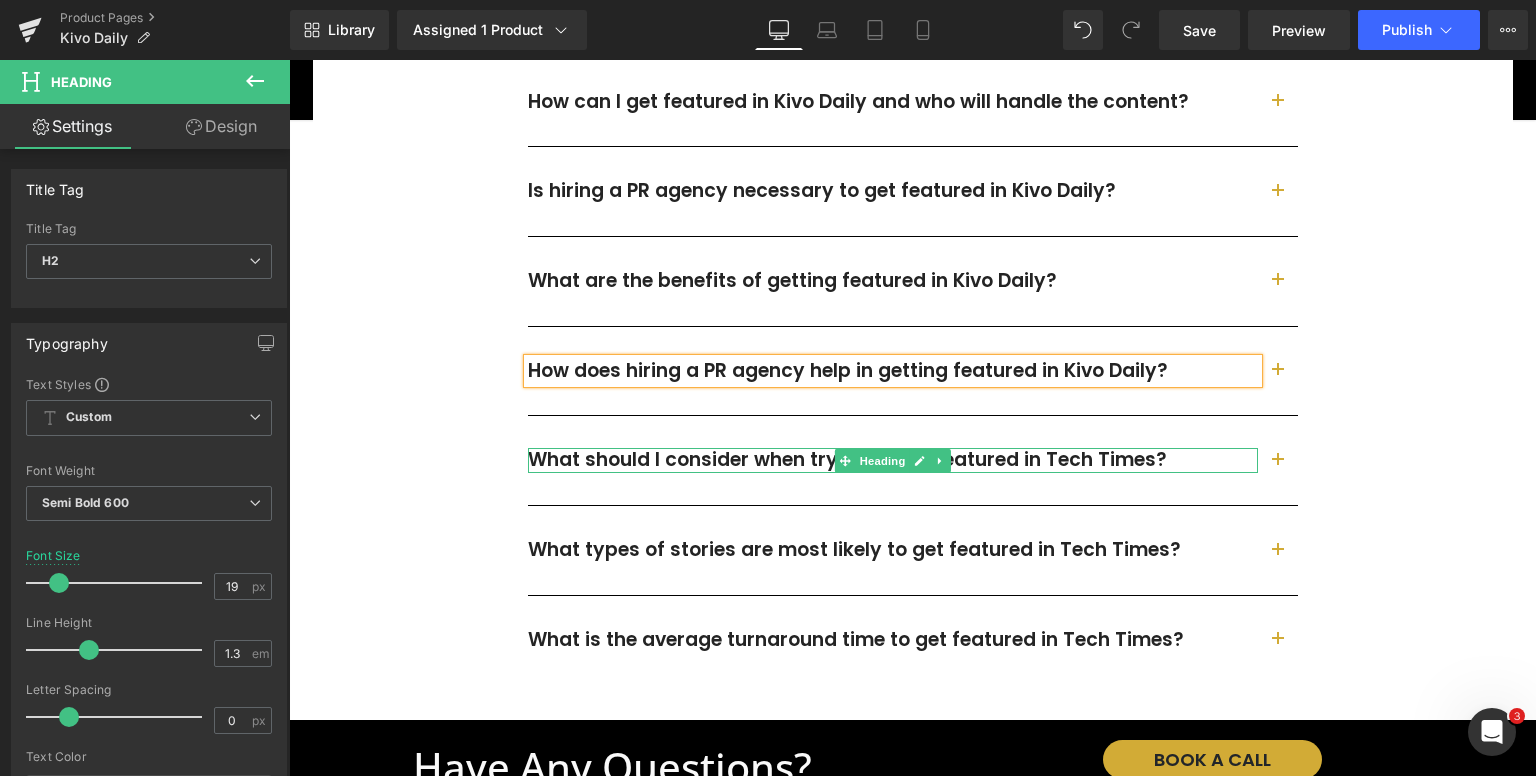 click on "What should I consider when trying to get featured in Tech Times?" at bounding box center (893, 460) 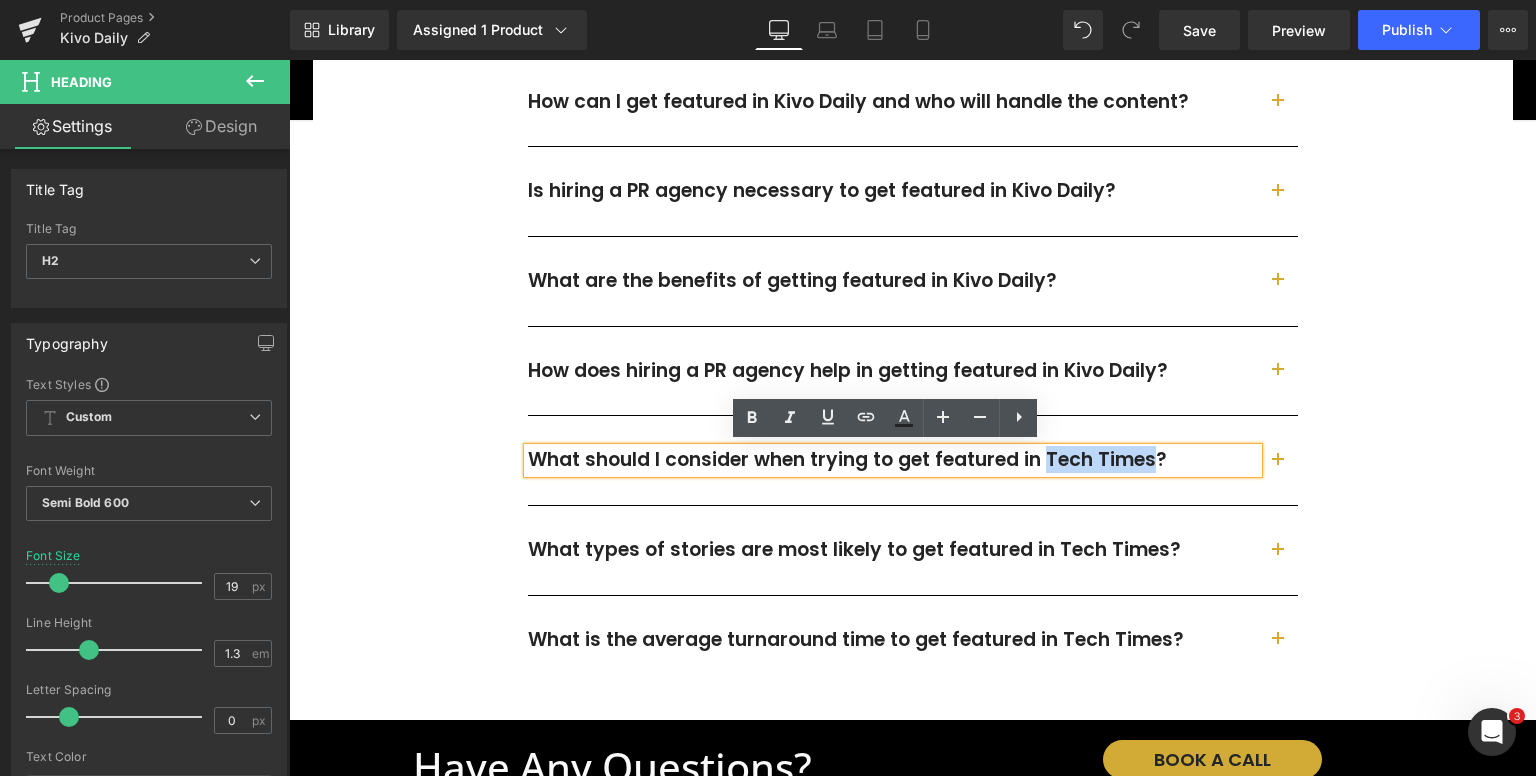 drag, startPoint x: 1036, startPoint y: 455, endPoint x: 1141, endPoint y: 453, distance: 105.01904 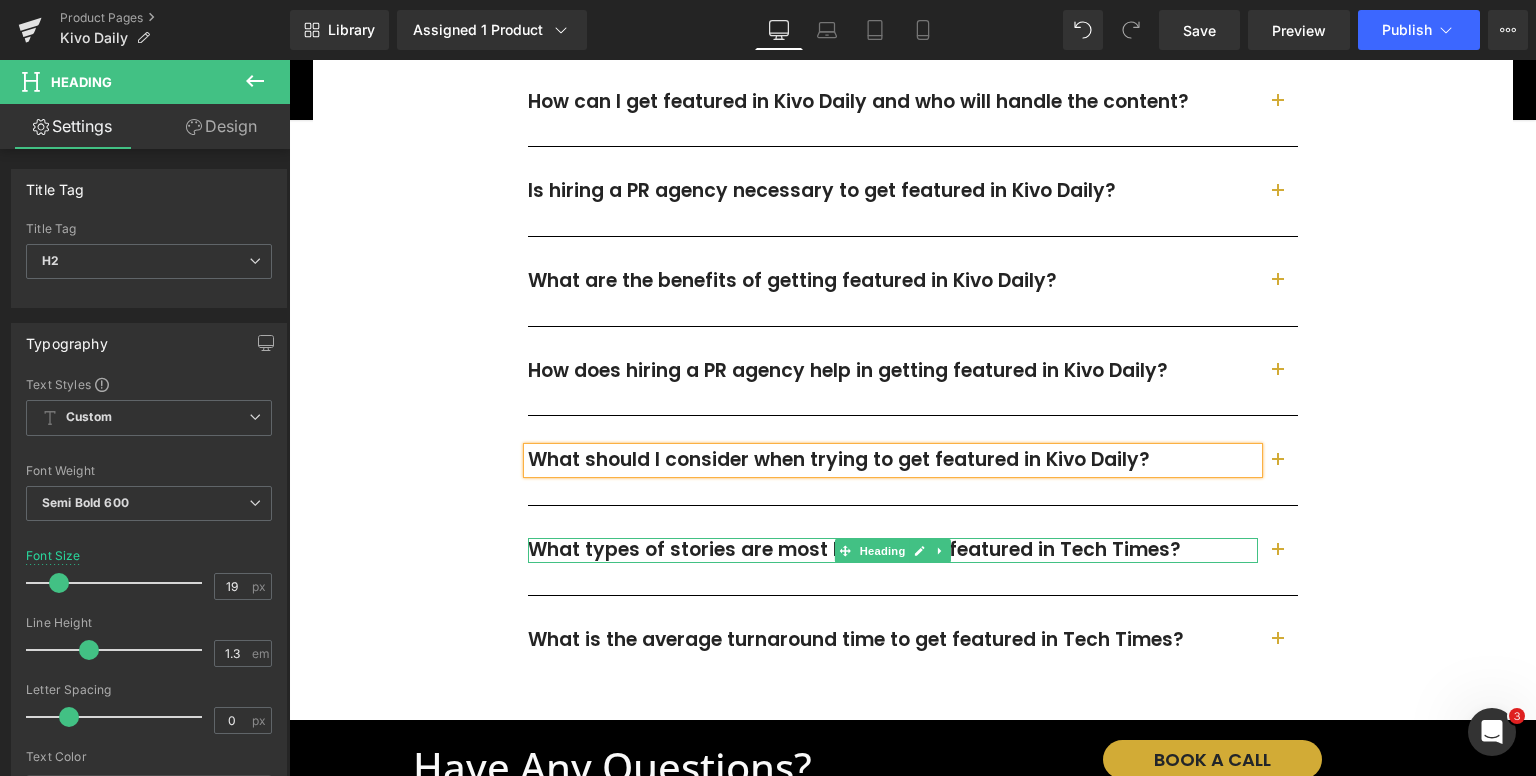 click at bounding box center [893, 540] 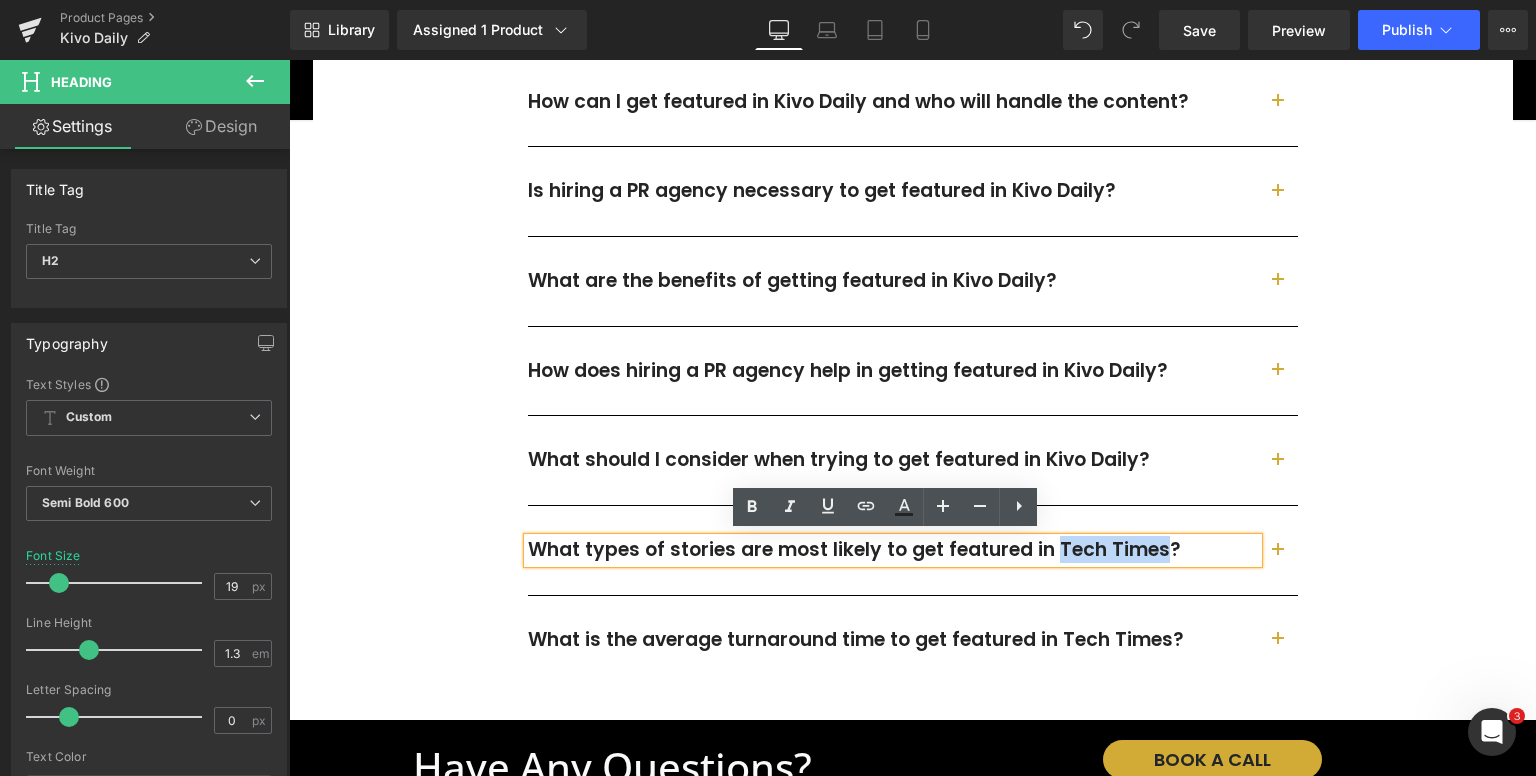 drag, startPoint x: 1047, startPoint y: 546, endPoint x: 1154, endPoint y: 543, distance: 107.042046 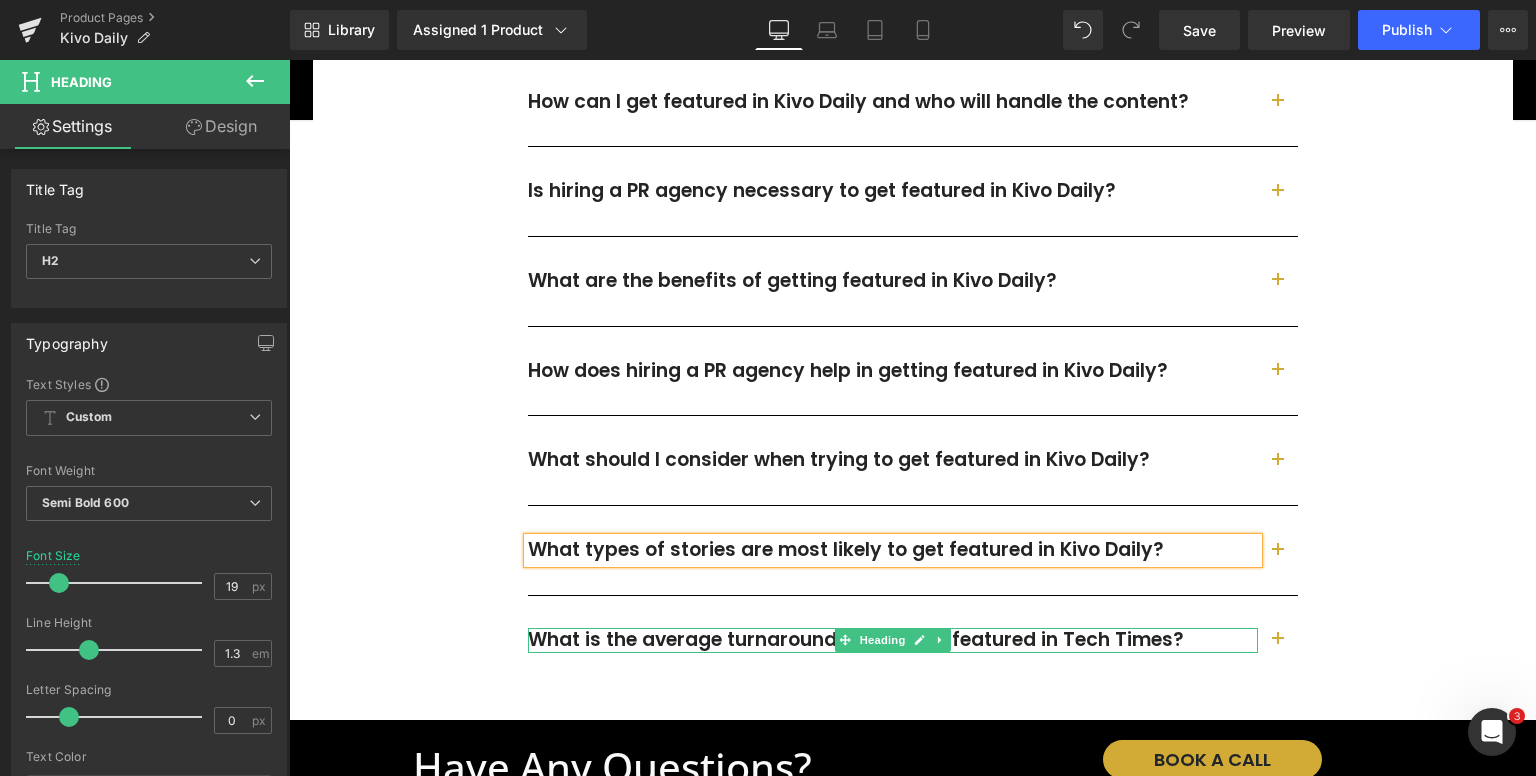 click on "What is the average turnaround time to get featured in Tech Times?" at bounding box center [893, 640] 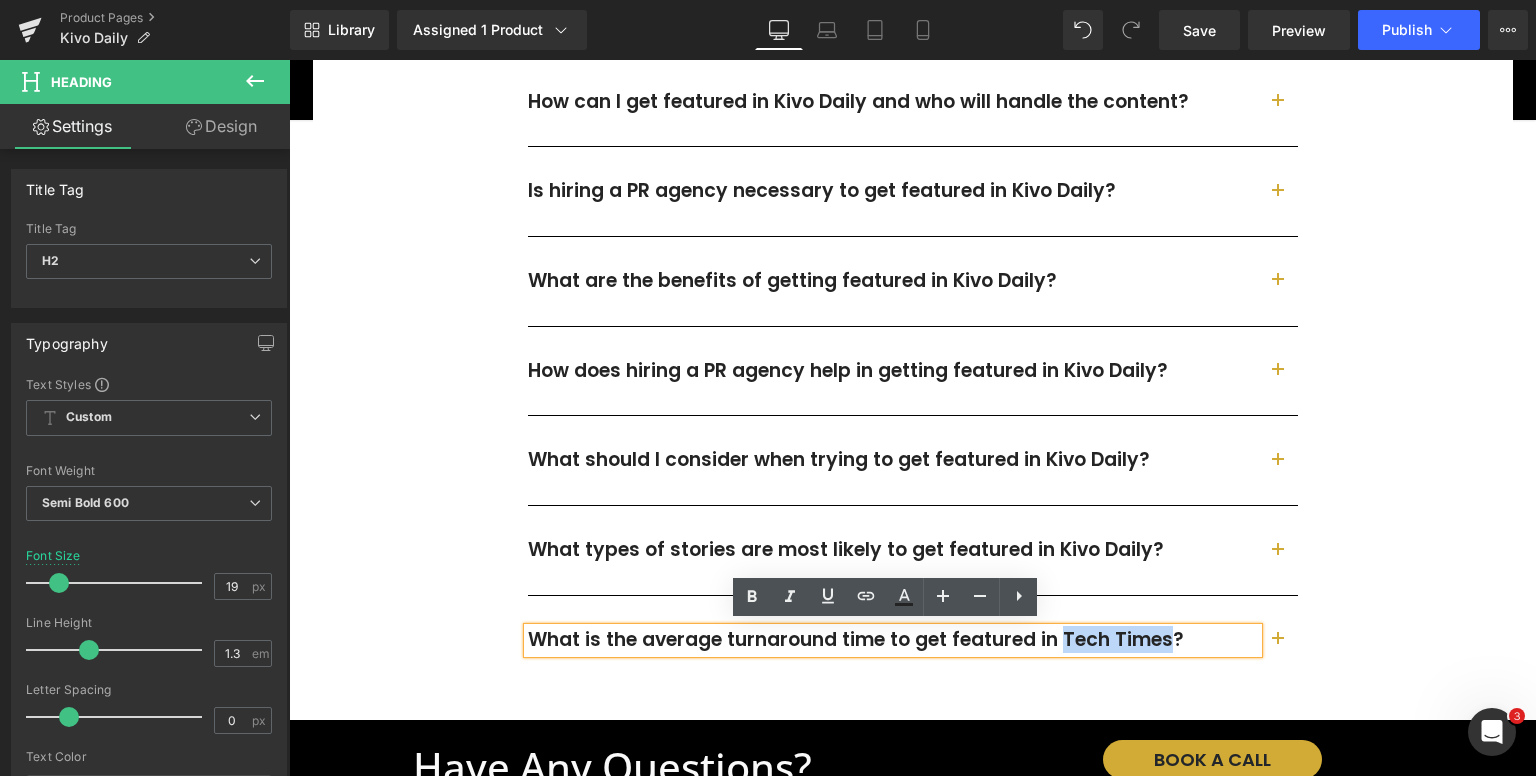 drag, startPoint x: 1058, startPoint y: 634, endPoint x: 1161, endPoint y: 634, distance: 103 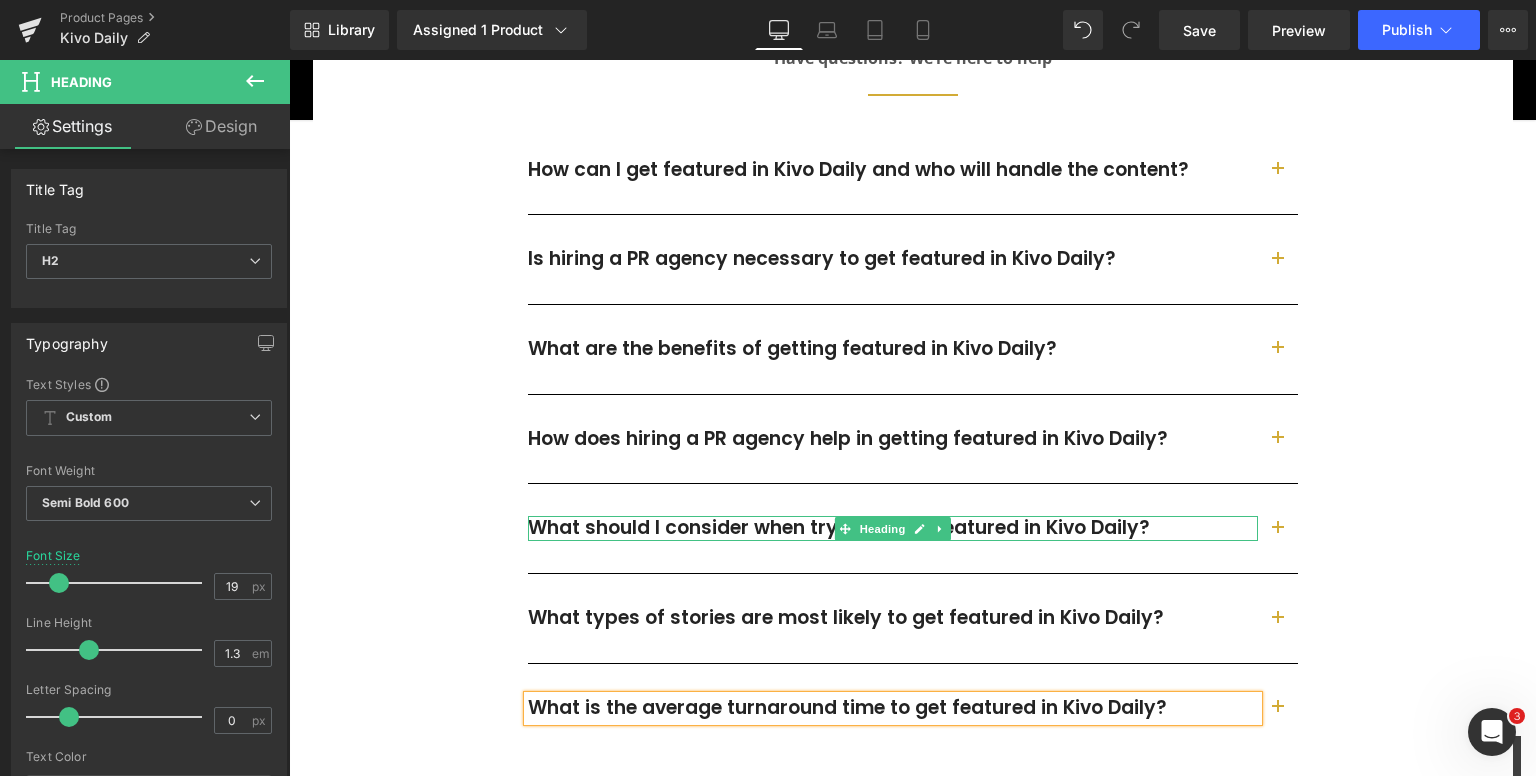 scroll, scrollTop: 4500, scrollLeft: 0, axis: vertical 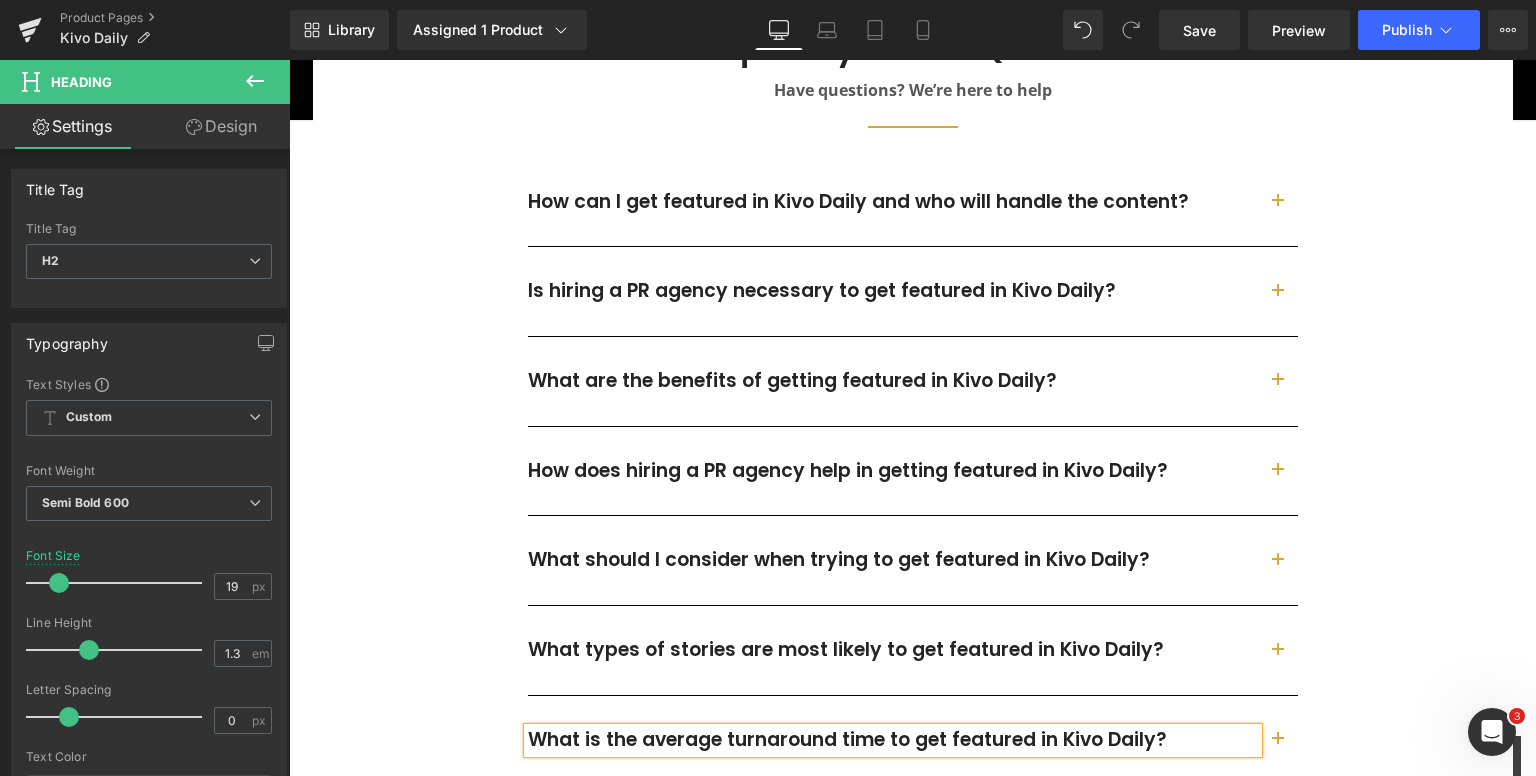 click at bounding box center (1278, 202) 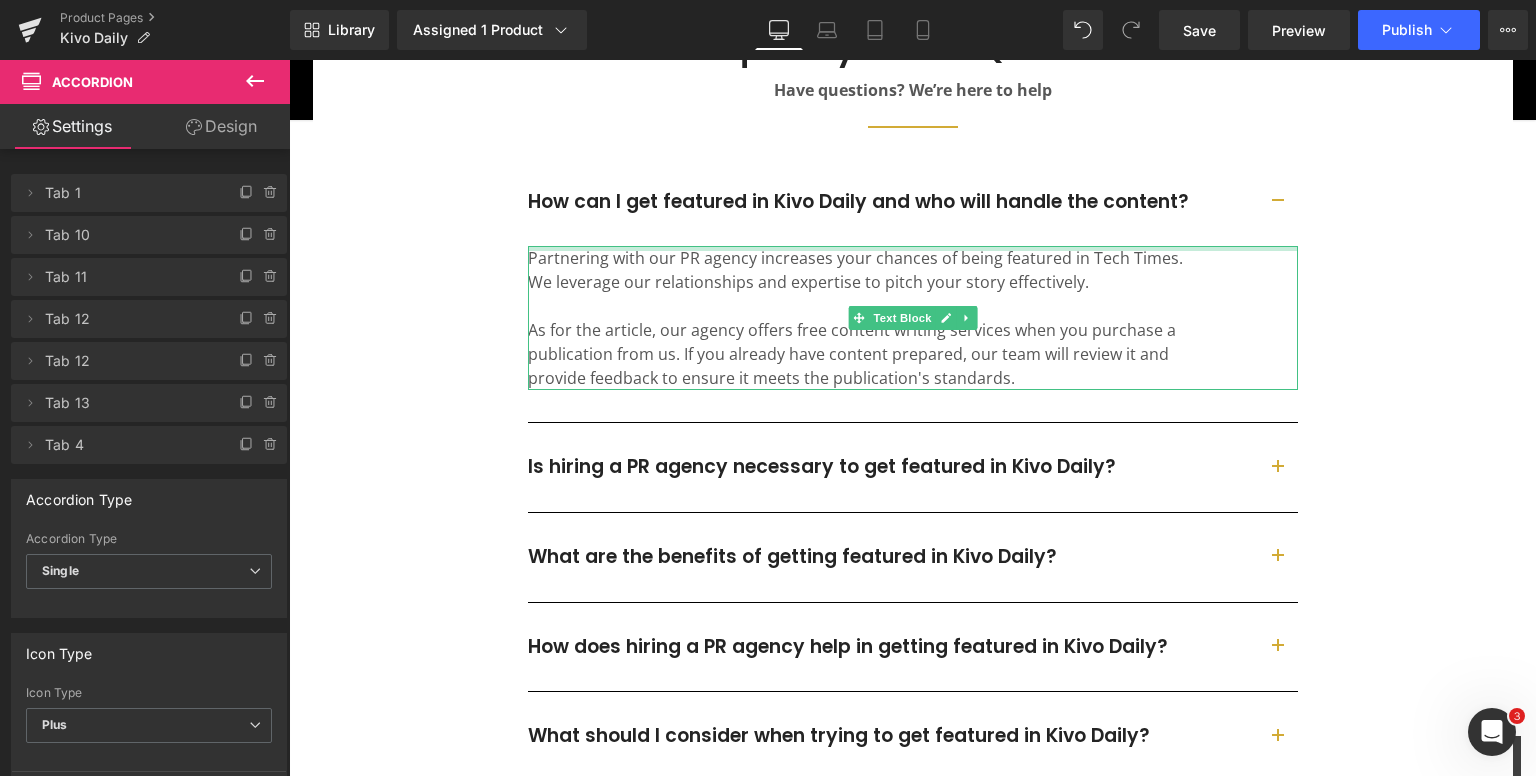 click at bounding box center [913, 248] 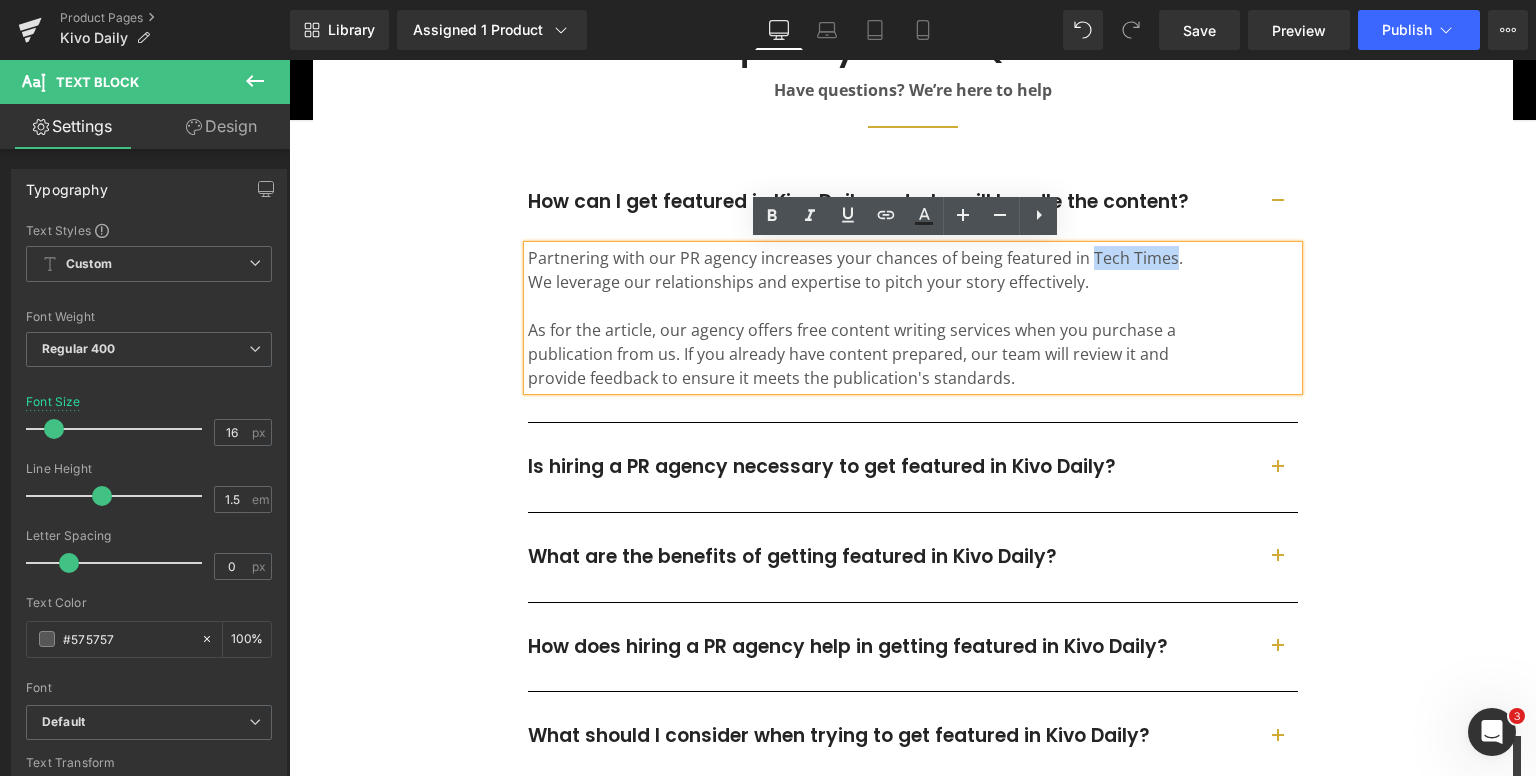 drag, startPoint x: 1077, startPoint y: 256, endPoint x: 1160, endPoint y: 256, distance: 83 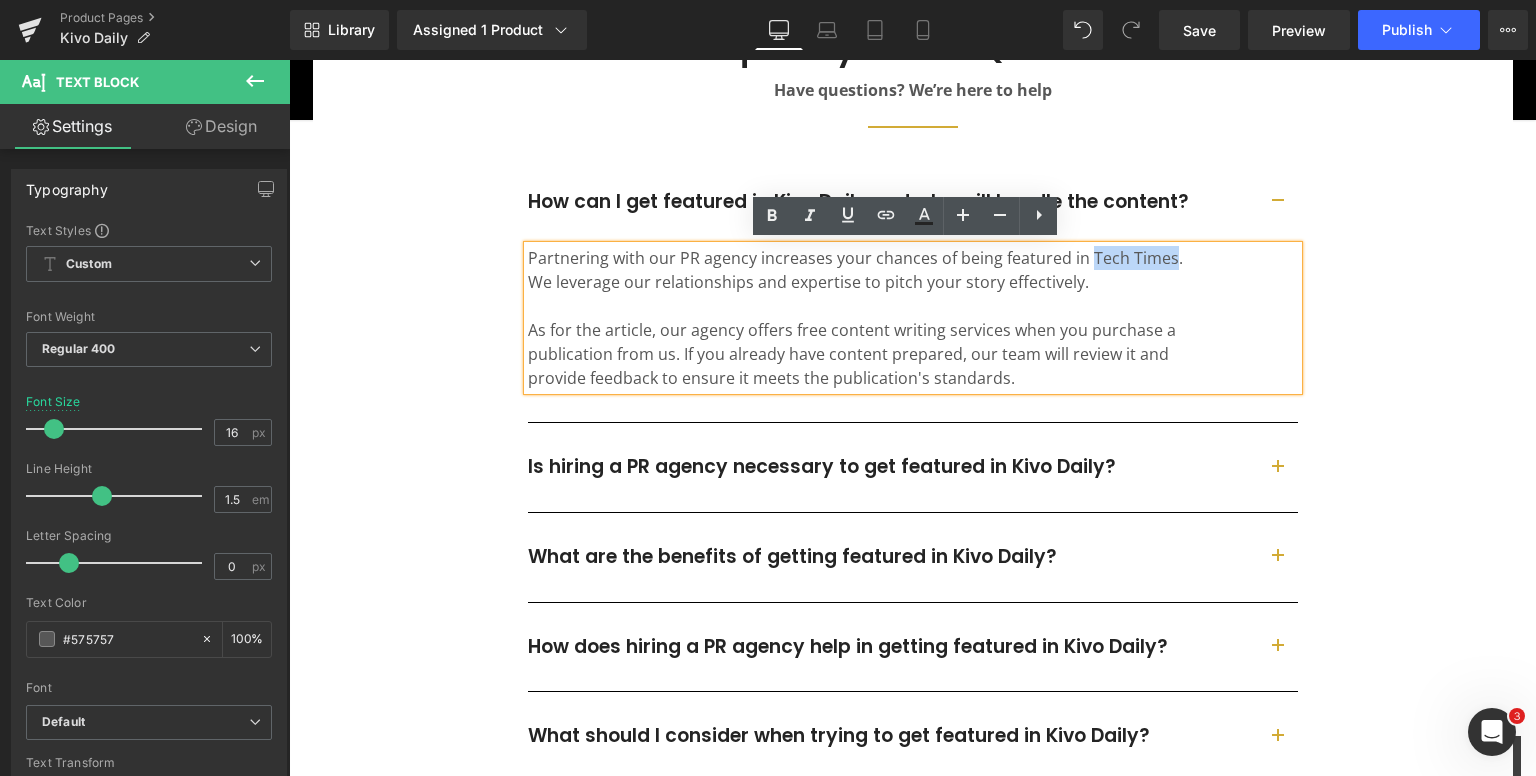 click on "Partnering with our PR agency increases your chances of being featured in Tech Times. We leverage our relationships and expertise to pitch your story effectively. As for the article, our agency offers free content writing services when you purchase a publication from us. If you already have content prepared, our team will review it and provide feedback to ensure it meets the publication's standards." at bounding box center (863, 318) 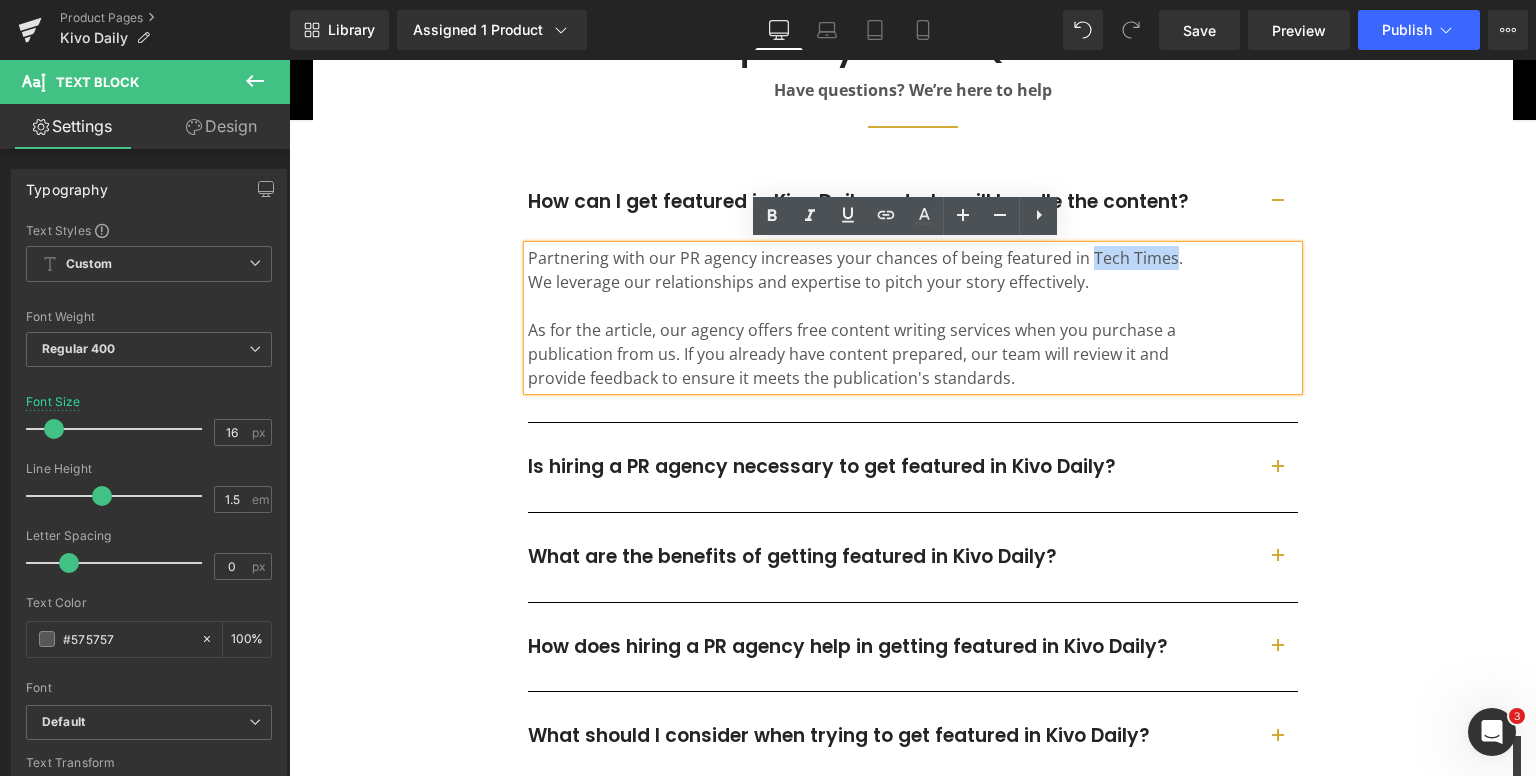 paste 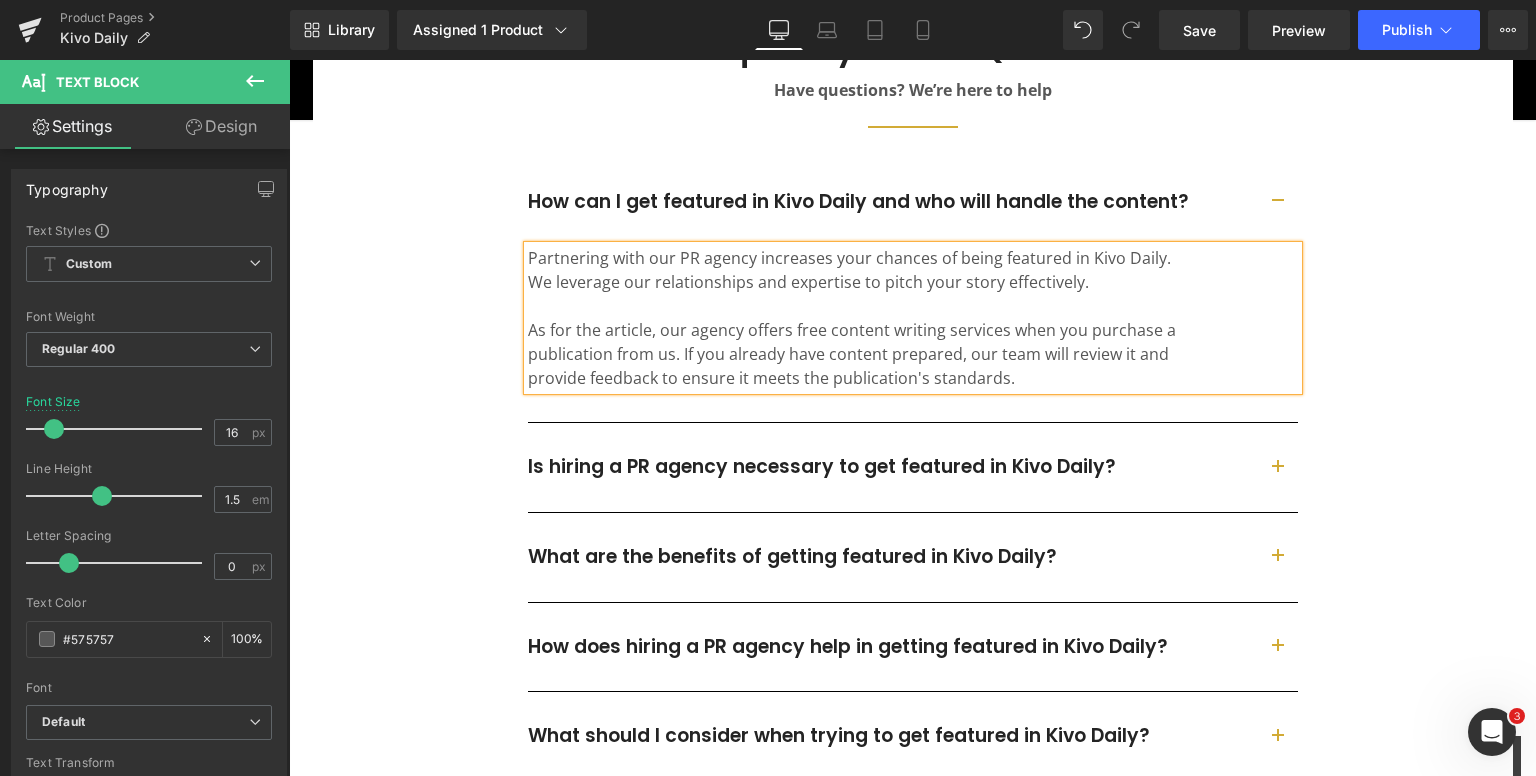 click at bounding box center (1278, 473) 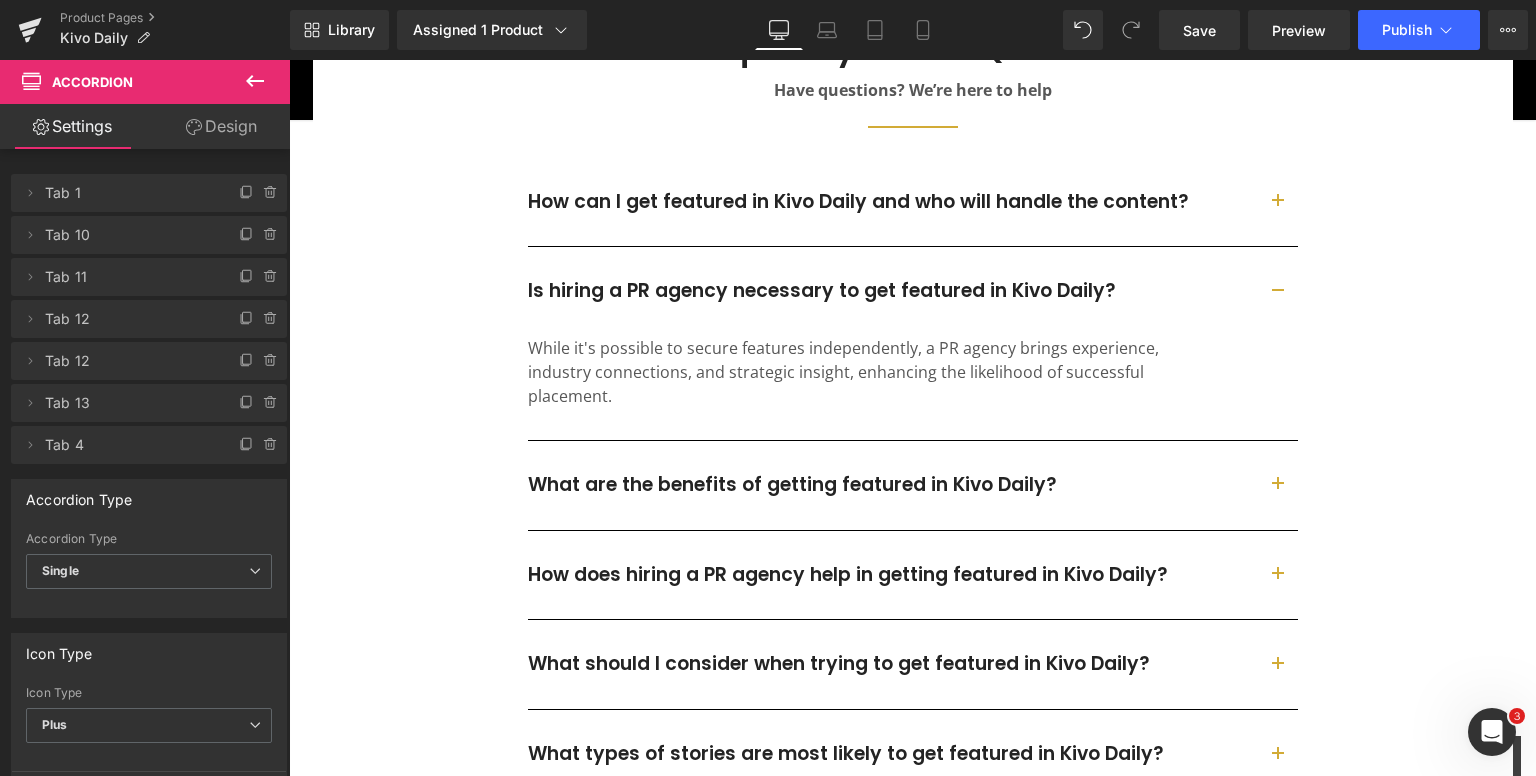 click at bounding box center [1278, 485] 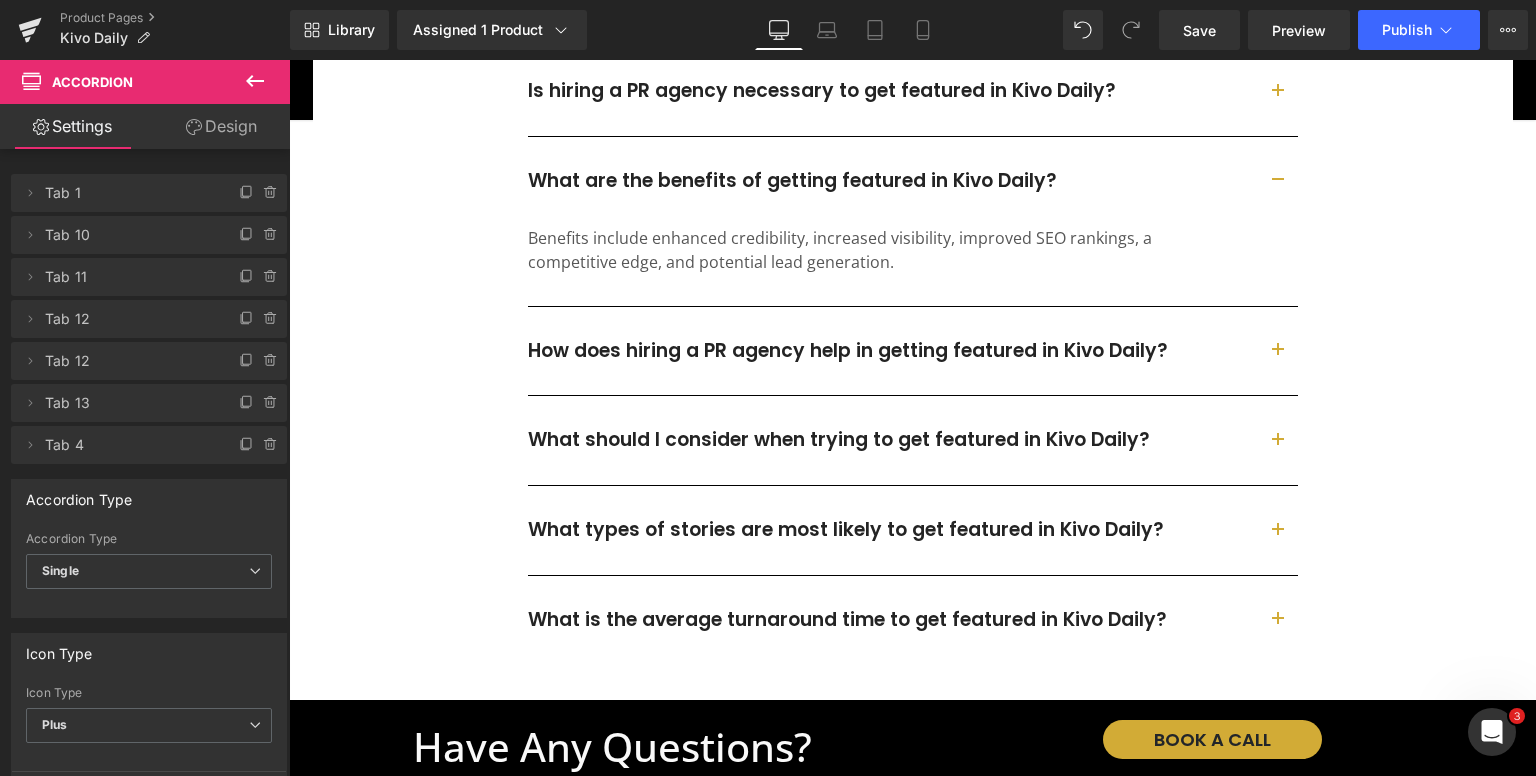 click at bounding box center [1278, 351] 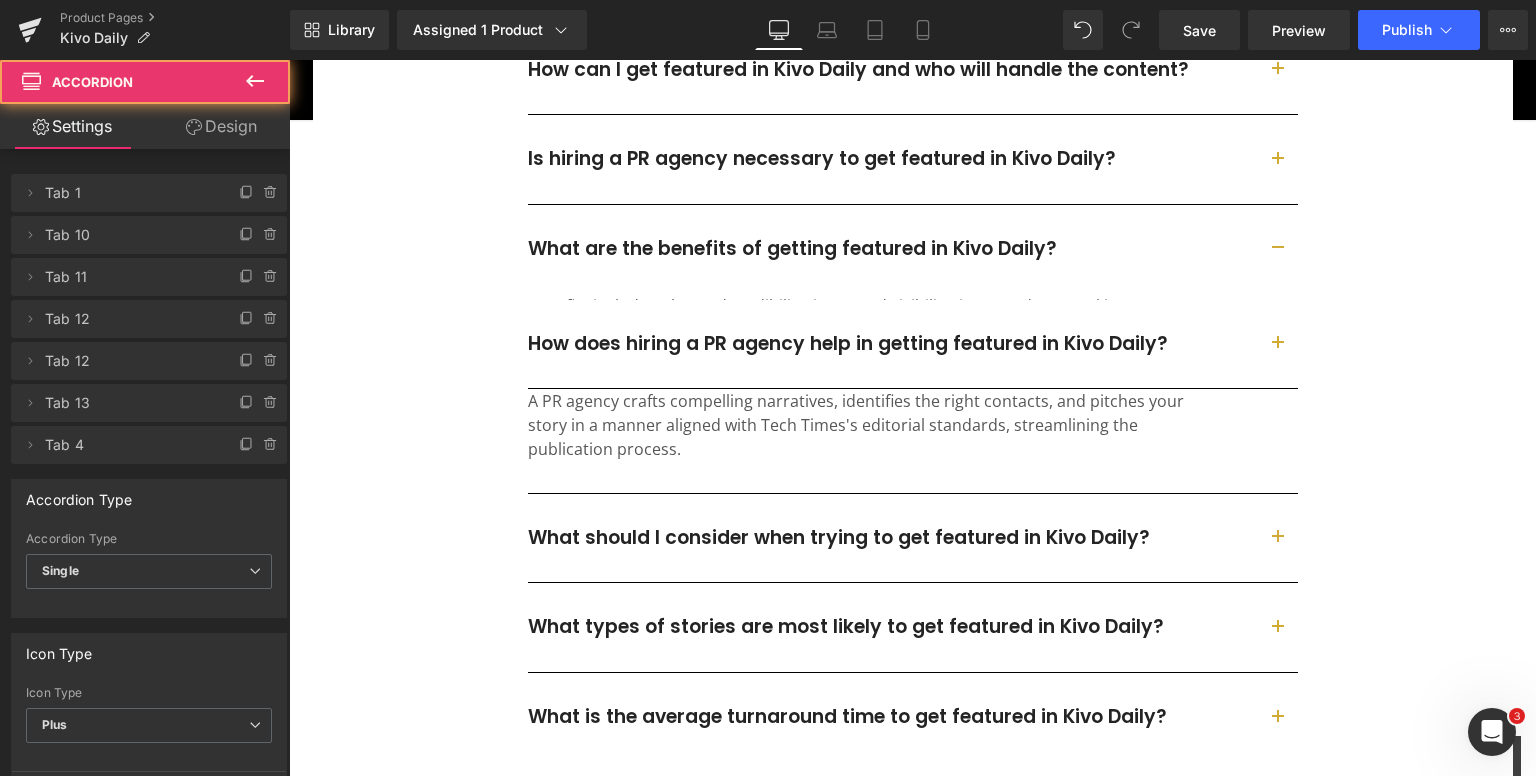 scroll, scrollTop: 4619, scrollLeft: 0, axis: vertical 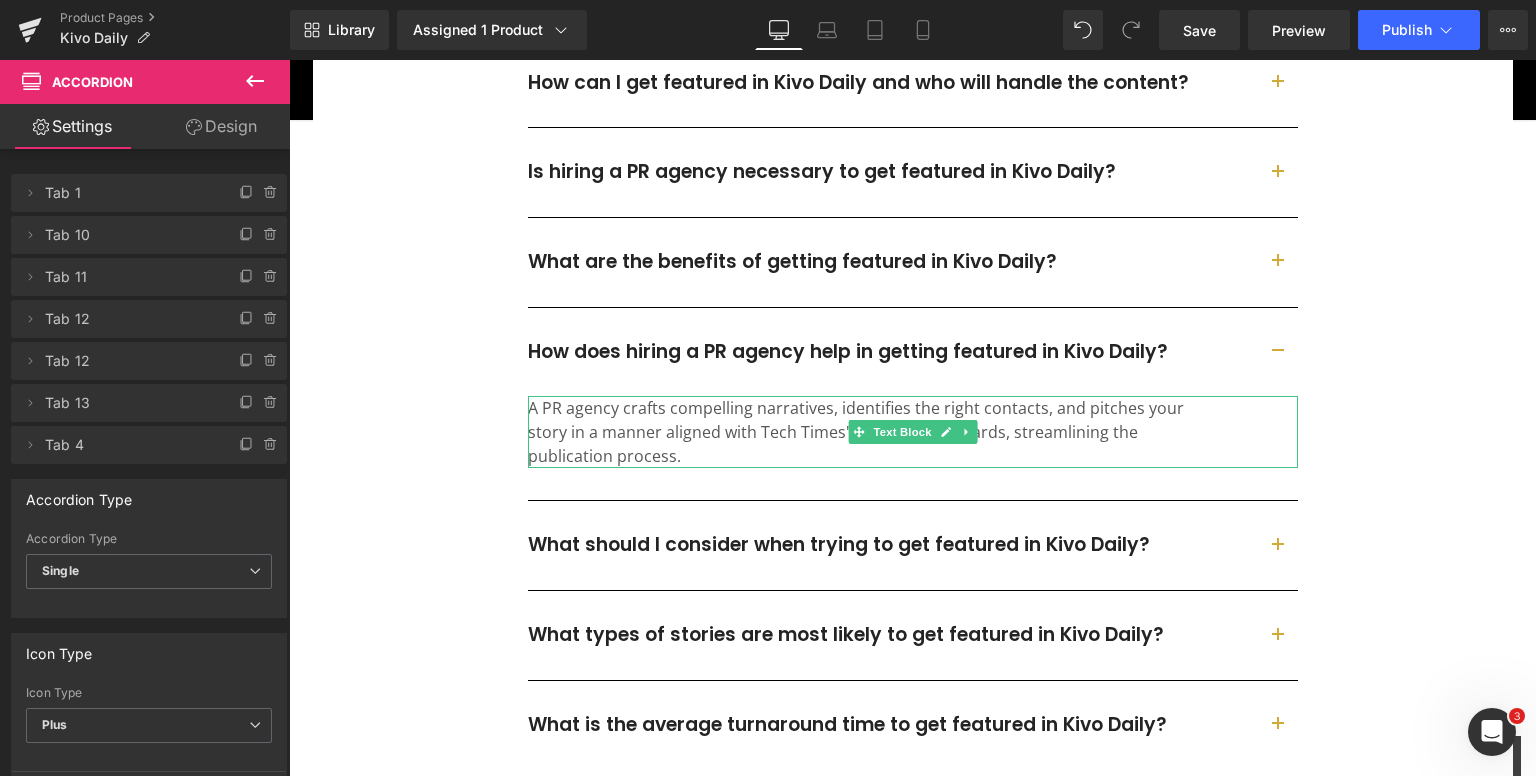 click on "A PR agency crafts compelling narratives, identifies the right contacts, and pitches your story in a manner aligned with Tech Times's editorial standards, streamlining the publication process." at bounding box center [863, 432] 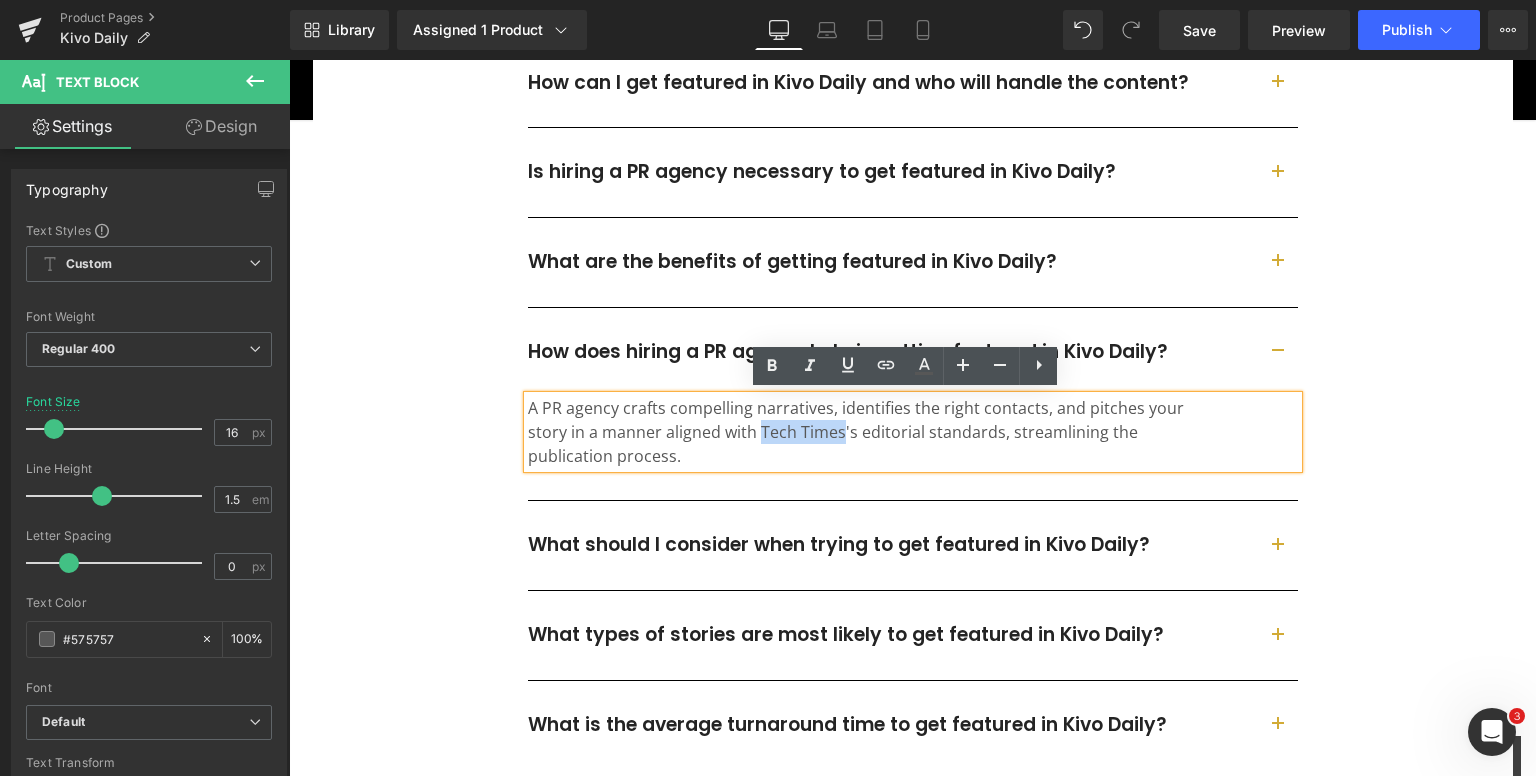 drag, startPoint x: 750, startPoint y: 429, endPoint x: 832, endPoint y: 429, distance: 82 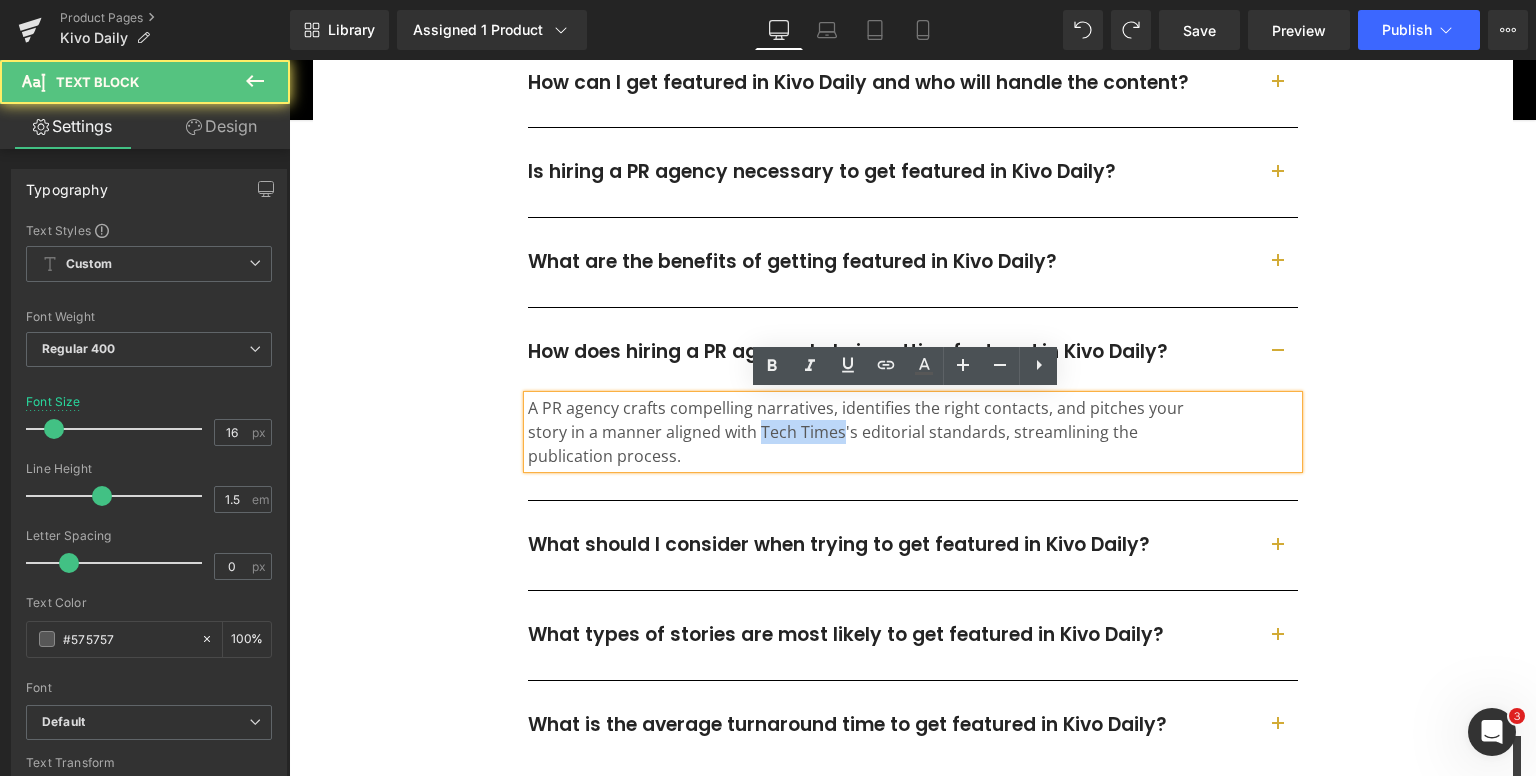 drag, startPoint x: 750, startPoint y: 432, endPoint x: 832, endPoint y: 436, distance: 82.0975 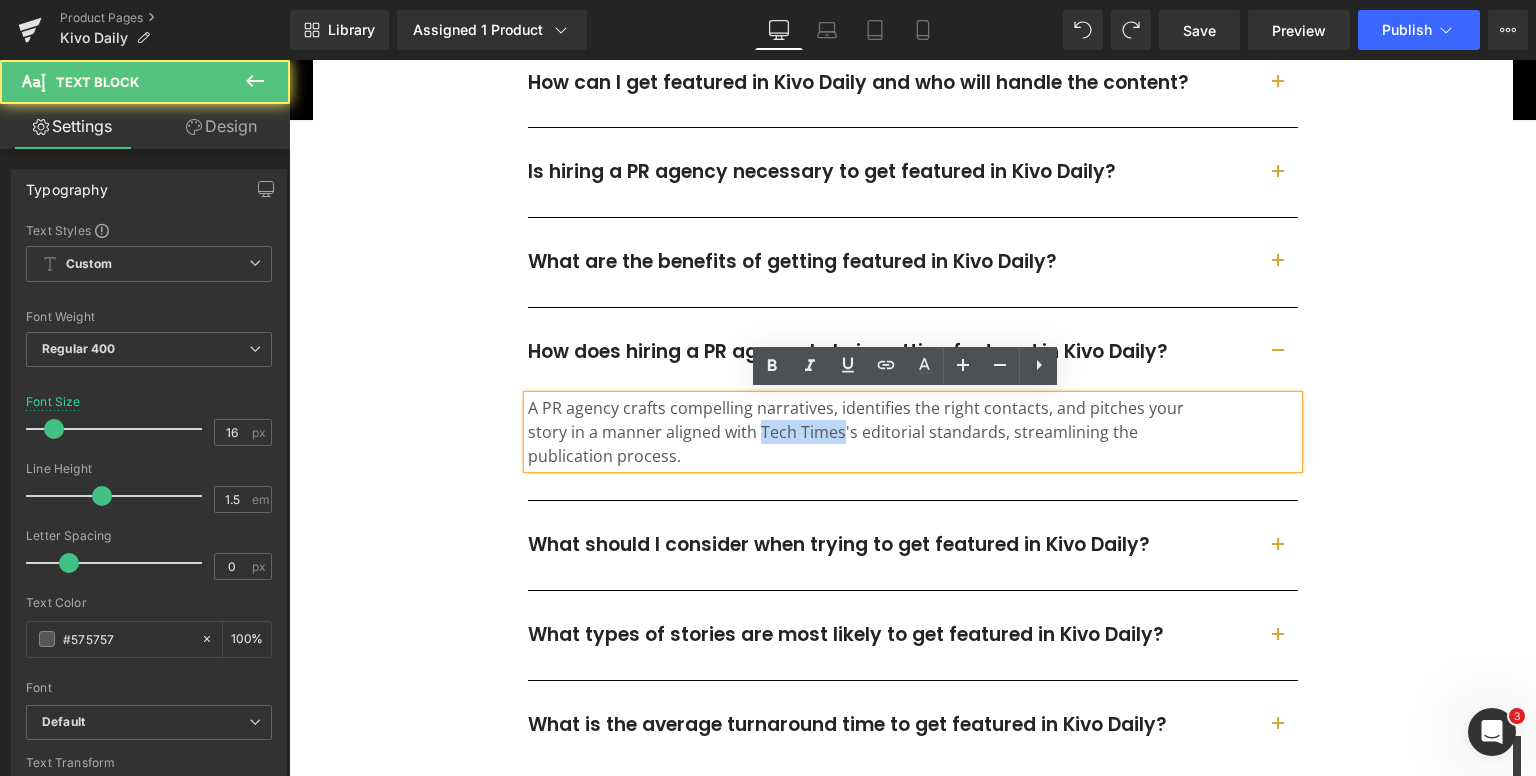click on "A PR agency crafts compelling narratives, identifies the right contacts, and pitches your story in a manner aligned with Tech Times's editorial standards, streamlining the publication process." at bounding box center (863, 432) 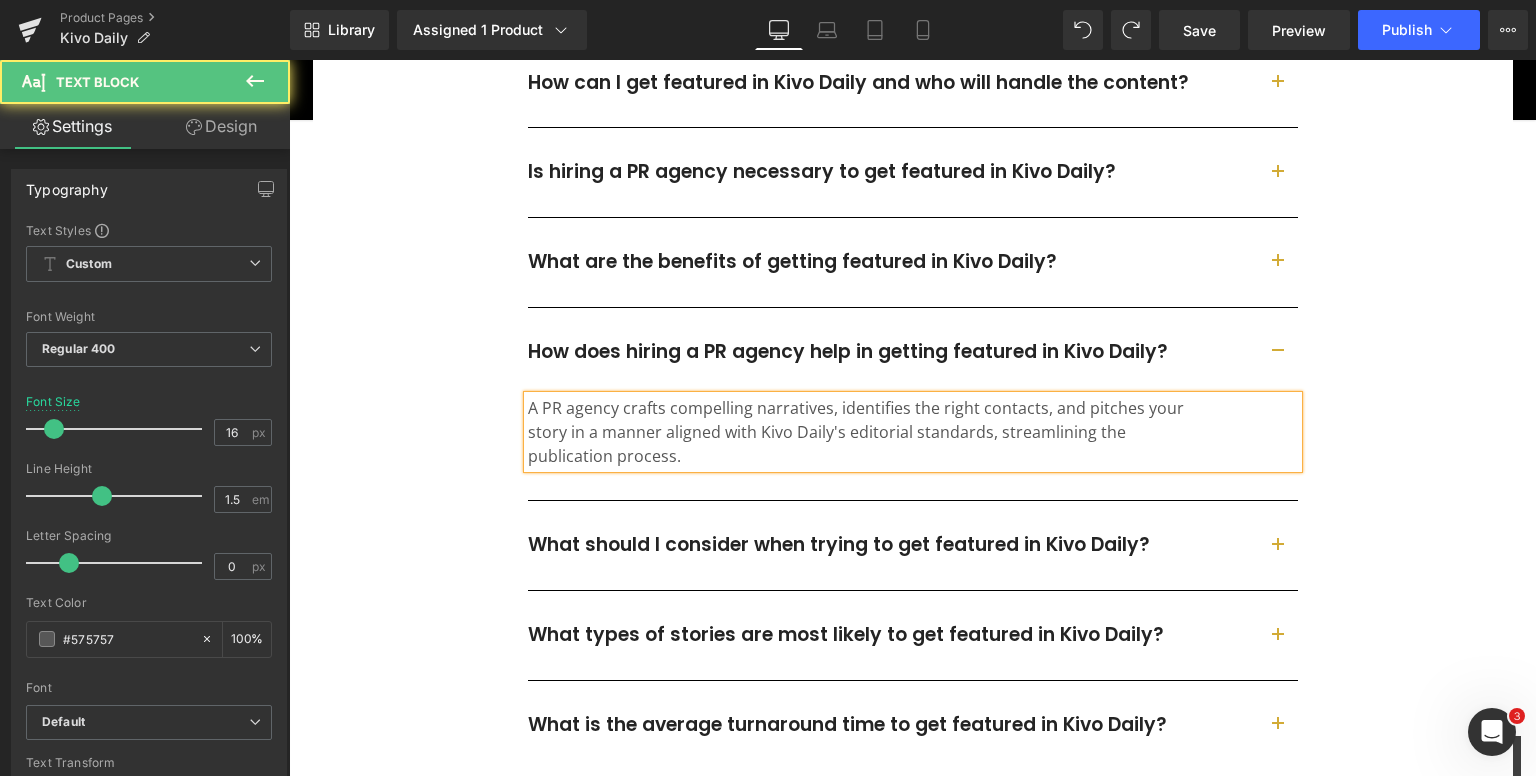 click on "A PR agency crafts compelling narratives, identifies the right contacts, and pitches your story in a manner aligned with Kivo Daily's editorial standards, streamlining the publication process." at bounding box center (863, 432) 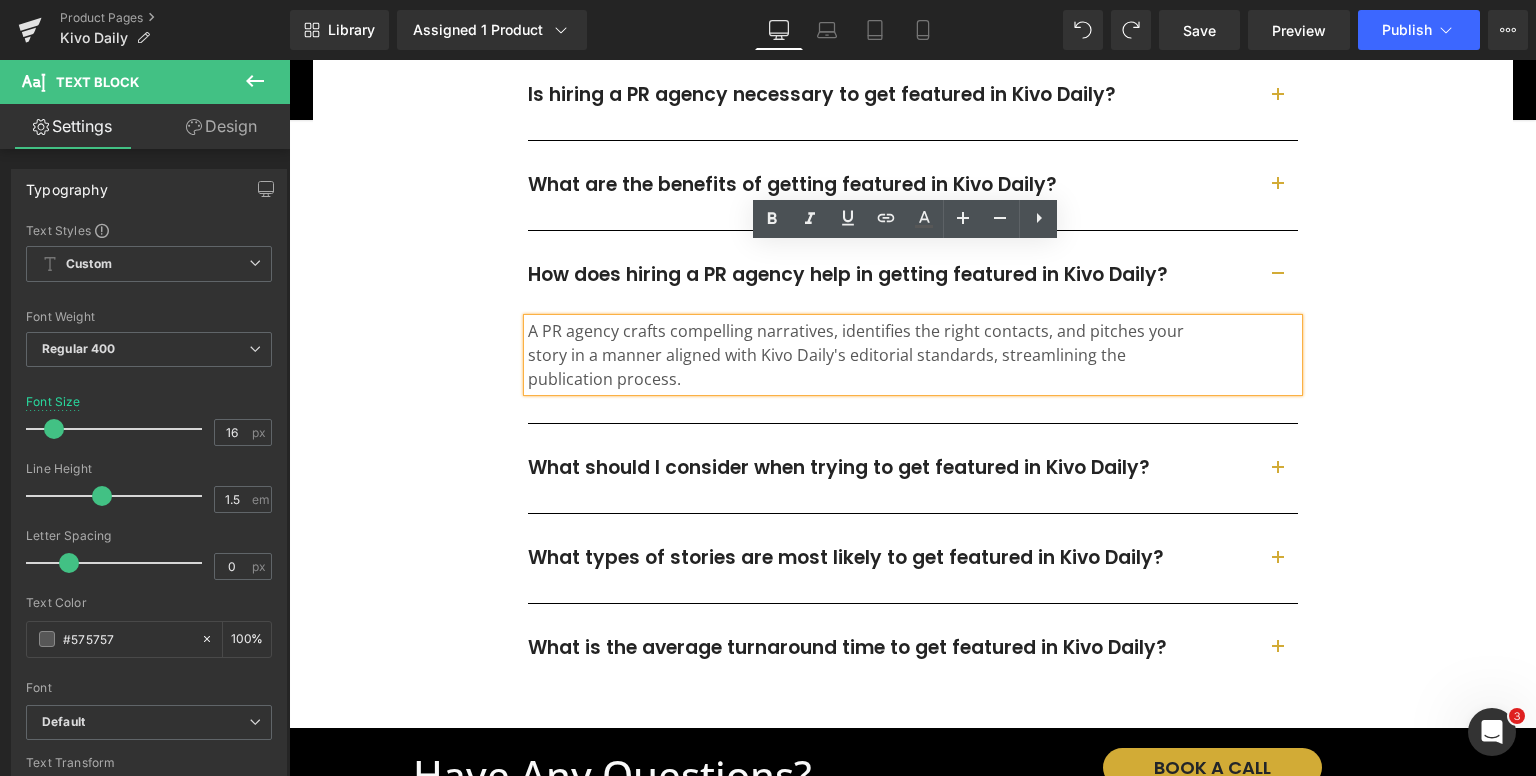 scroll, scrollTop: 4819, scrollLeft: 0, axis: vertical 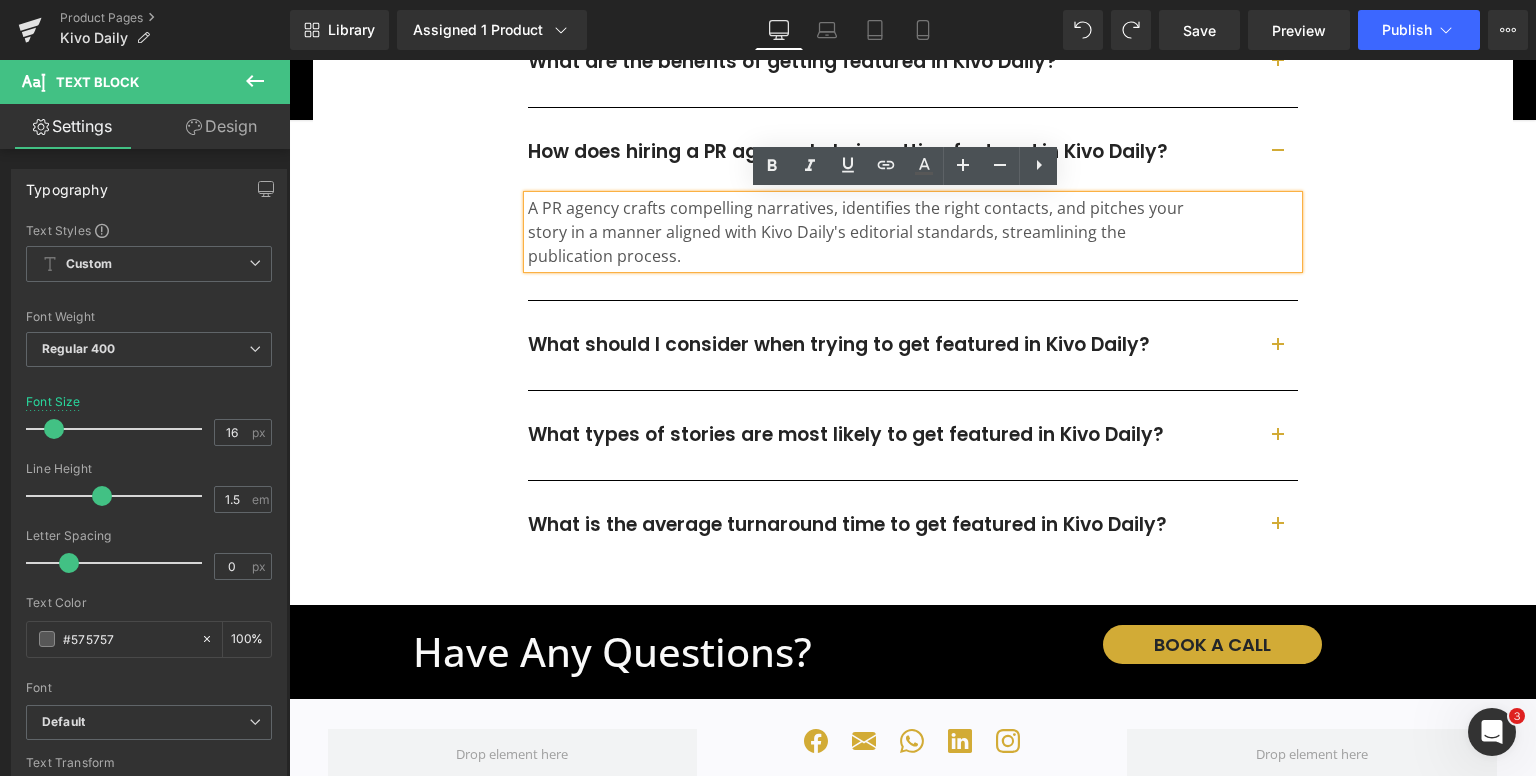 click at bounding box center [1278, 351] 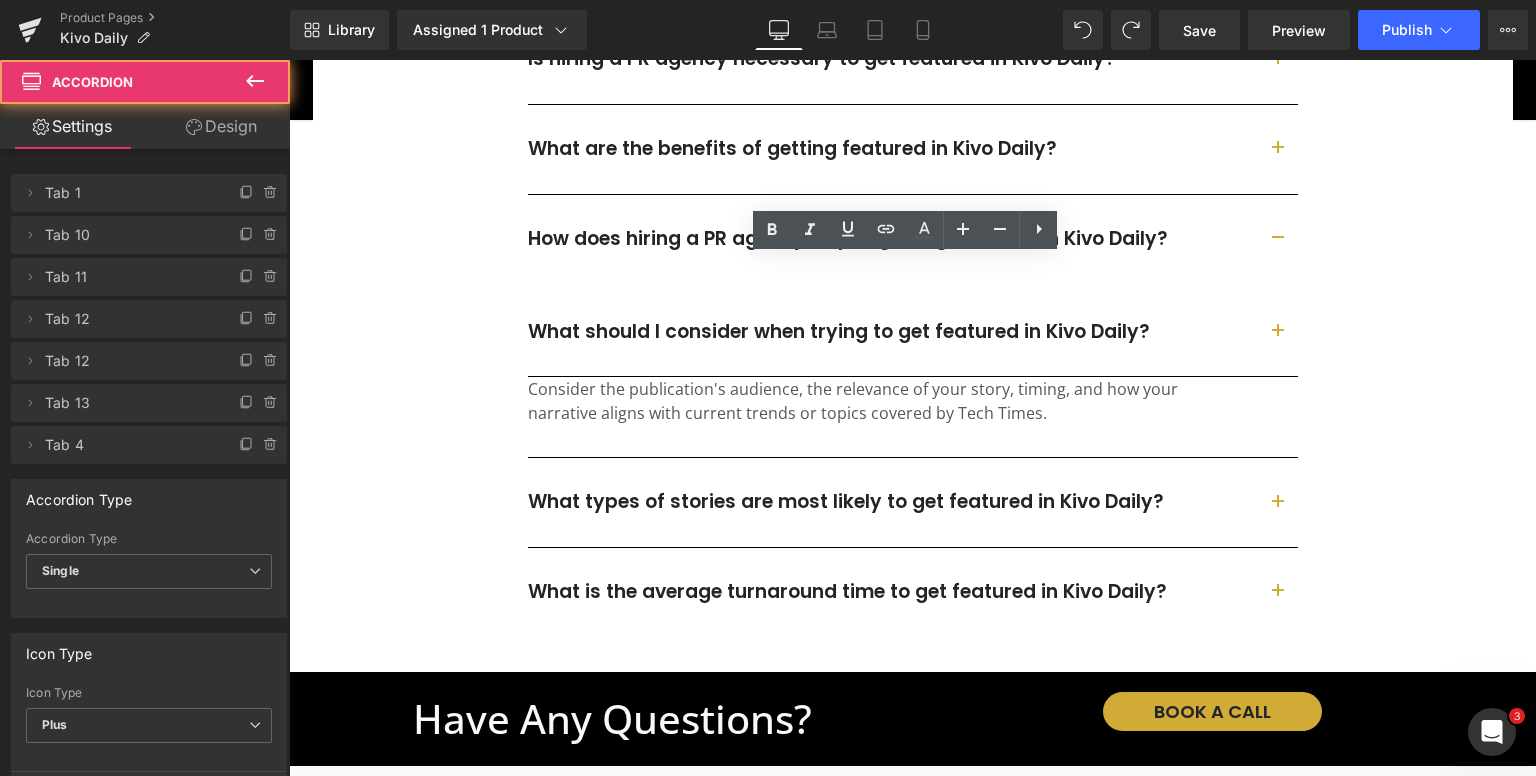 scroll, scrollTop: 4714, scrollLeft: 0, axis: vertical 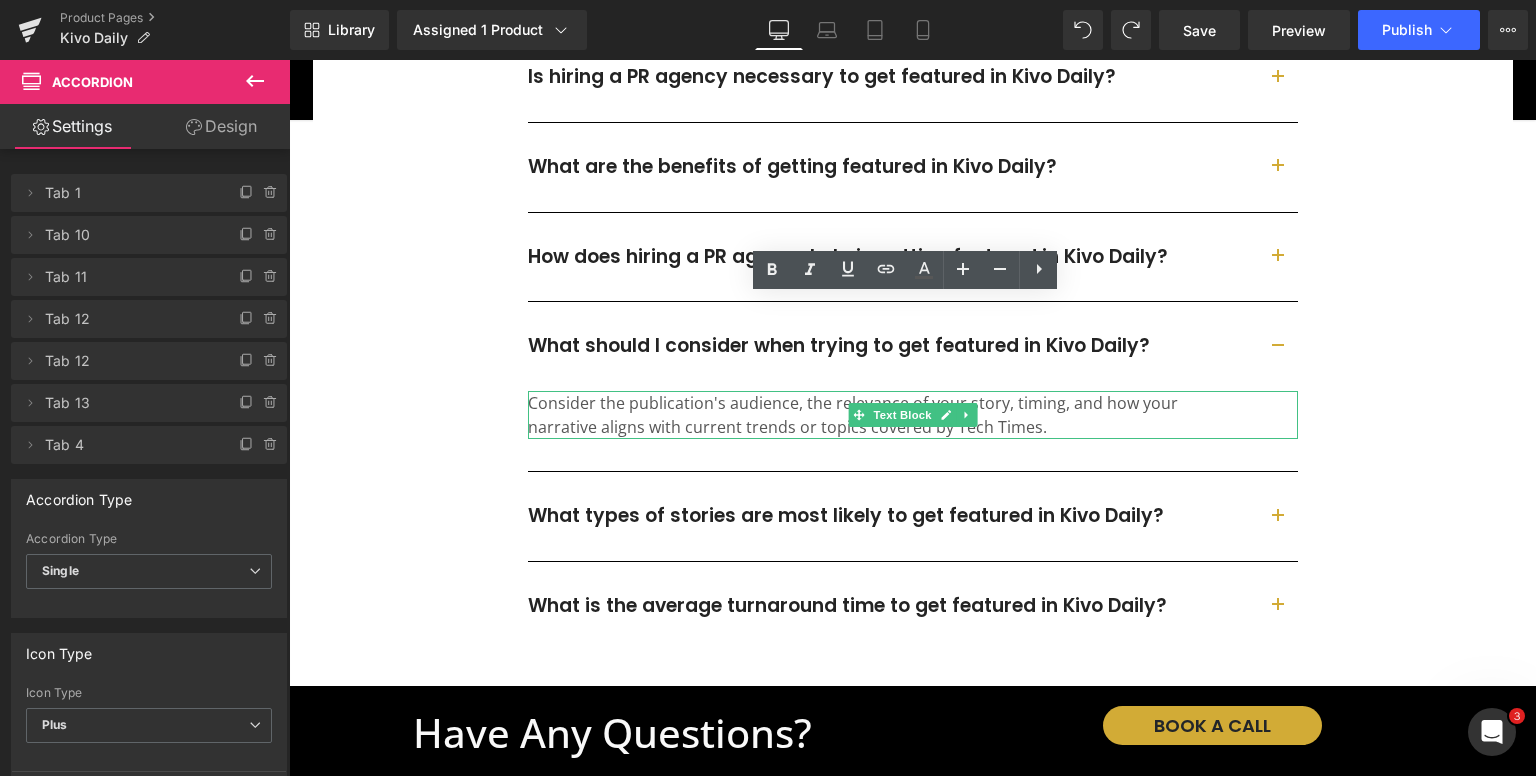 click on "Consider the publication's audience, the relevance of your story, timing, and how your narrative aligns with current trends or topics covered by Tech Times." at bounding box center [863, 415] 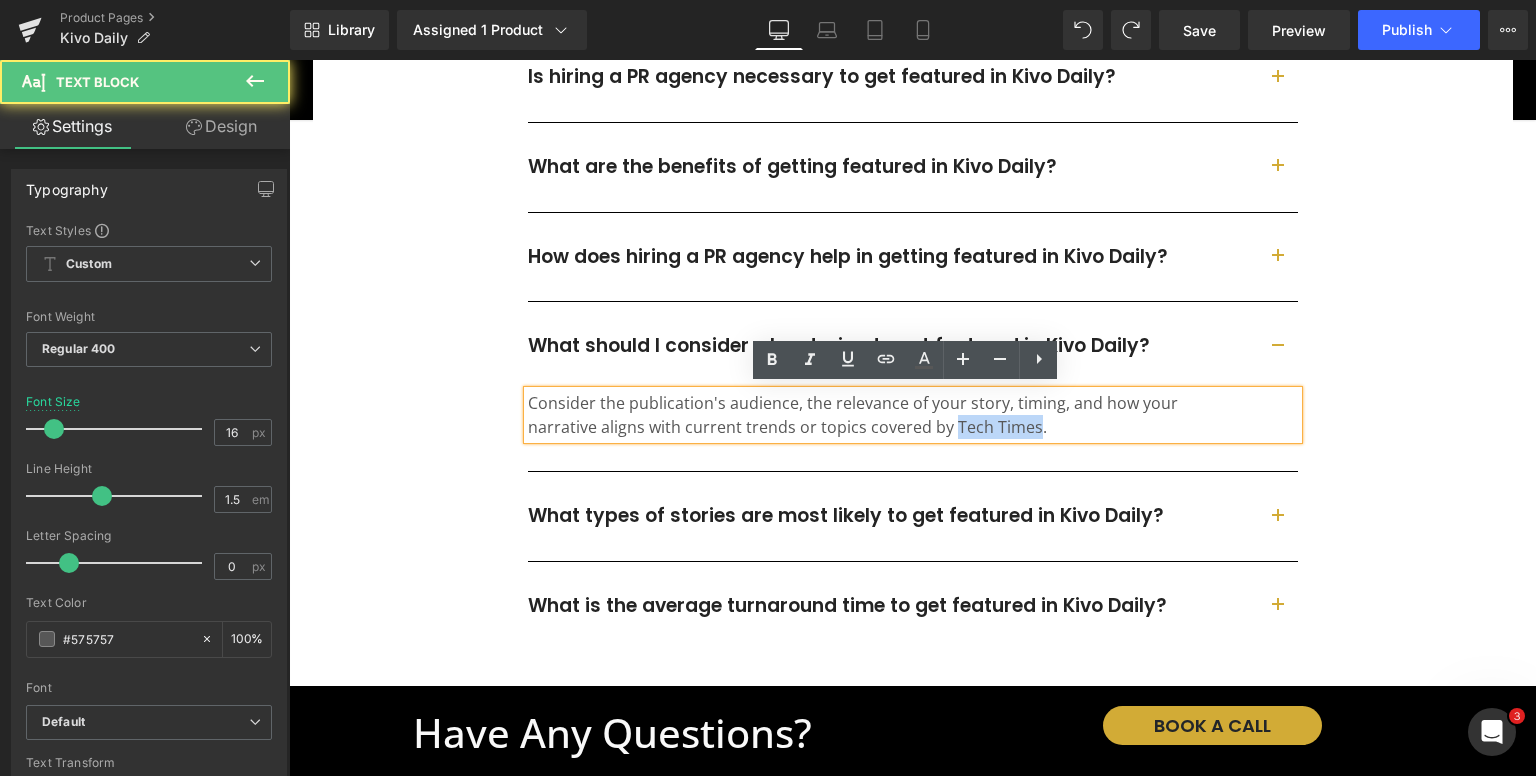 drag, startPoint x: 1024, startPoint y: 423, endPoint x: 944, endPoint y: 424, distance: 80.00625 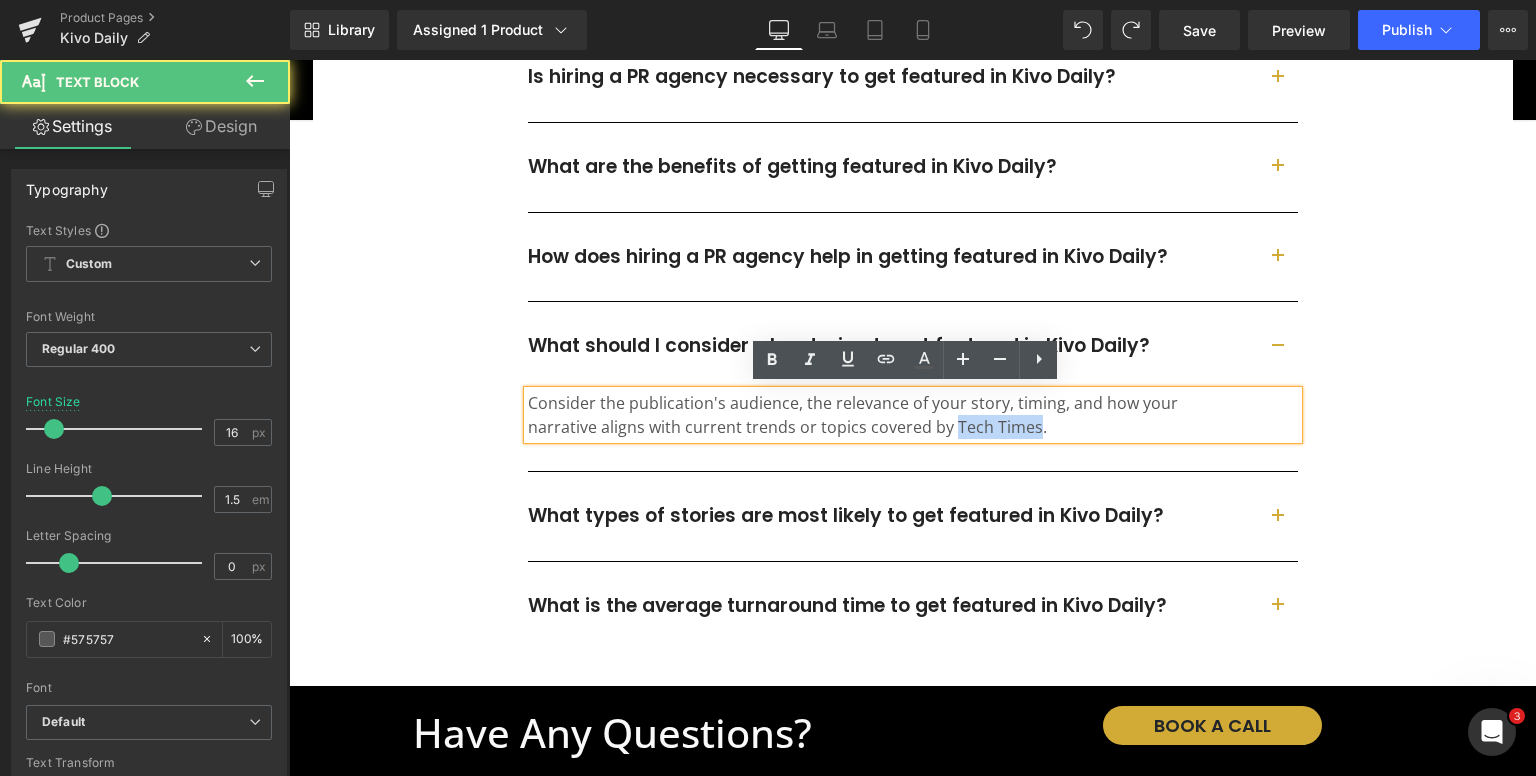 click on "Consider the publication's audience, the relevance of your story, timing, and how your narrative aligns with current trends or topics covered by Tech Times." at bounding box center (863, 415) 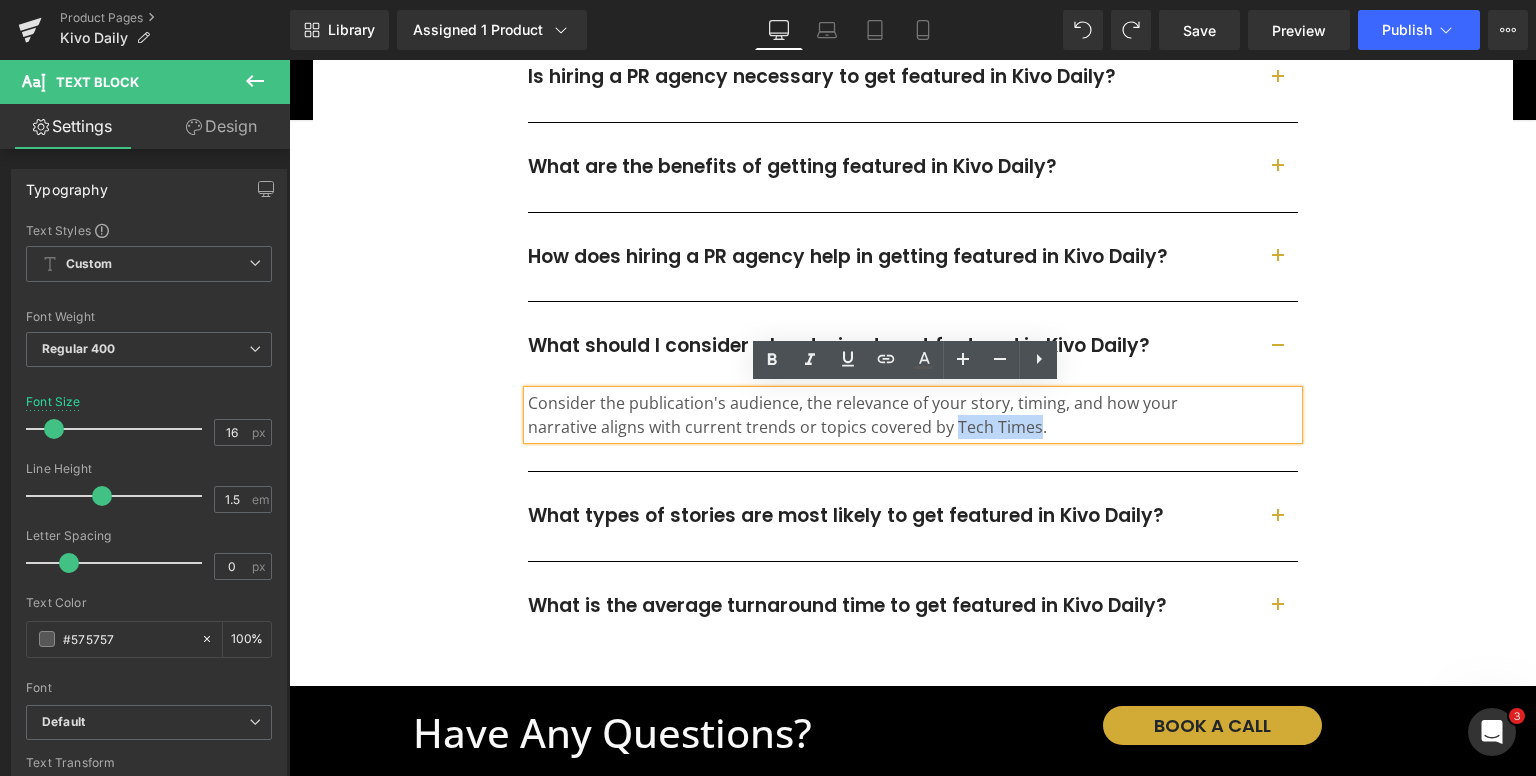 paste 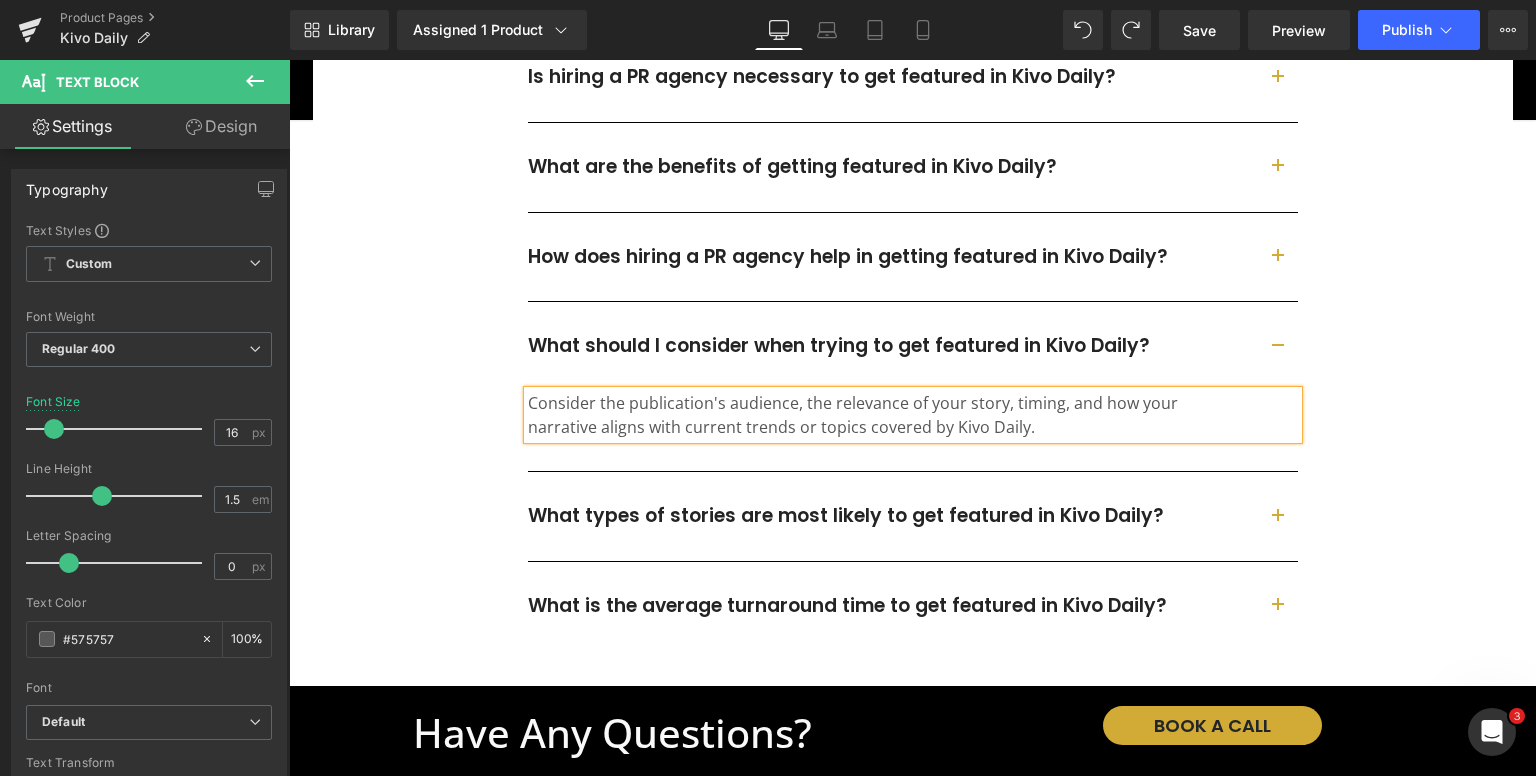 click at bounding box center [1278, 522] 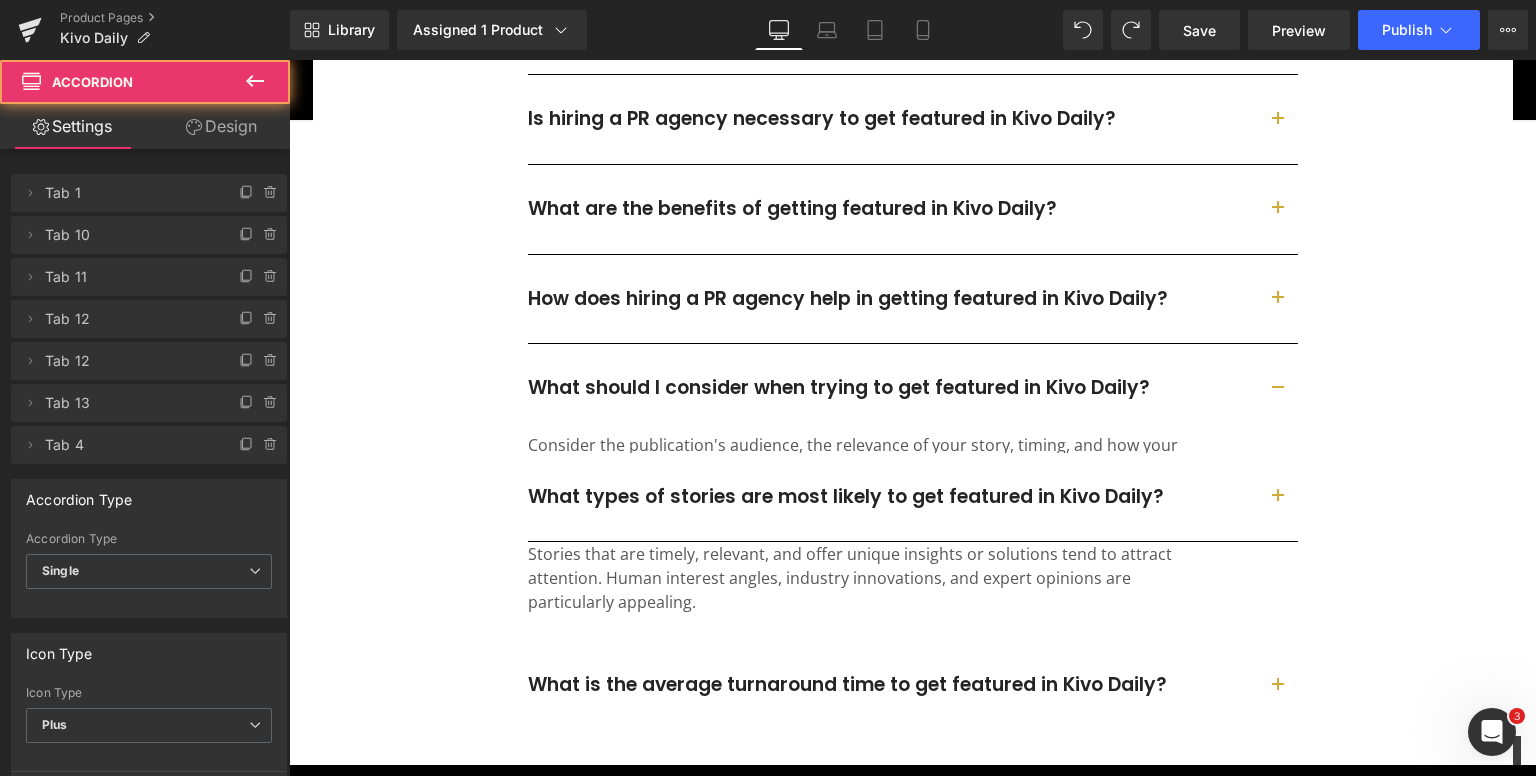 scroll, scrollTop: 4633, scrollLeft: 0, axis: vertical 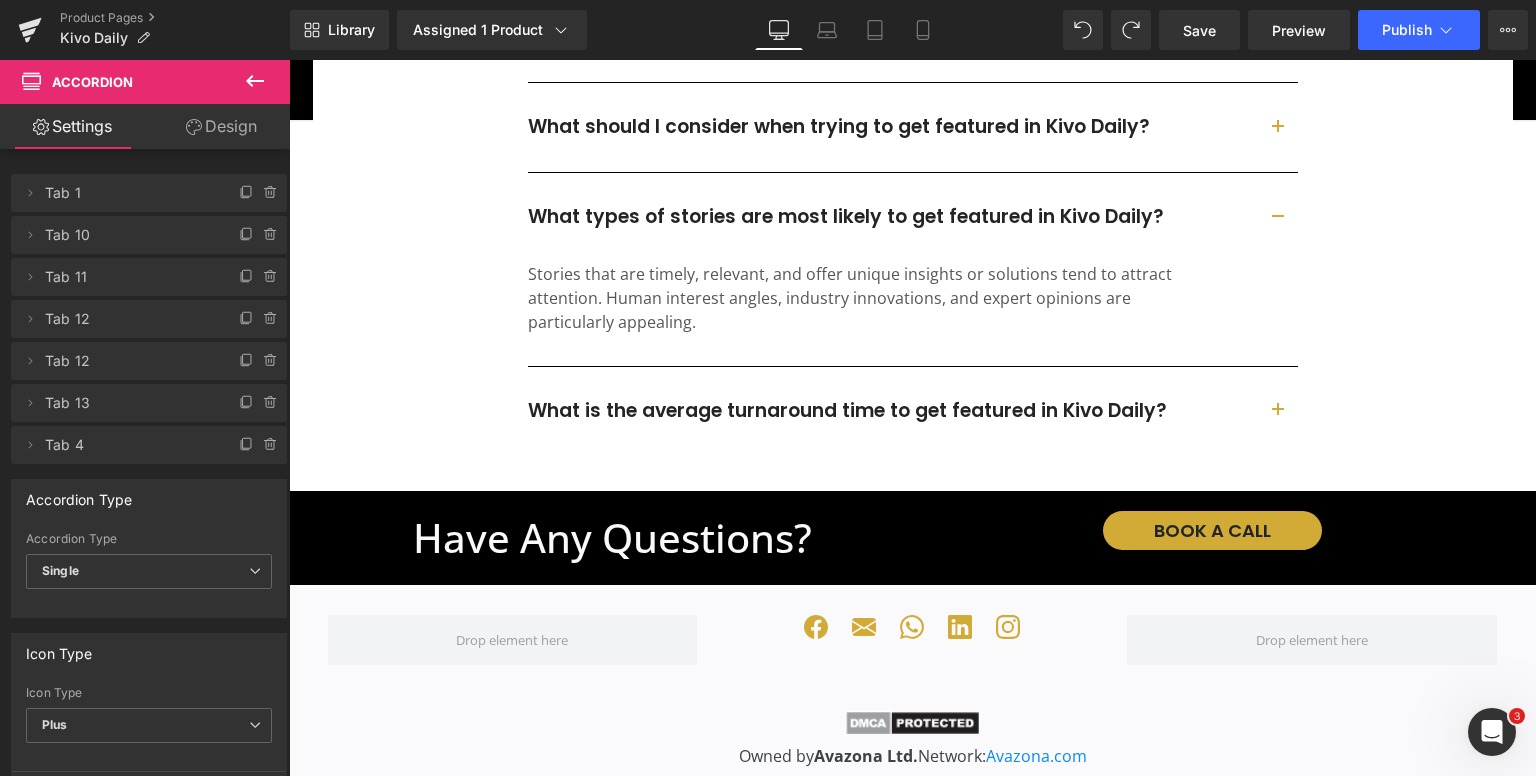 click at bounding box center [1278, 411] 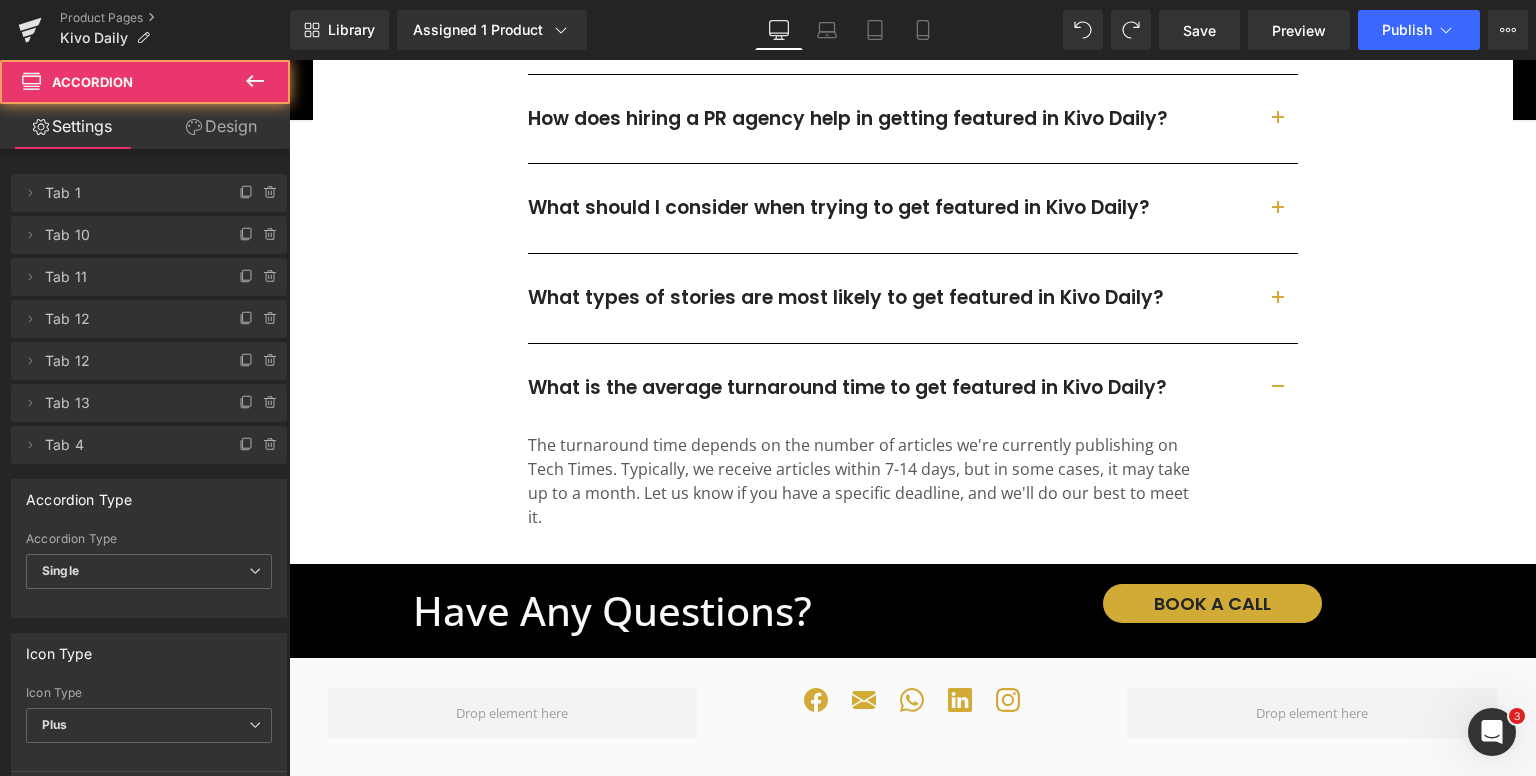 scroll, scrollTop: 4828, scrollLeft: 0, axis: vertical 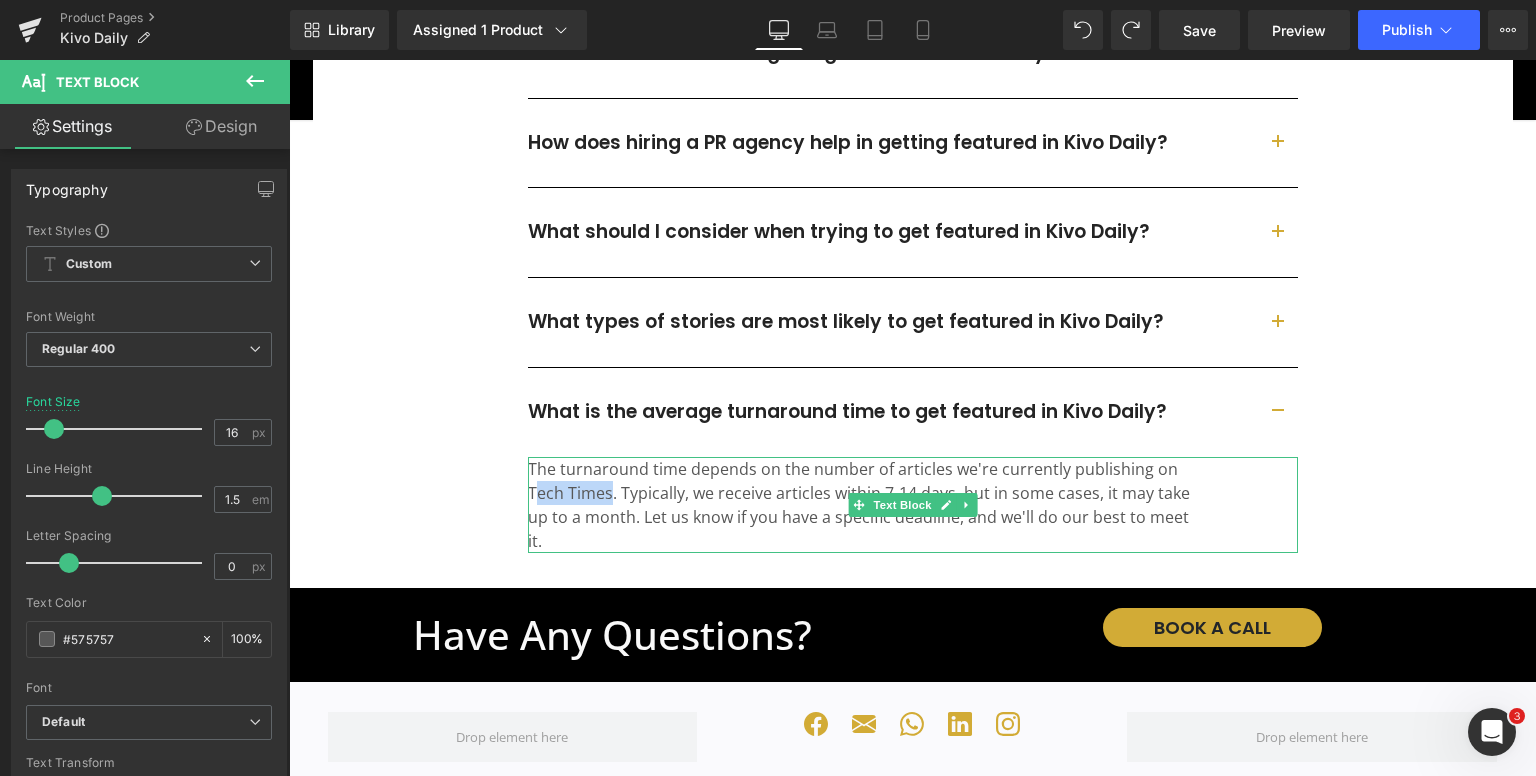 drag, startPoint x: 604, startPoint y: 489, endPoint x: 525, endPoint y: 481, distance: 79.40403 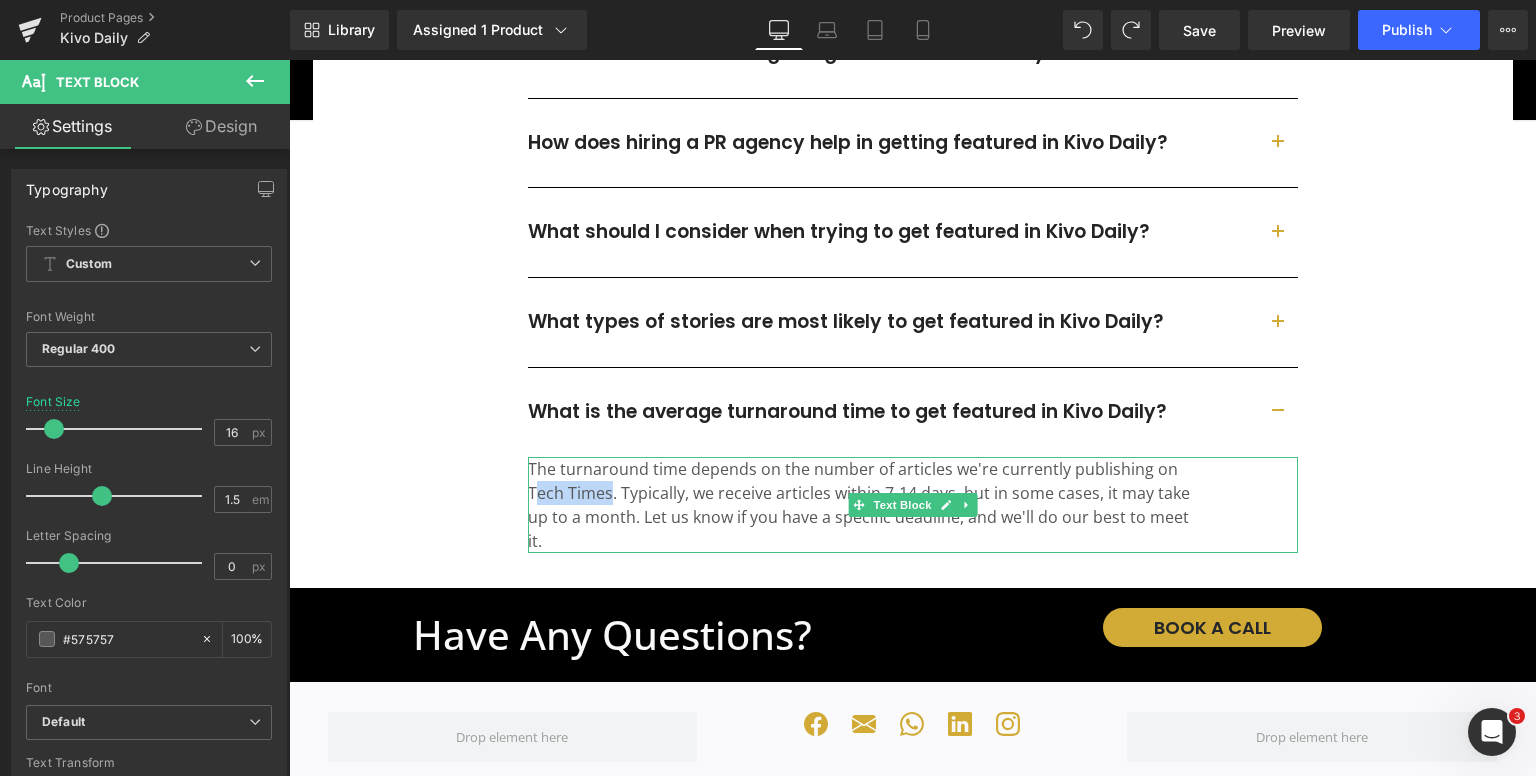 click on "The turnaround time depends on the number of articles we're currently publishing on Tech Times. Typically, we receive articles within 7-14 days, but in some cases, it may take up to a month. Let us know if you have a specific deadline, and we'll do our best to meet it." at bounding box center (863, 505) 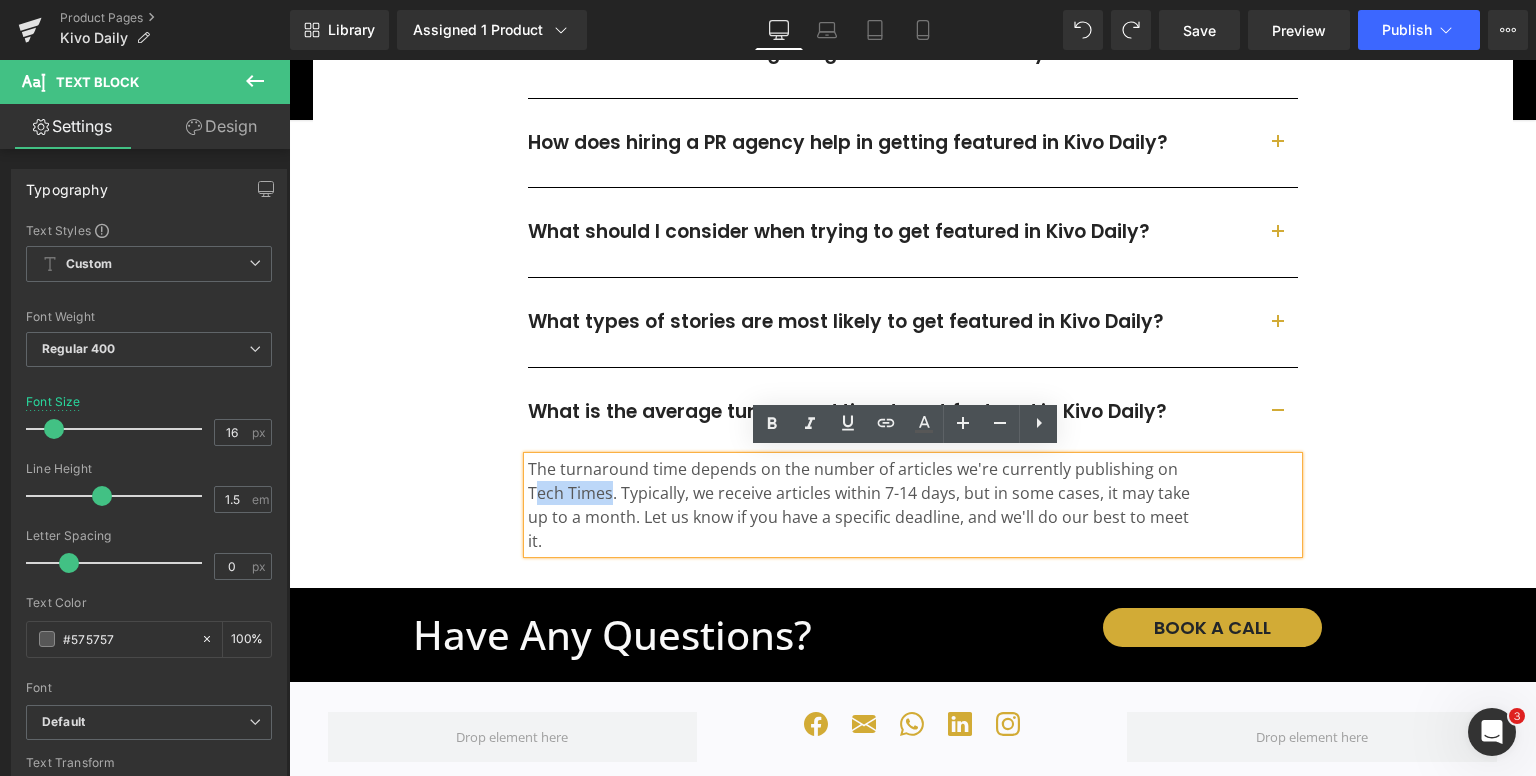 click on "The turnaround time depends on the number of articles we're currently publishing on Tech Times. Typically, we receive articles within 7-14 days, but in some cases, it may take up to a month. Let us know if you have a specific deadline, and we'll do our best to meet it." at bounding box center [863, 505] 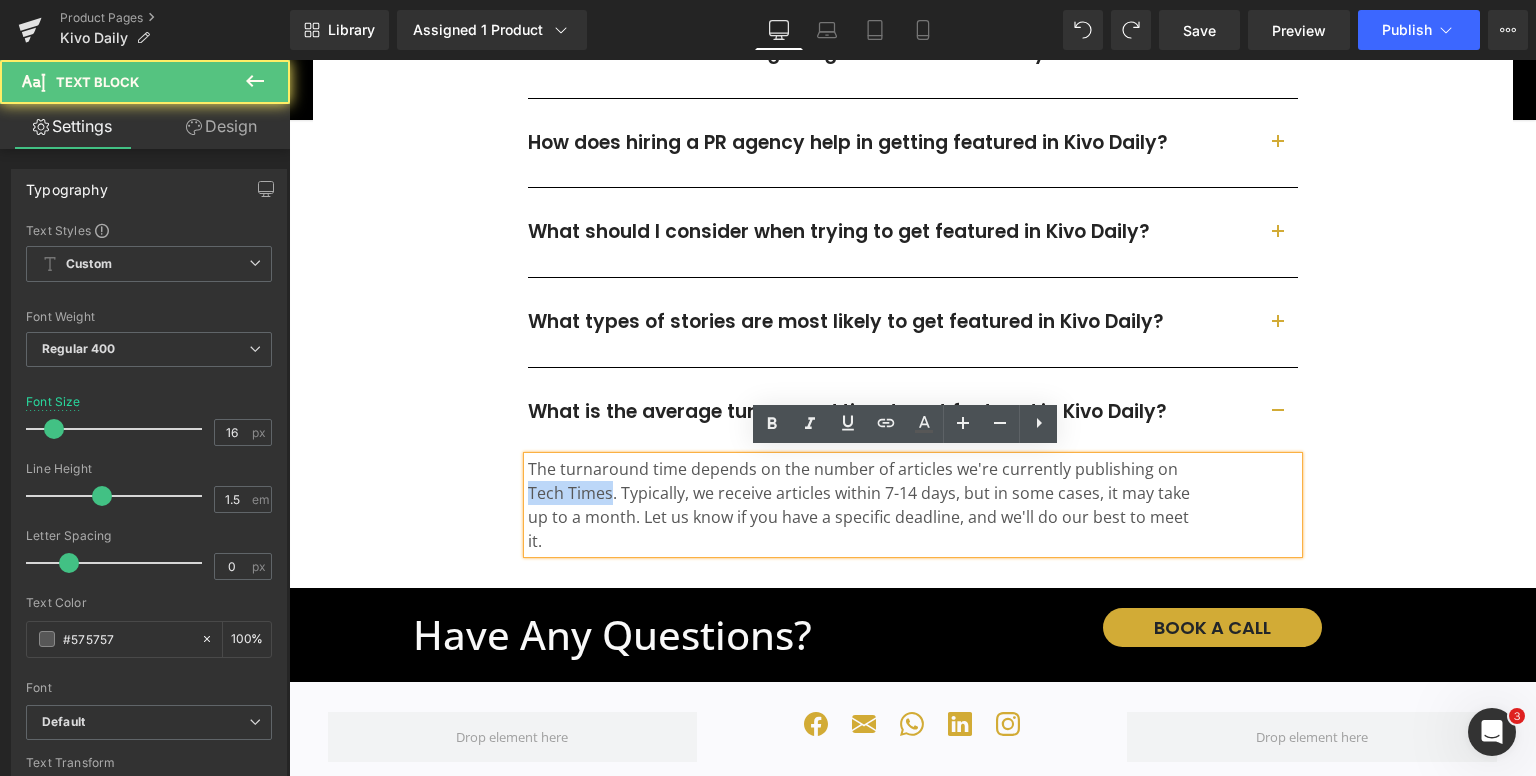 drag, startPoint x: 603, startPoint y: 487, endPoint x: 521, endPoint y: 487, distance: 82 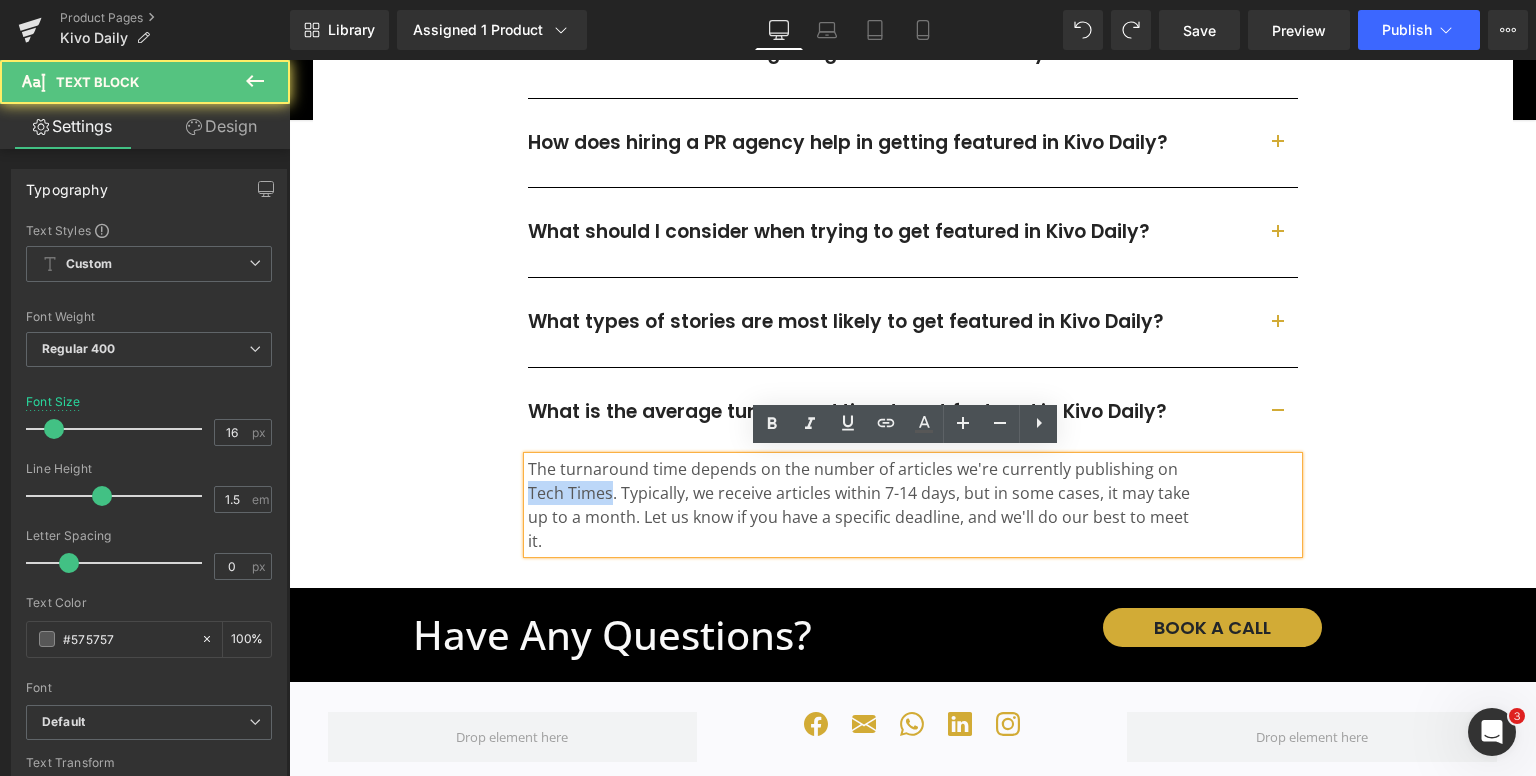 click on "The turnaround time depends on the number of articles we're currently publishing on Tech Times. Typically, we receive articles within 7-14 days, but in some cases, it may take up to a month. Let us know if you have a specific deadline, and we'll do our best to meet it." at bounding box center [863, 505] 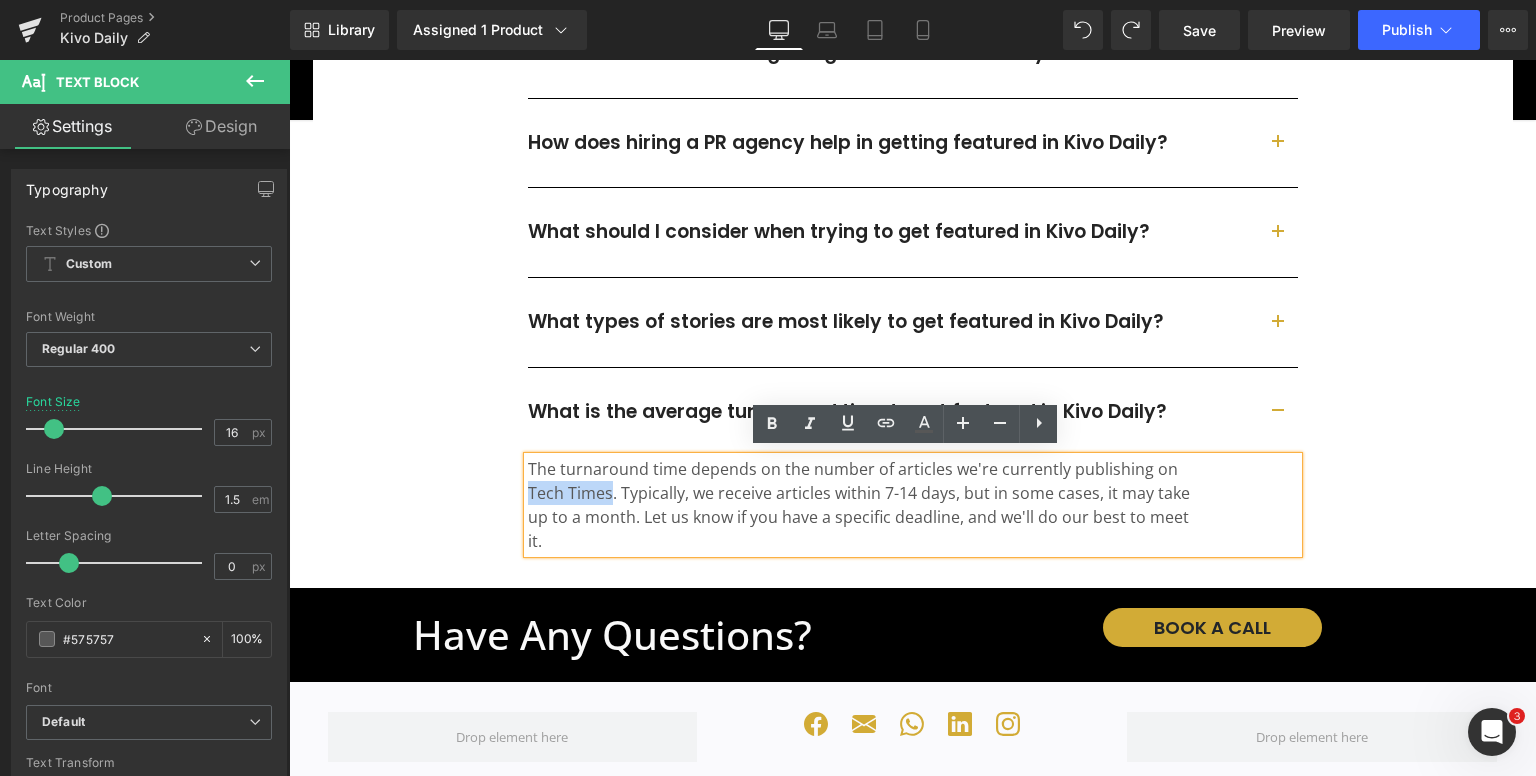 paste 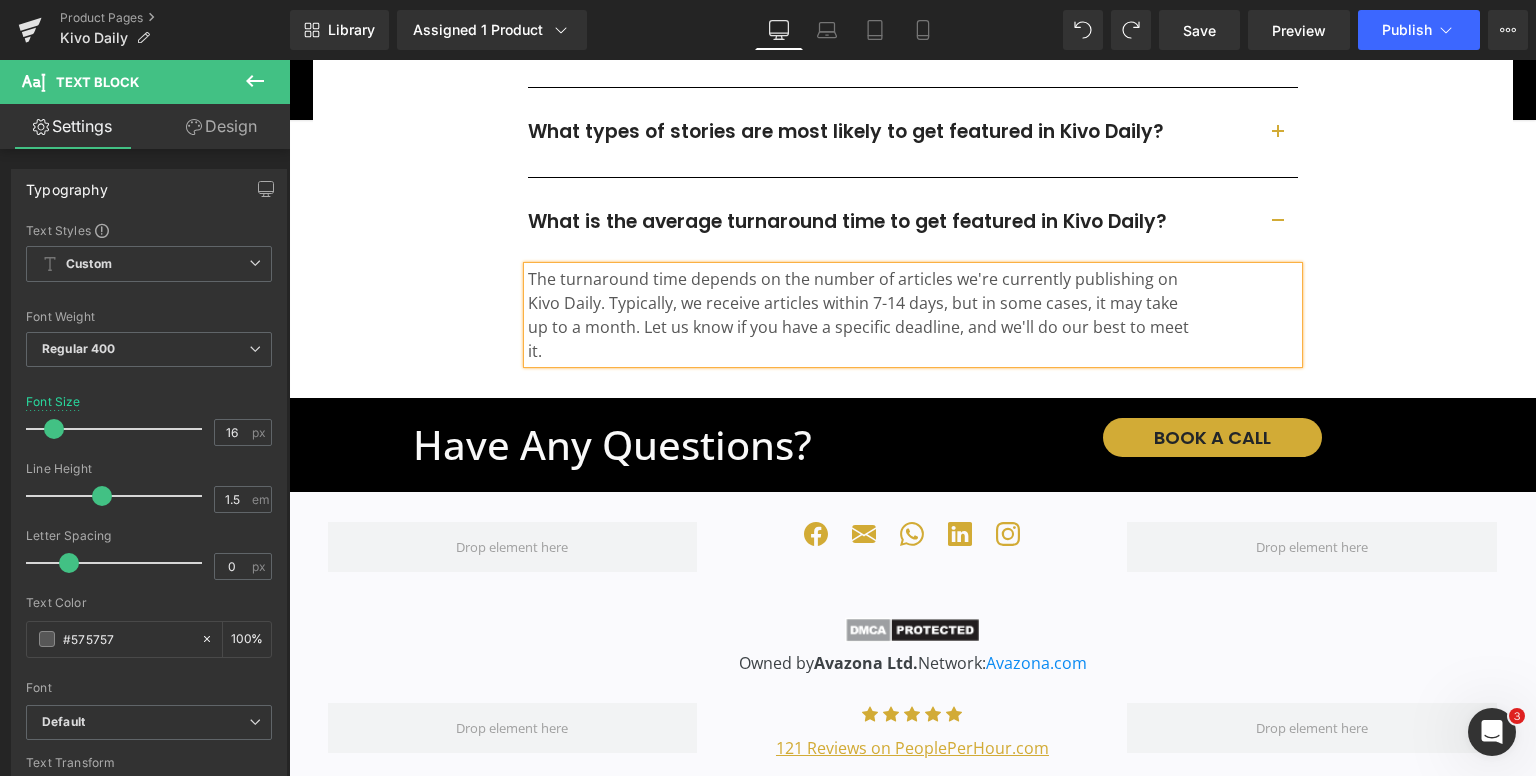 scroll, scrollTop: 5328, scrollLeft: 0, axis: vertical 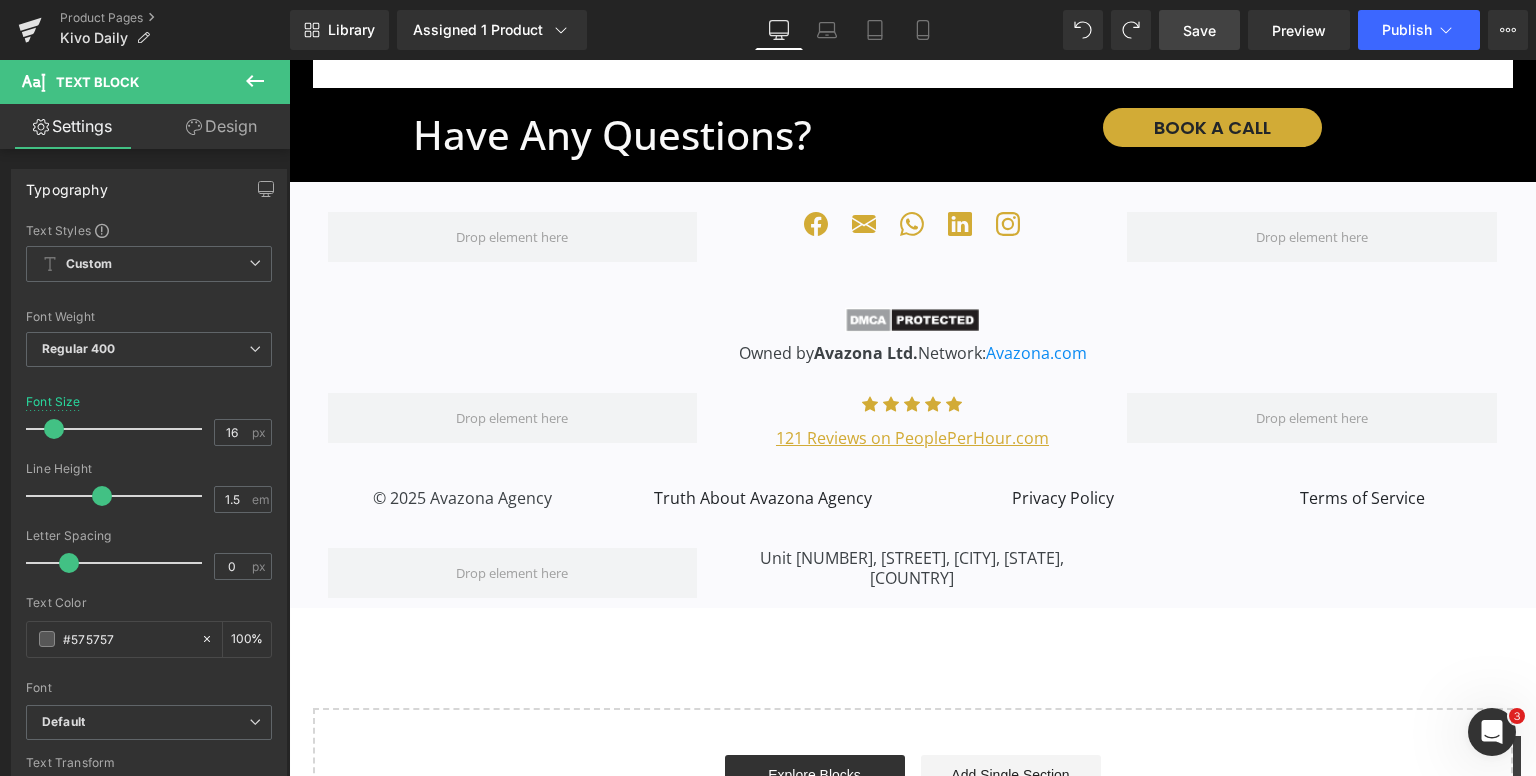 click on "Save" at bounding box center [1199, 30] 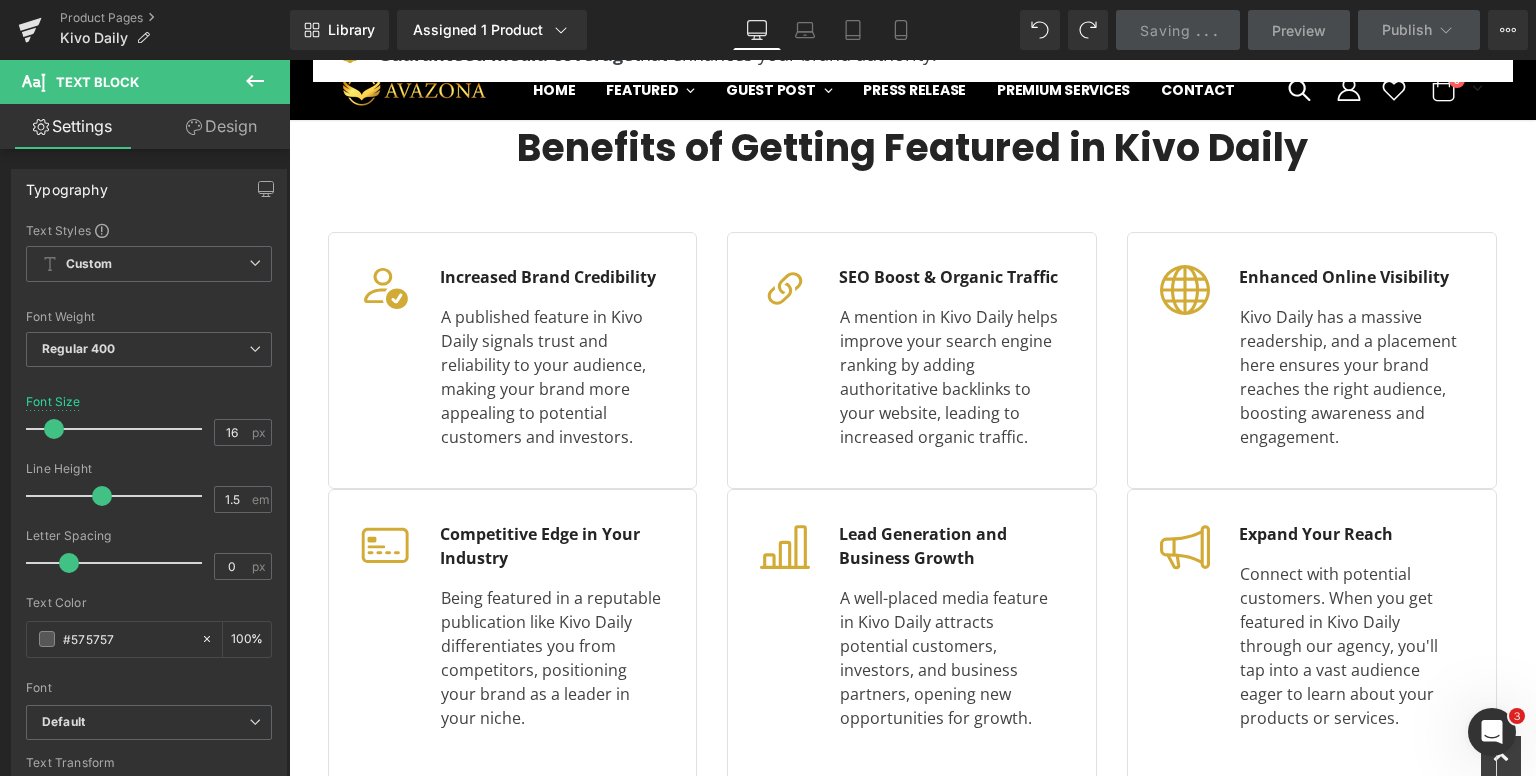 scroll, scrollTop: 1928, scrollLeft: 0, axis: vertical 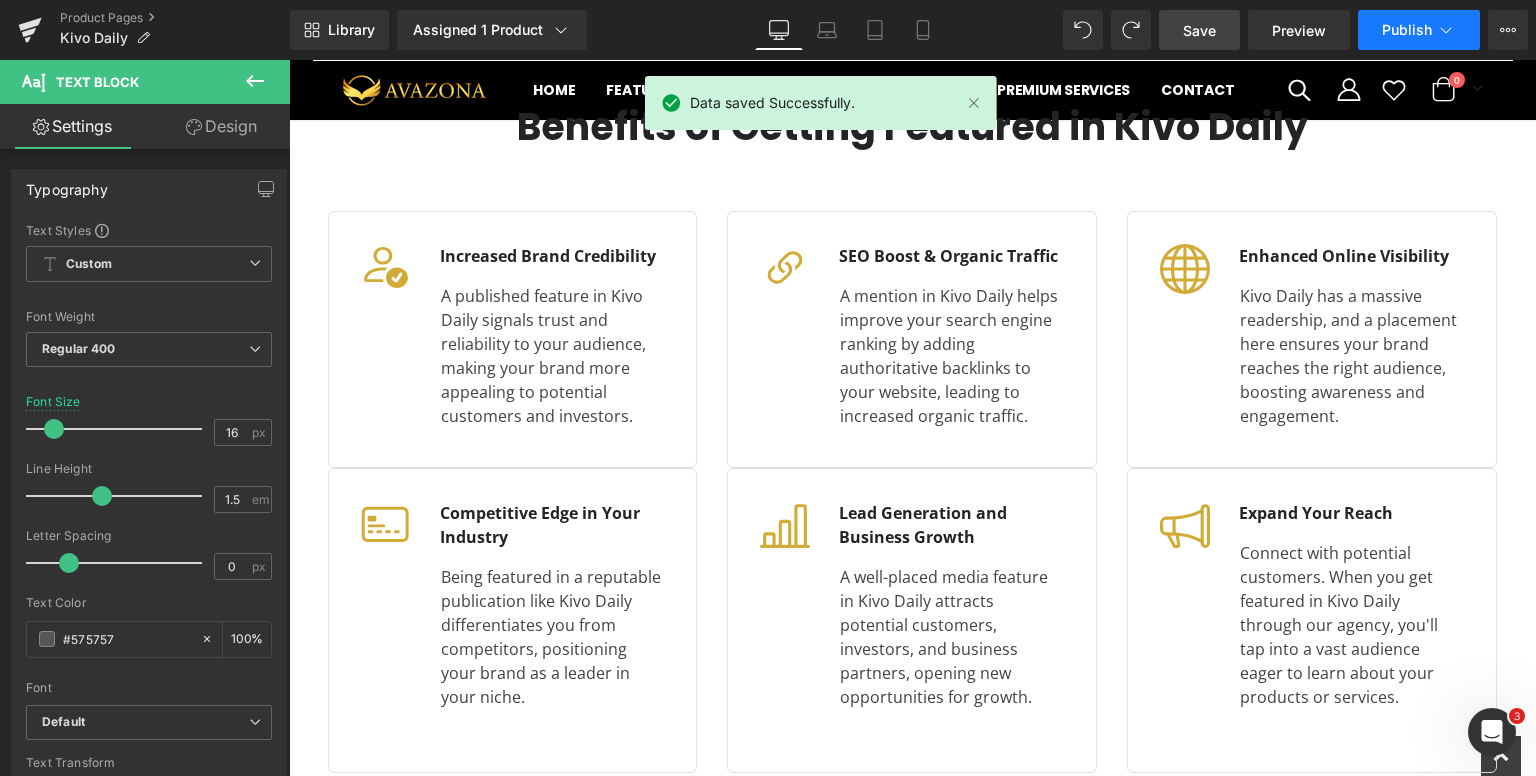 click on "Publish" at bounding box center (1407, 30) 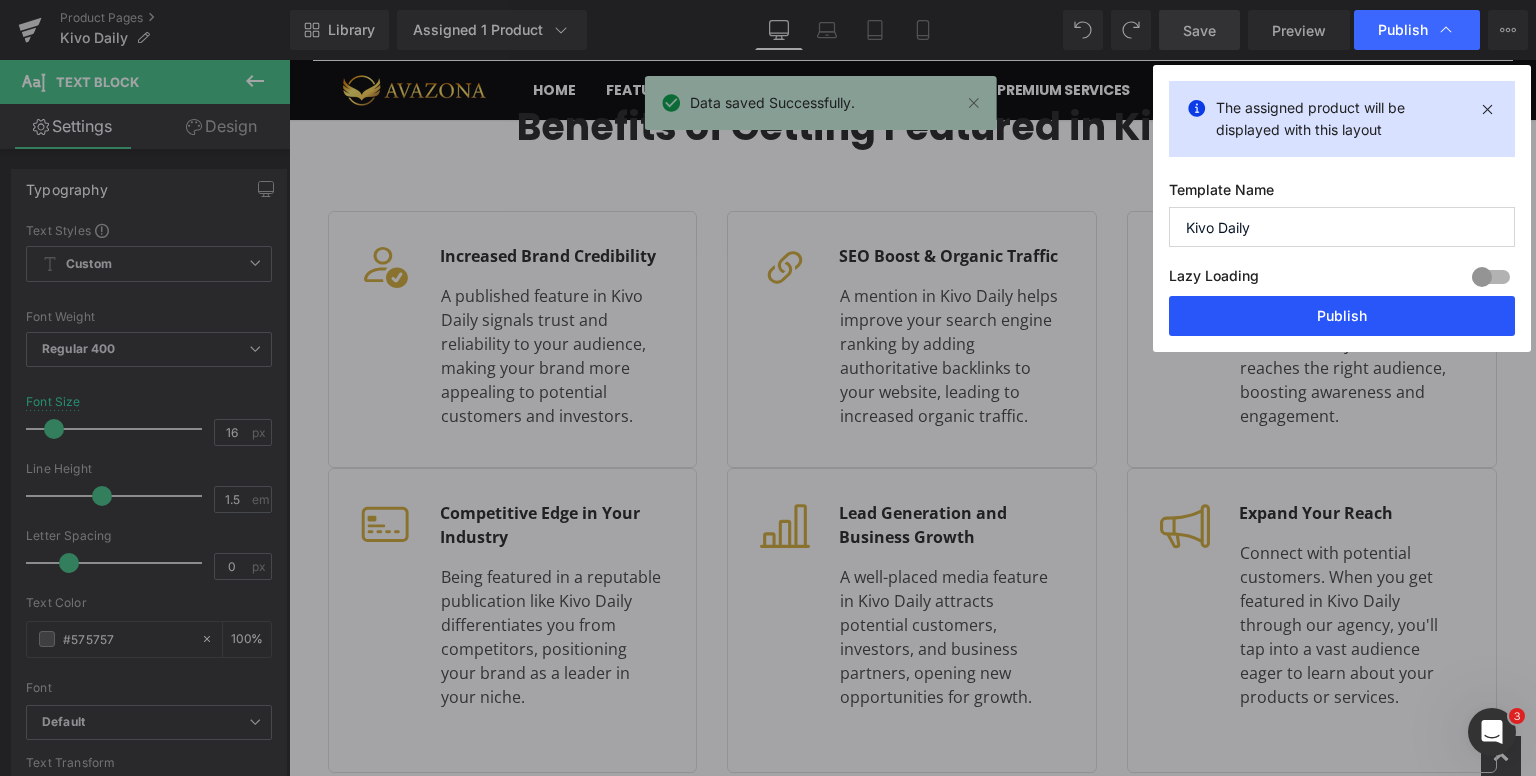 click on "Publish" at bounding box center [1342, 316] 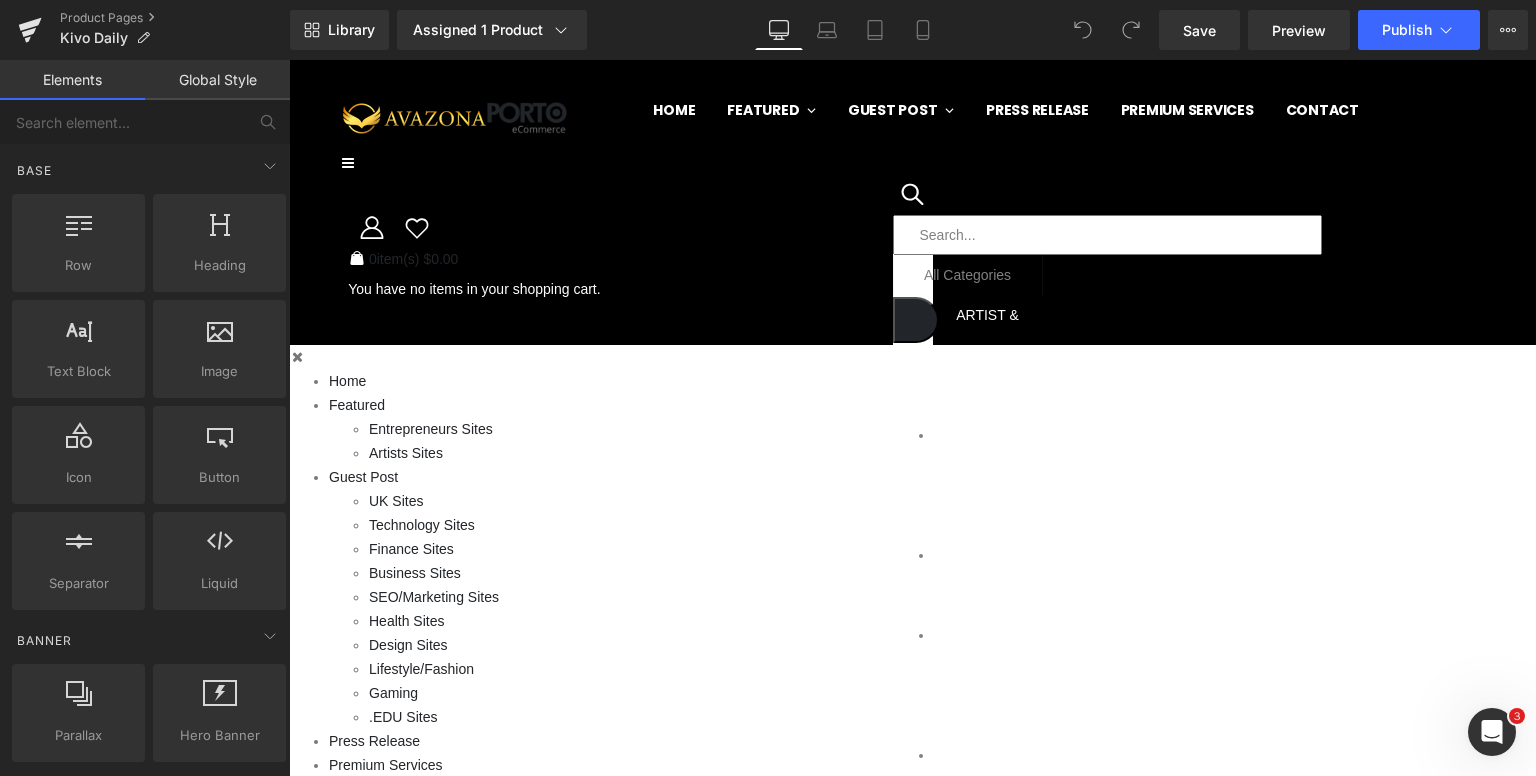 scroll, scrollTop: 0, scrollLeft: 0, axis: both 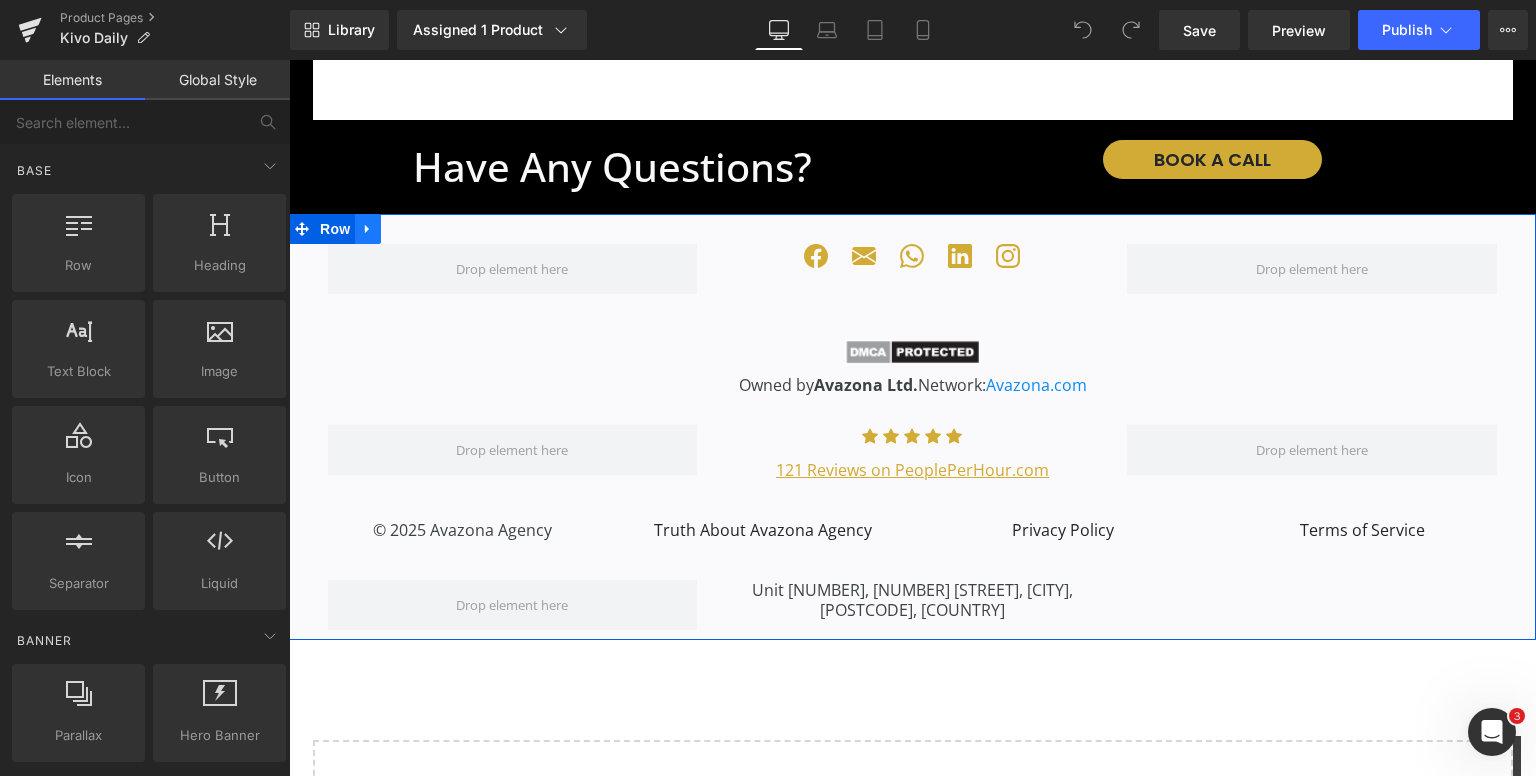 click 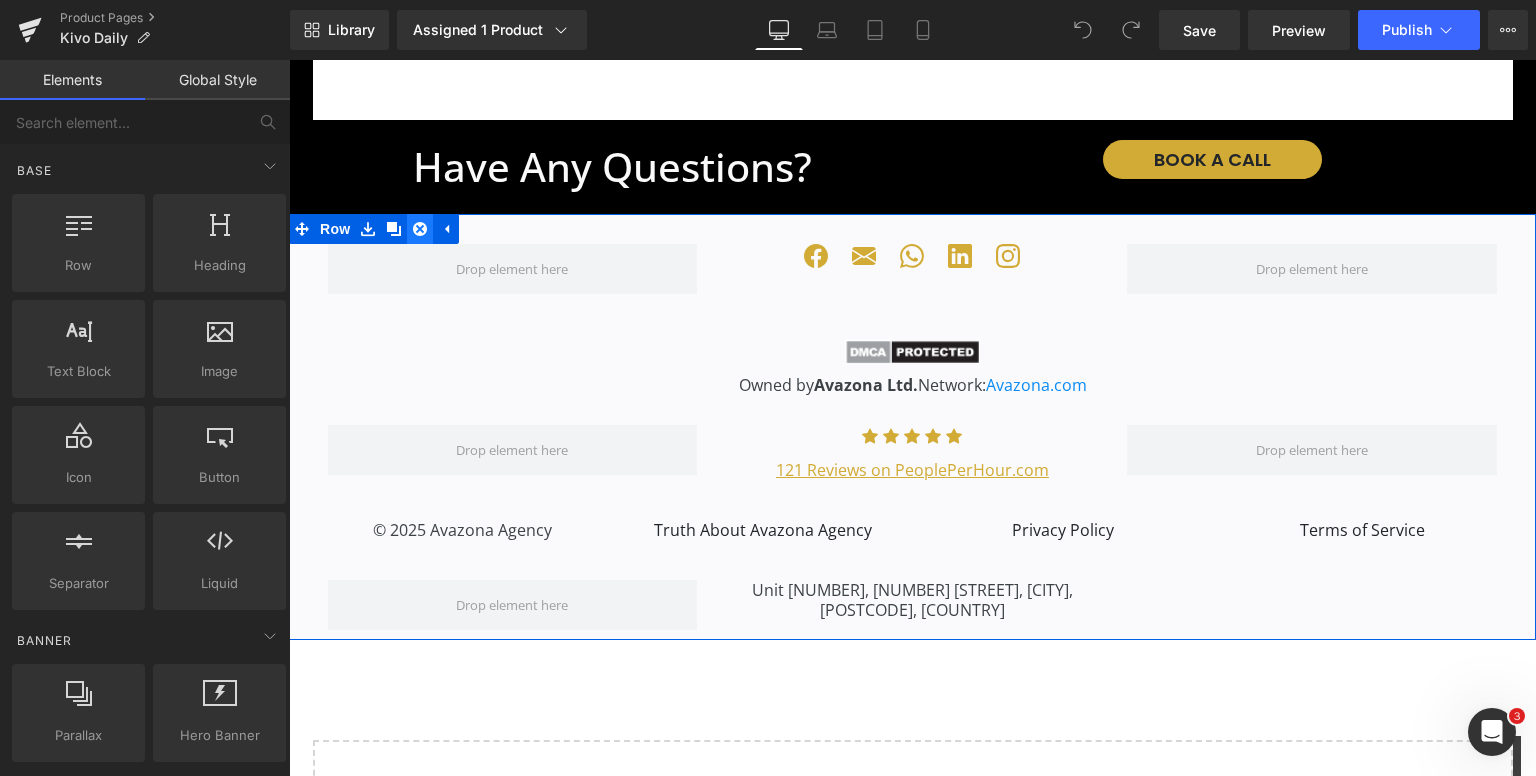 click 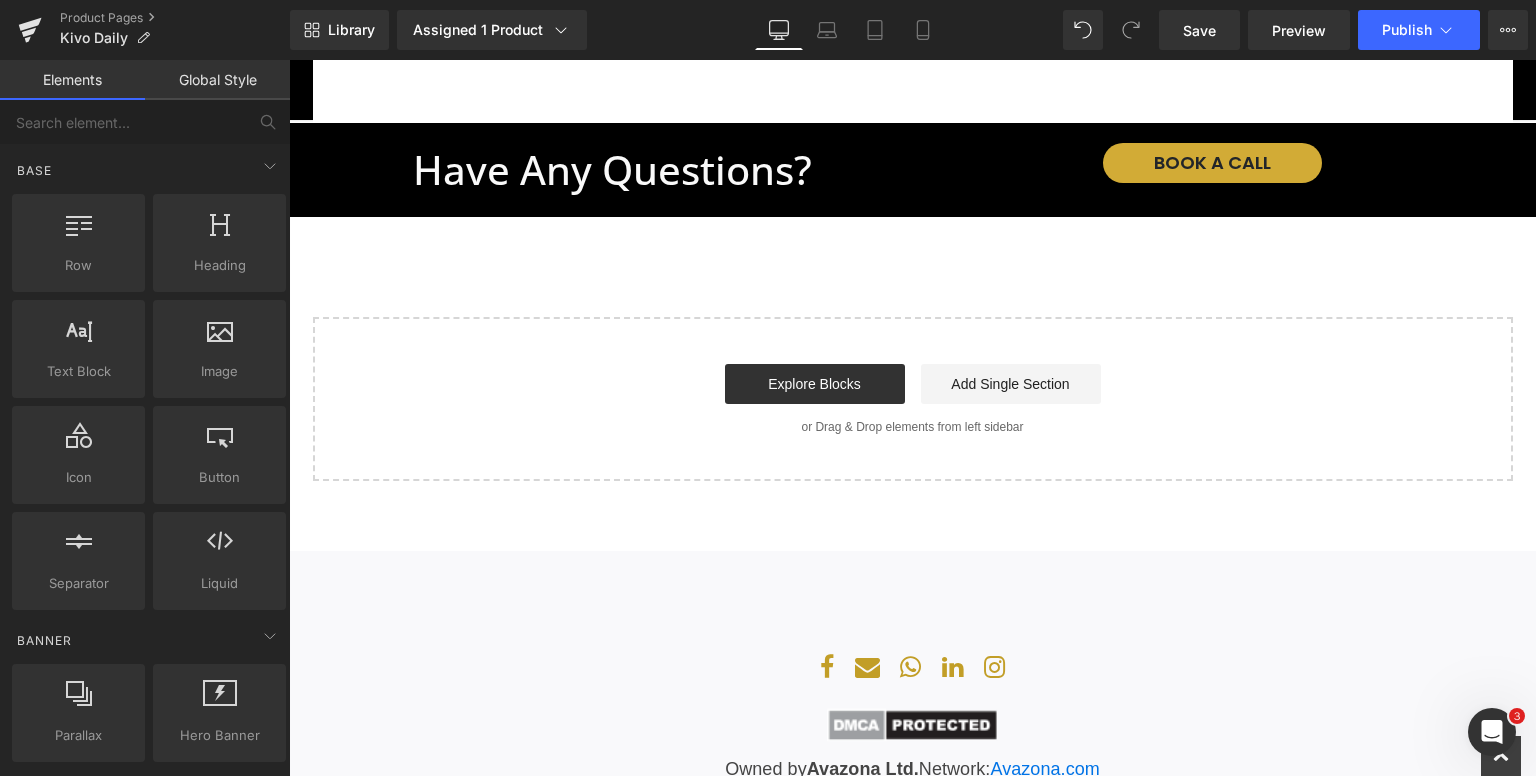 scroll, scrollTop: 5204, scrollLeft: 0, axis: vertical 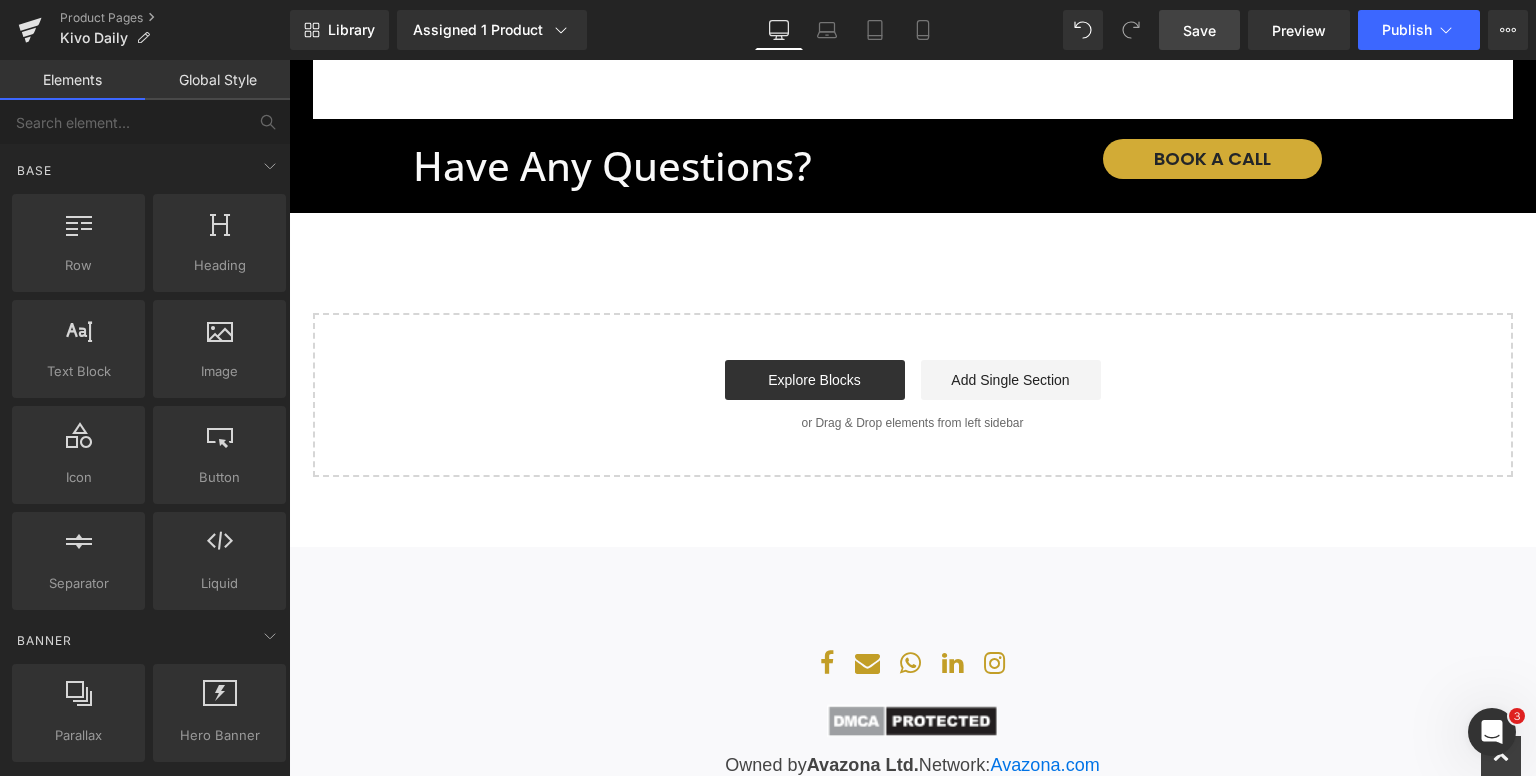 click on "Save" at bounding box center [1199, 30] 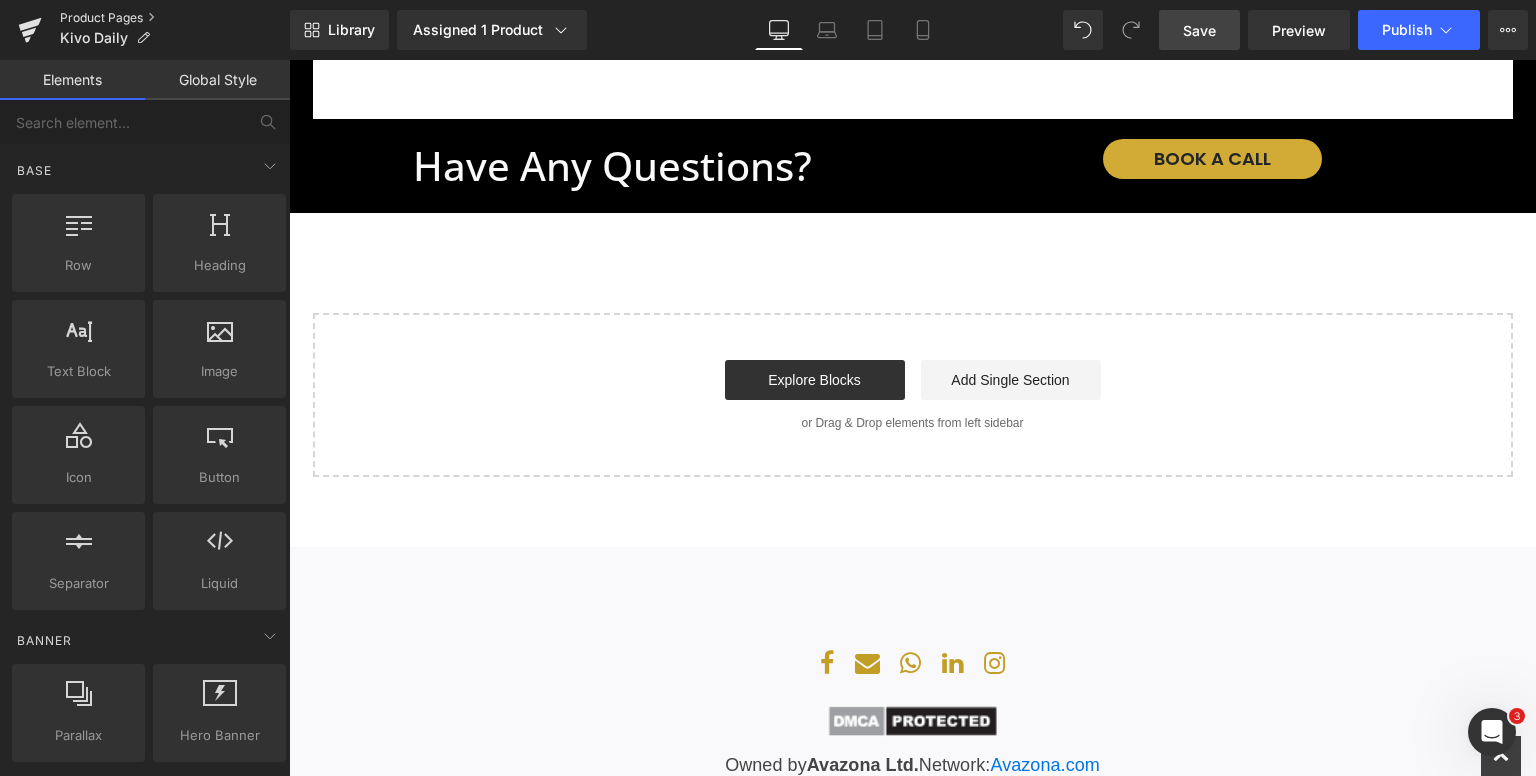 click on "Product Pages" at bounding box center (175, 18) 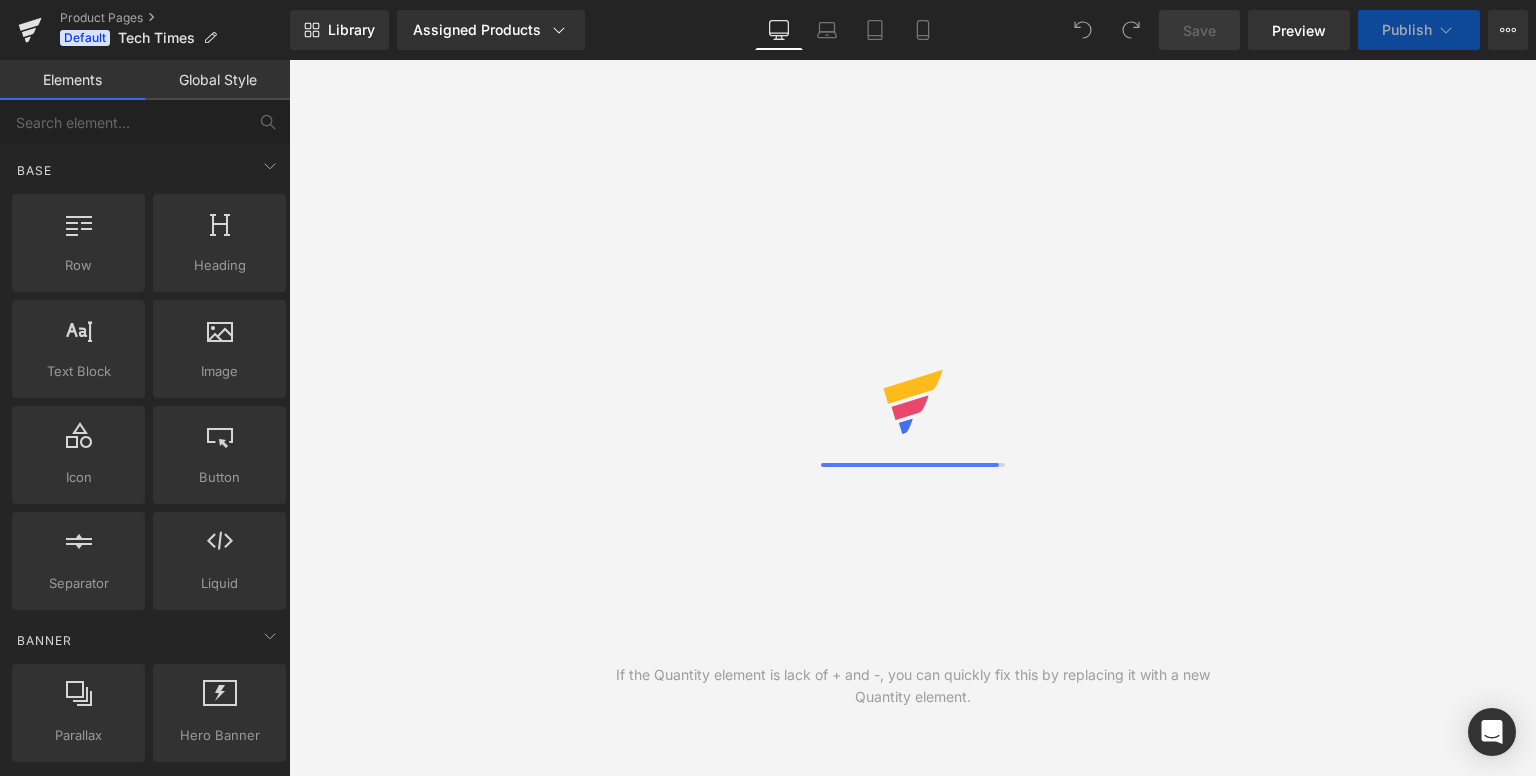scroll, scrollTop: 0, scrollLeft: 0, axis: both 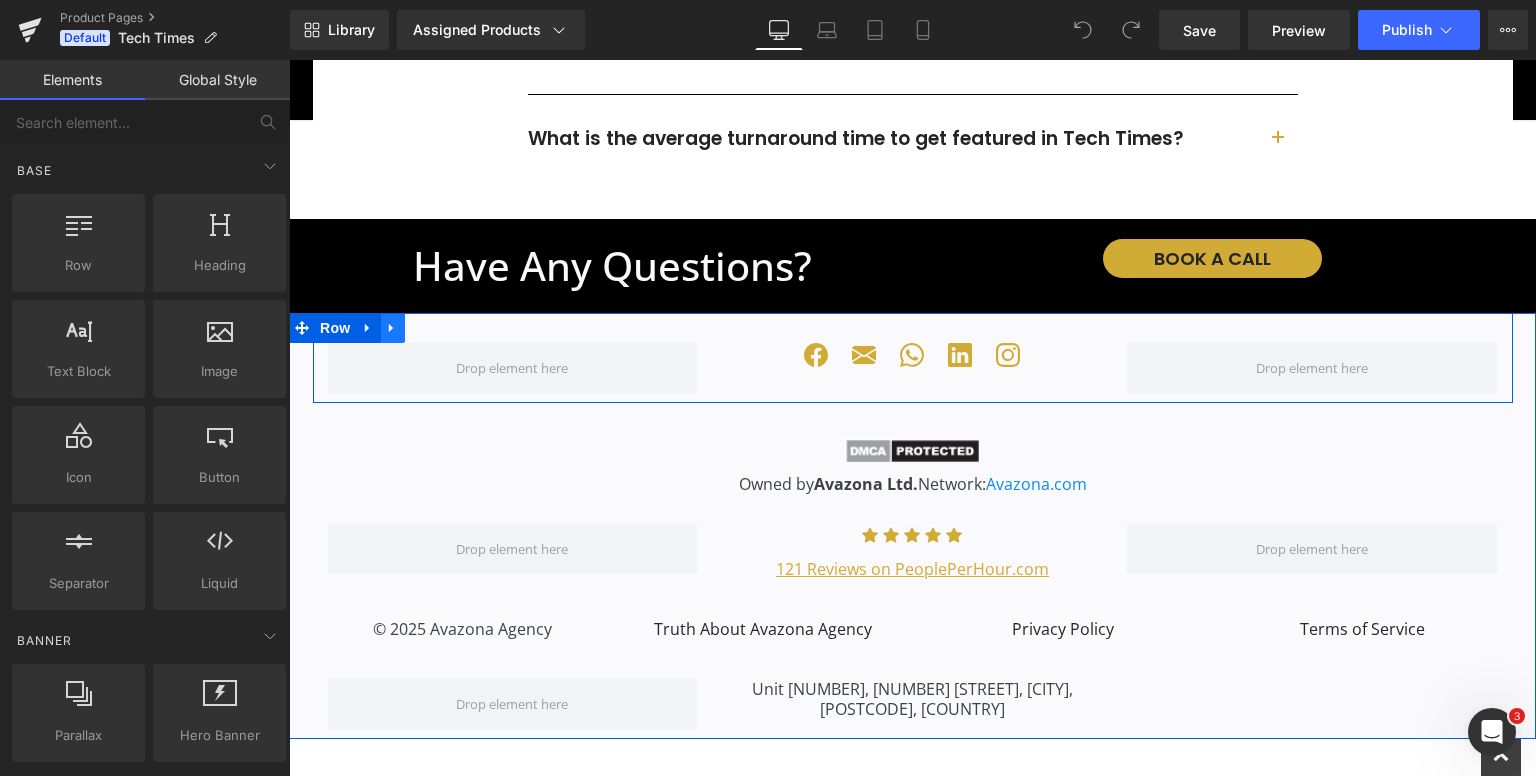 click 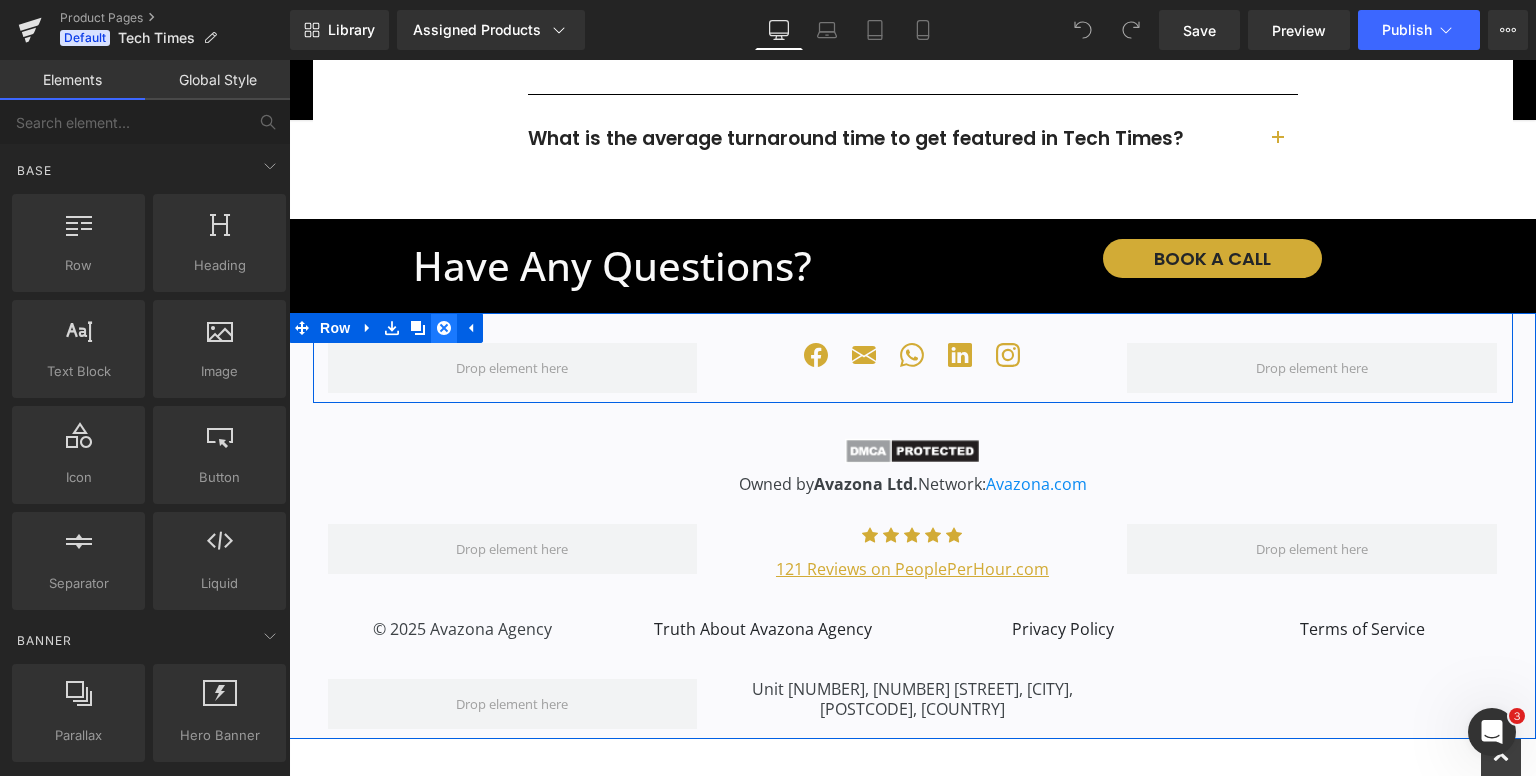 click 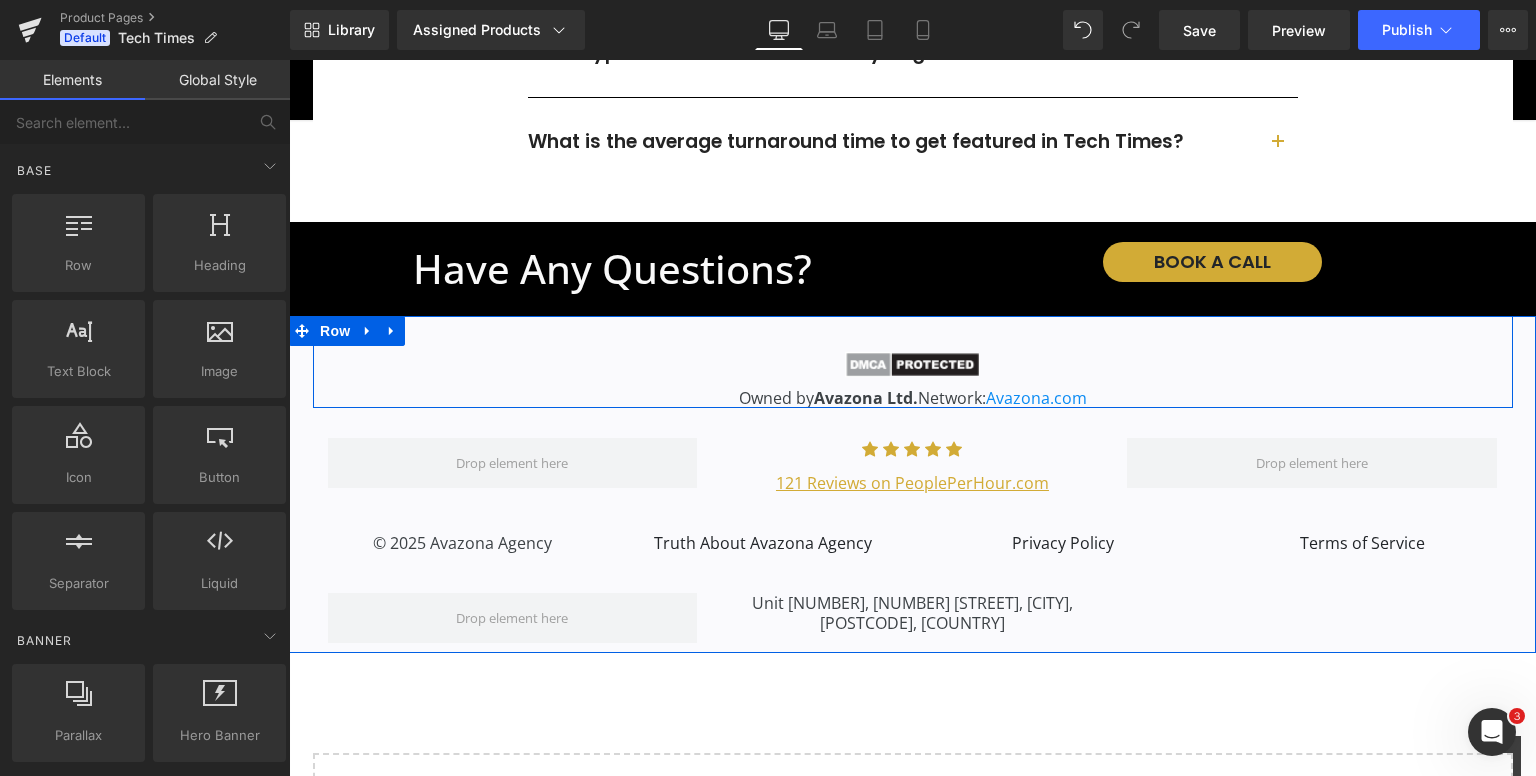 scroll, scrollTop: 5103, scrollLeft: 0, axis: vertical 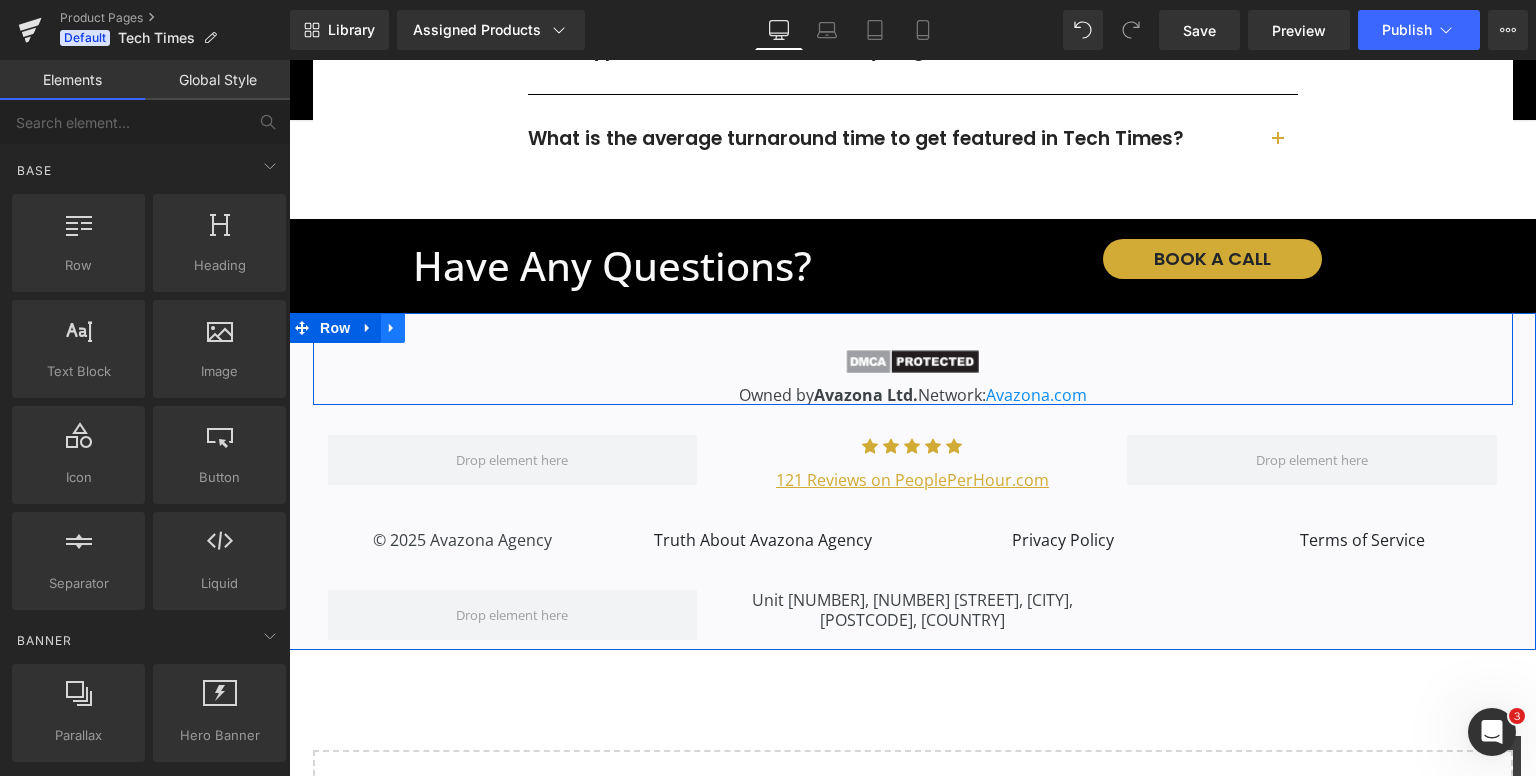 click 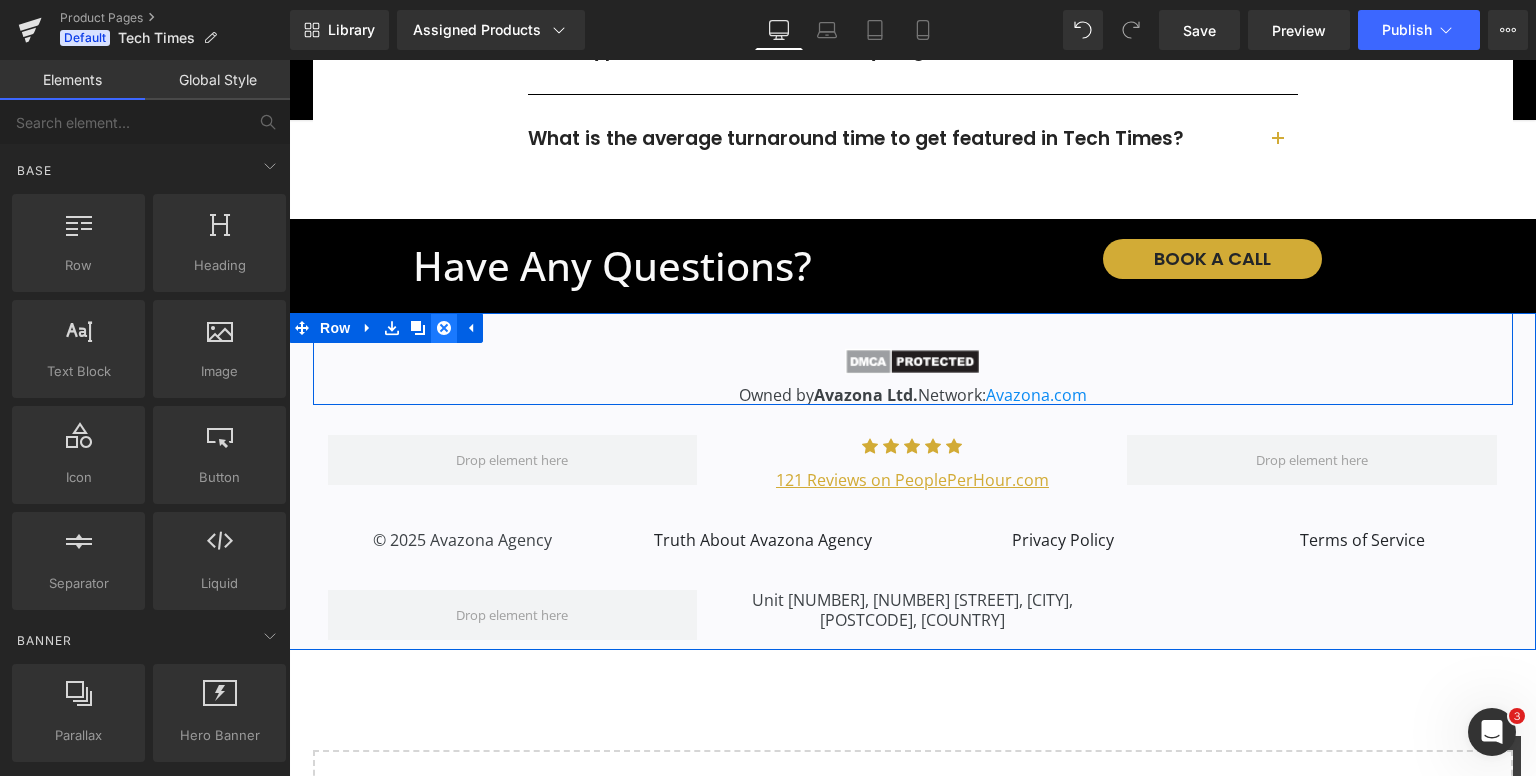 click 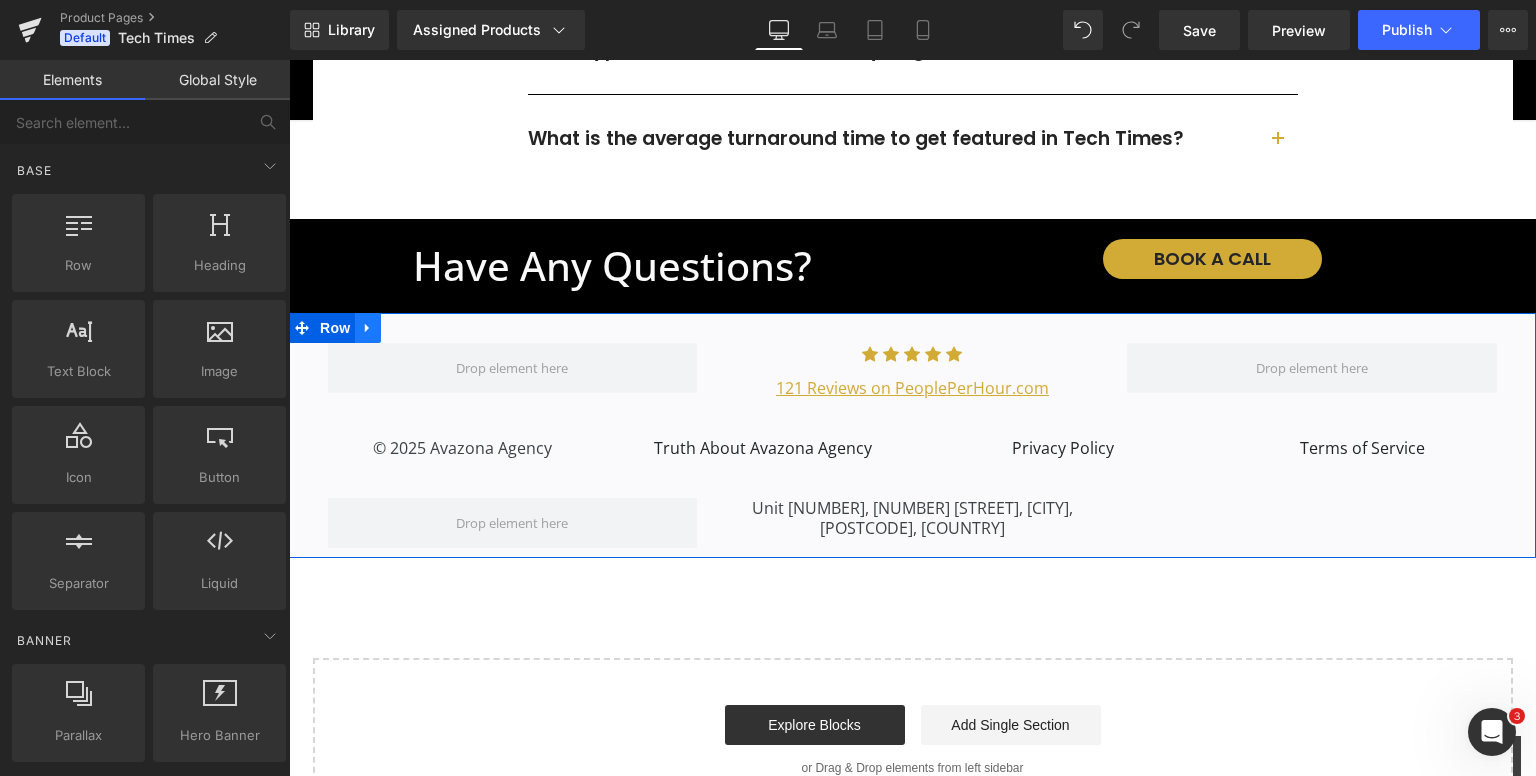 click 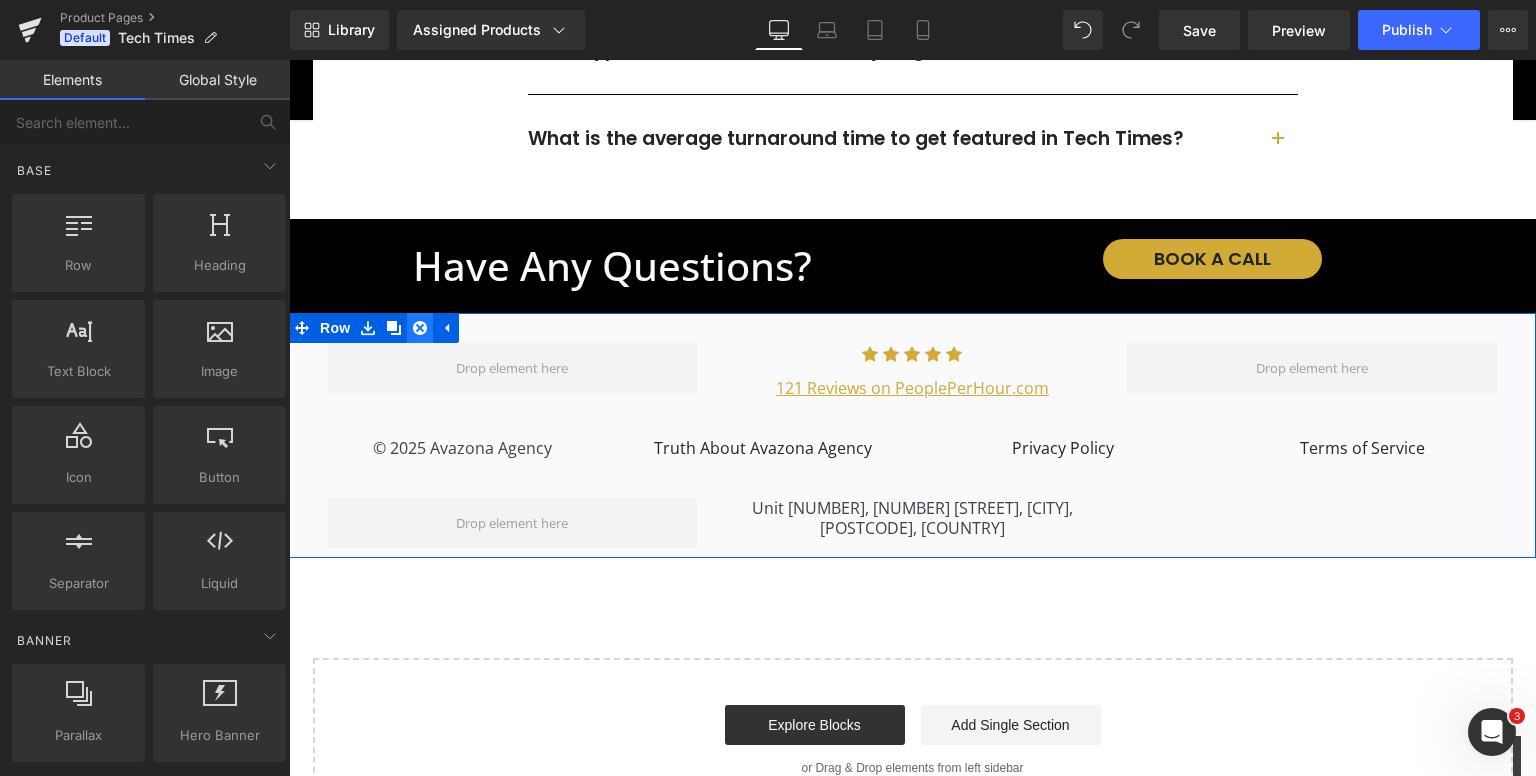 click at bounding box center (420, 328) 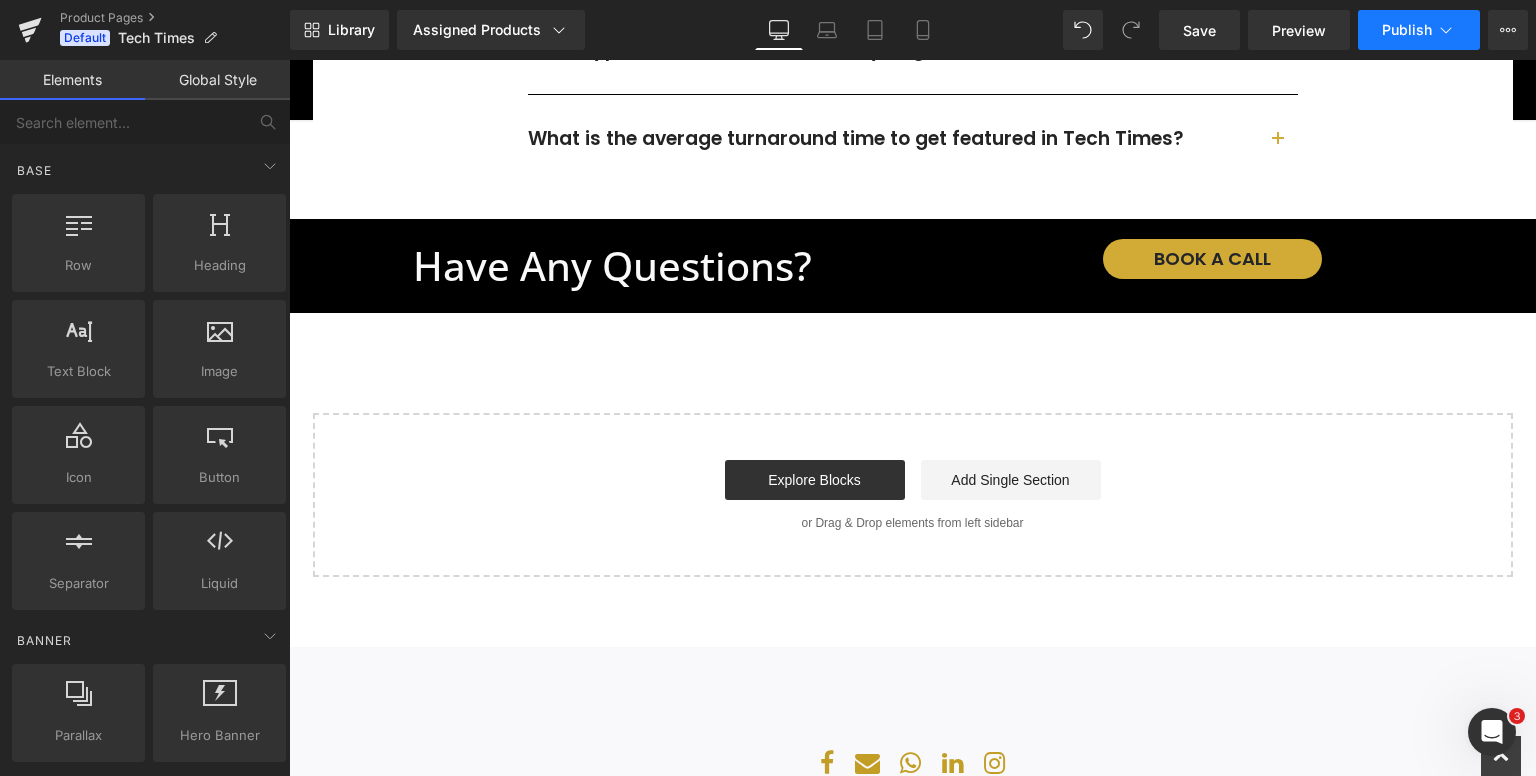 click on "Publish" at bounding box center [1407, 30] 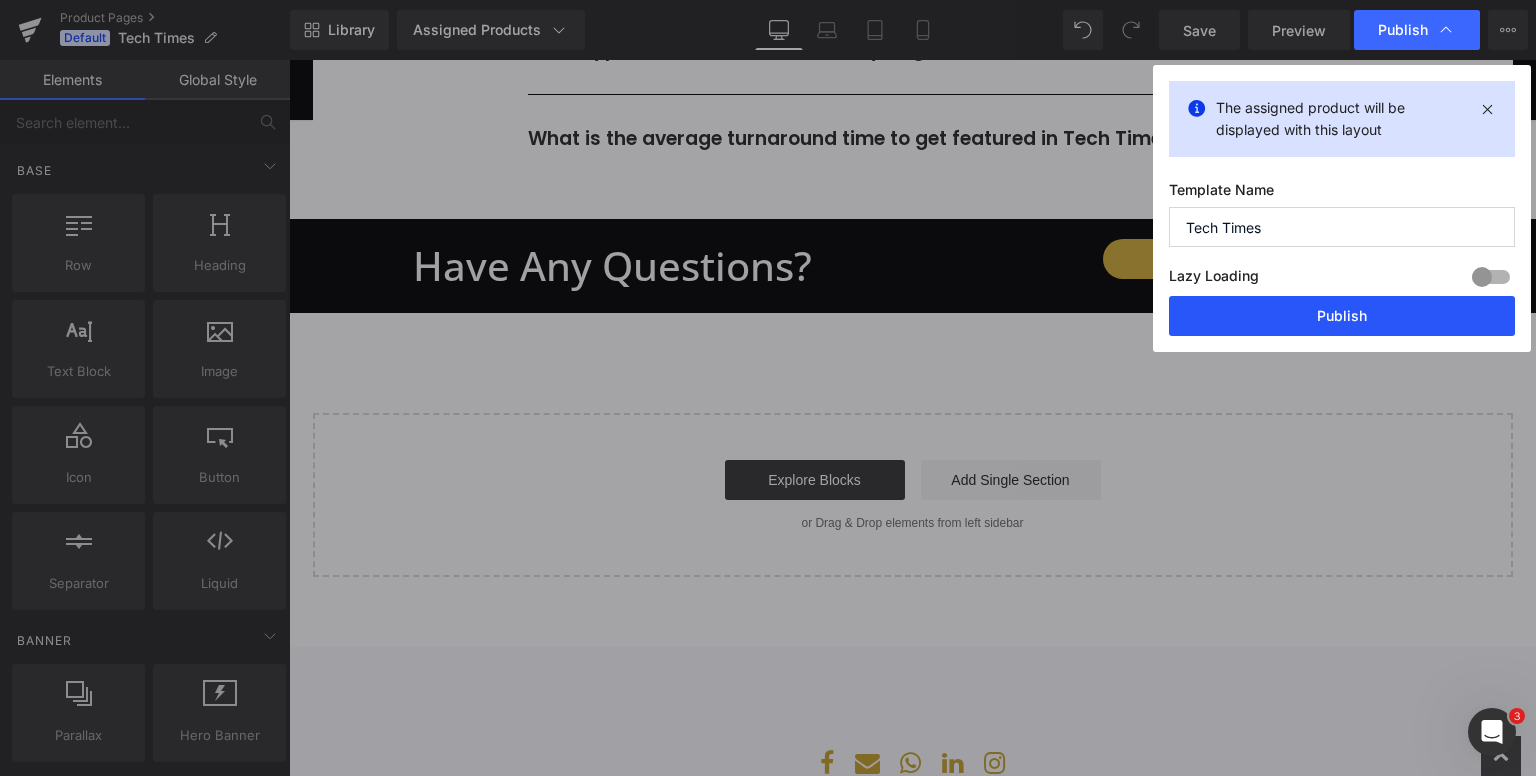 click on "Publish" at bounding box center (1342, 316) 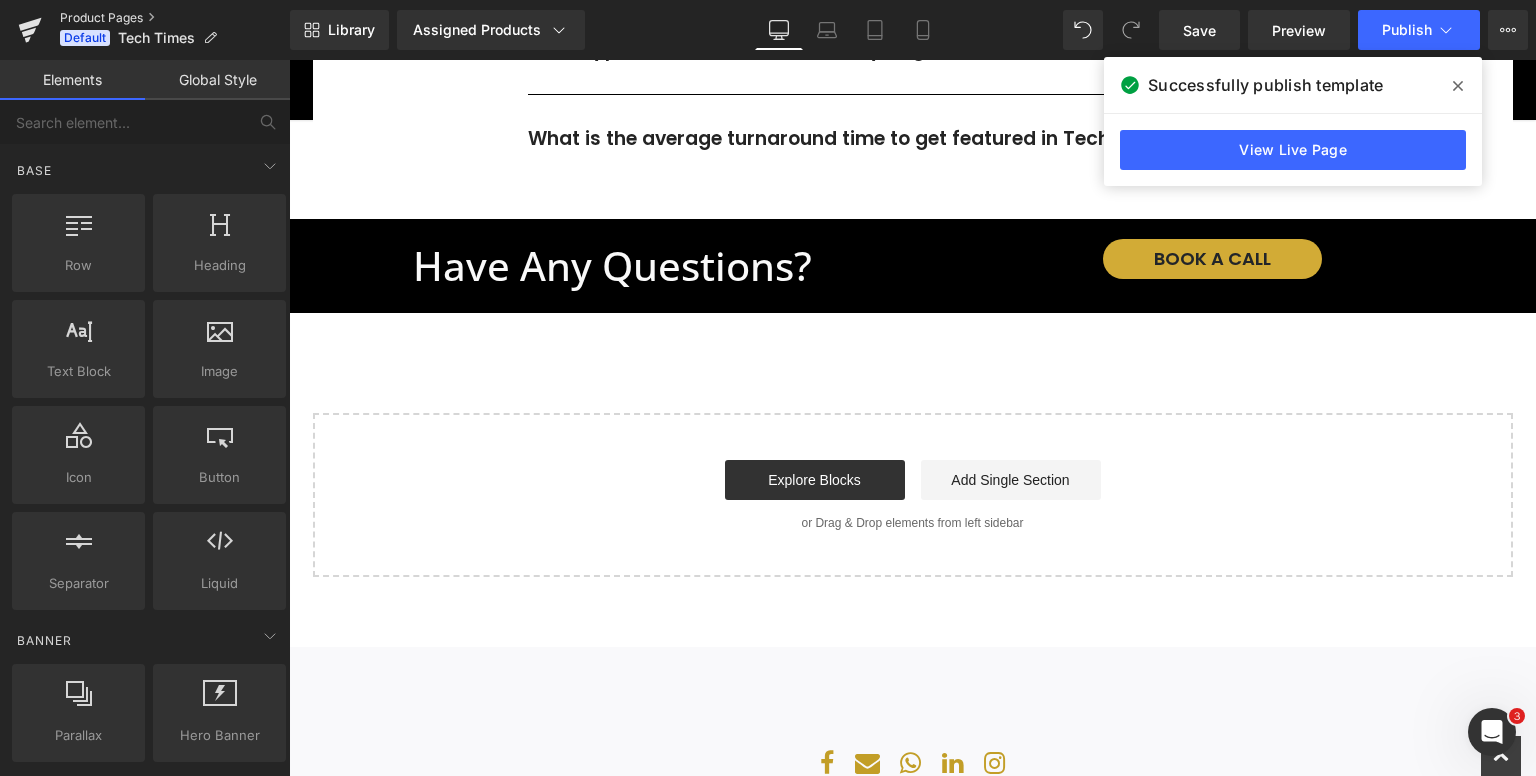 click on "Product Pages" at bounding box center [175, 18] 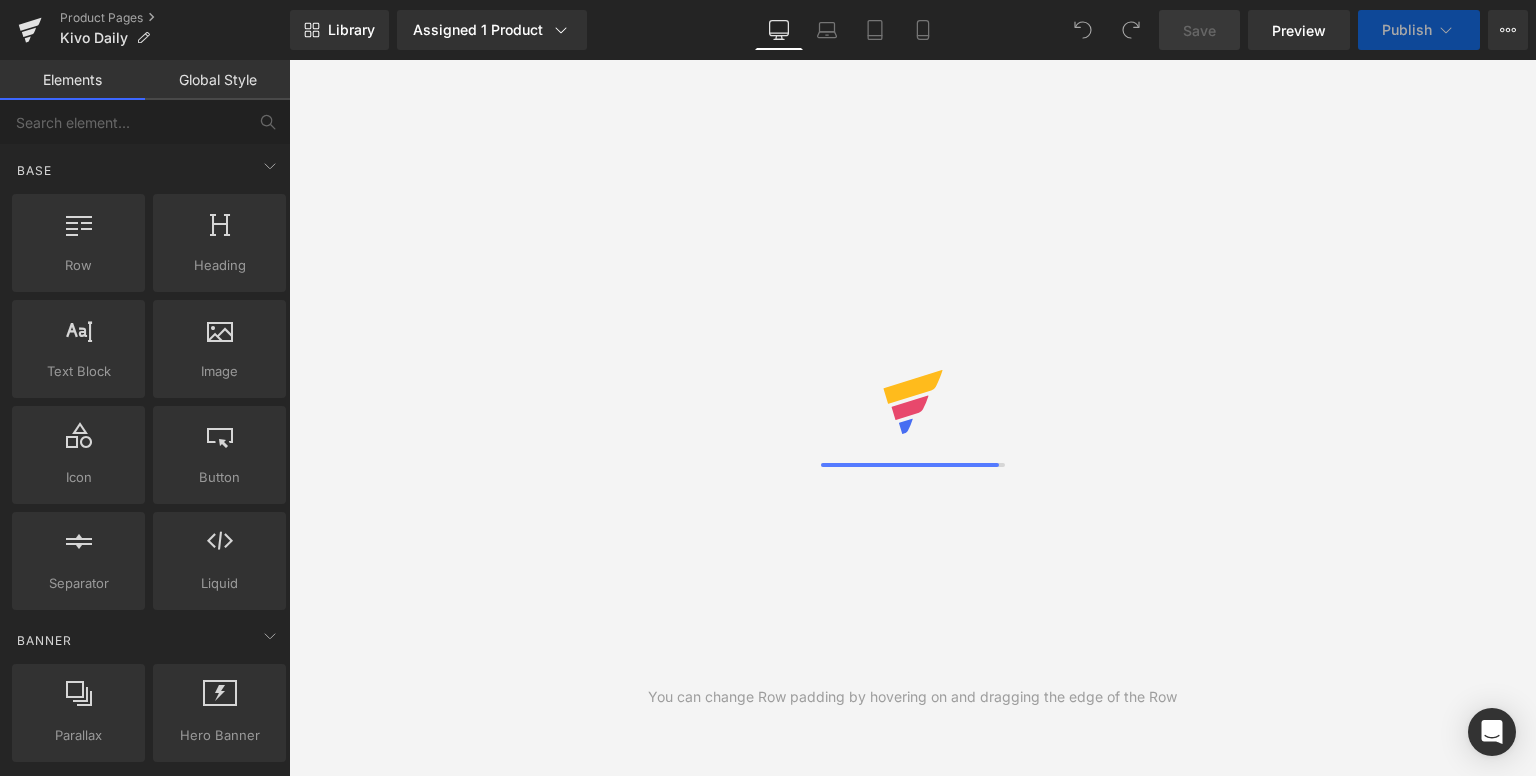 scroll, scrollTop: 0, scrollLeft: 0, axis: both 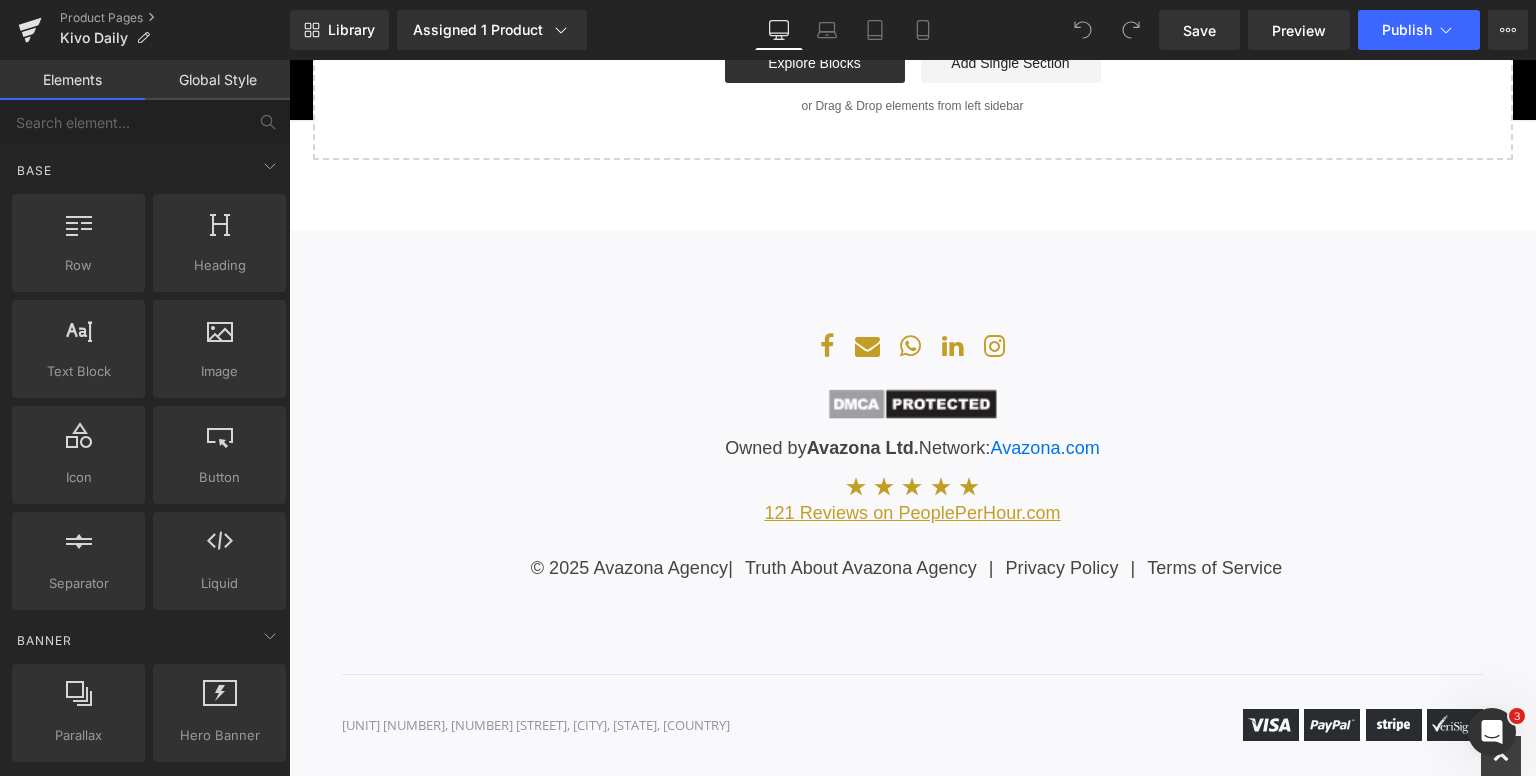 click on "Owned by  [COMPANY]  Network:
[DOMAIN]
★ ★ ★ ★ ★
[NUMBER] Reviews on [DOMAIN]
© [YEAR] [COMPANY]  |
Truth About [COMPANY]  |
Privacy Policy  |
Terms of Service" at bounding box center (912, 457) 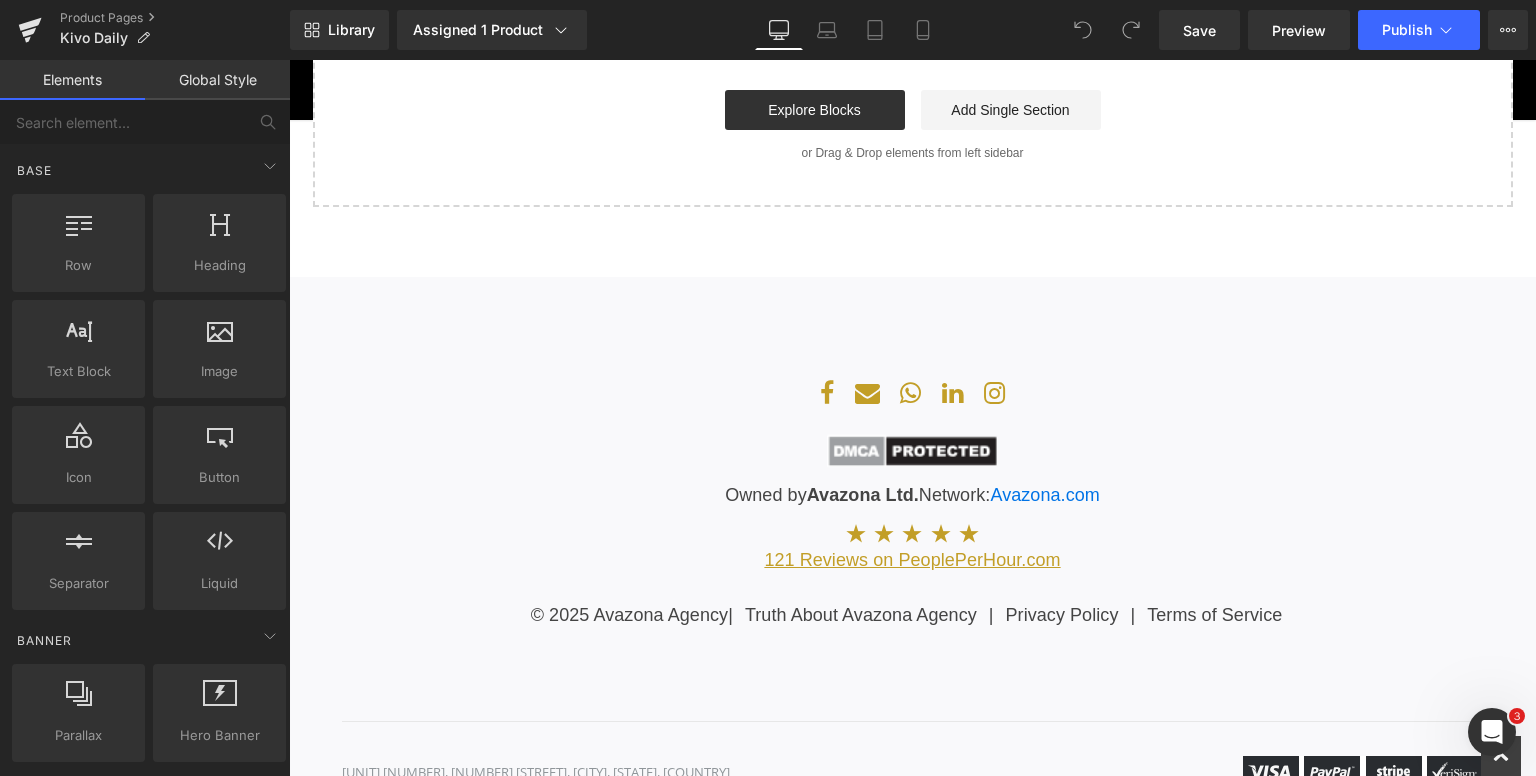 scroll, scrollTop: 5518, scrollLeft: 0, axis: vertical 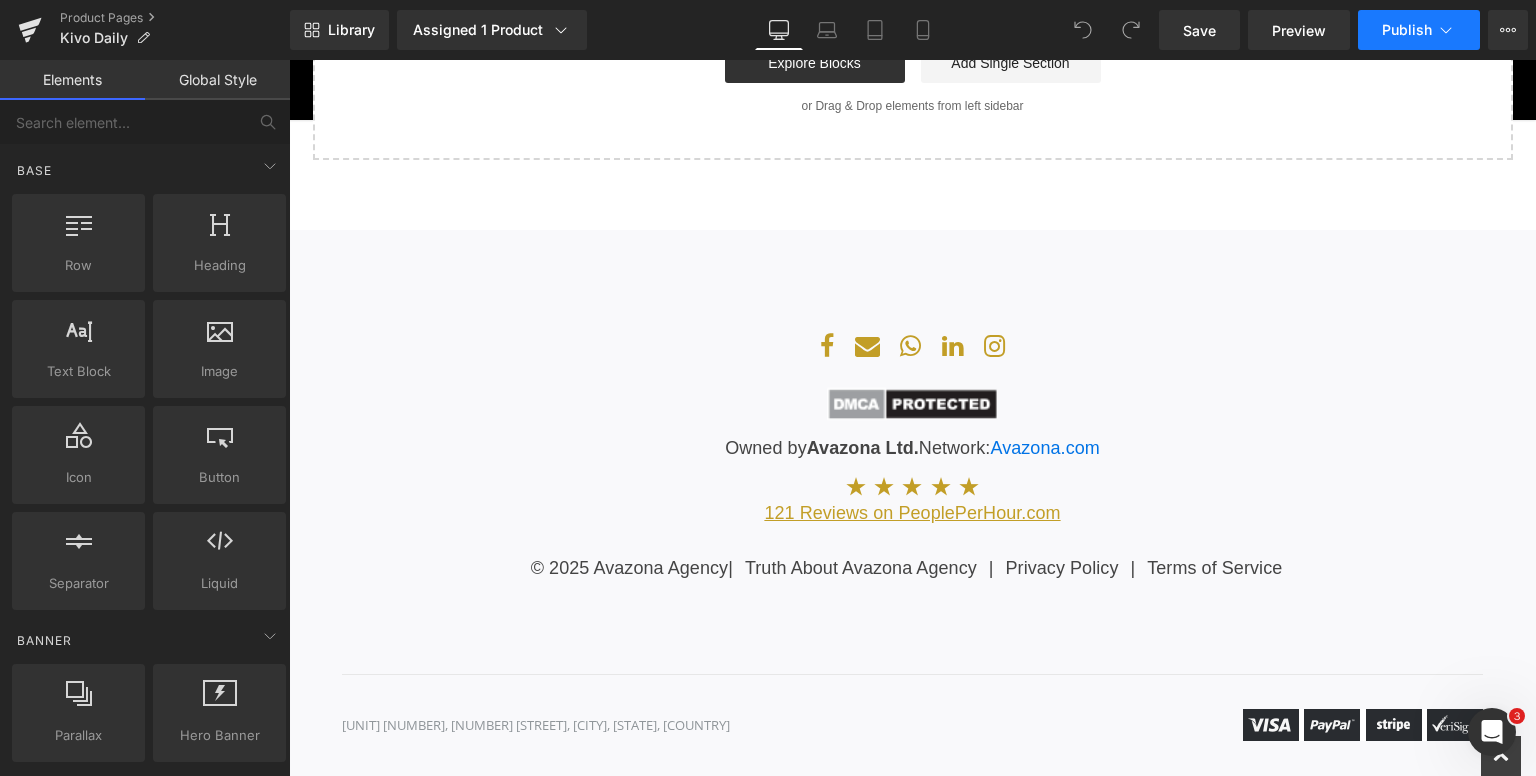 click on "Publish" at bounding box center [1419, 30] 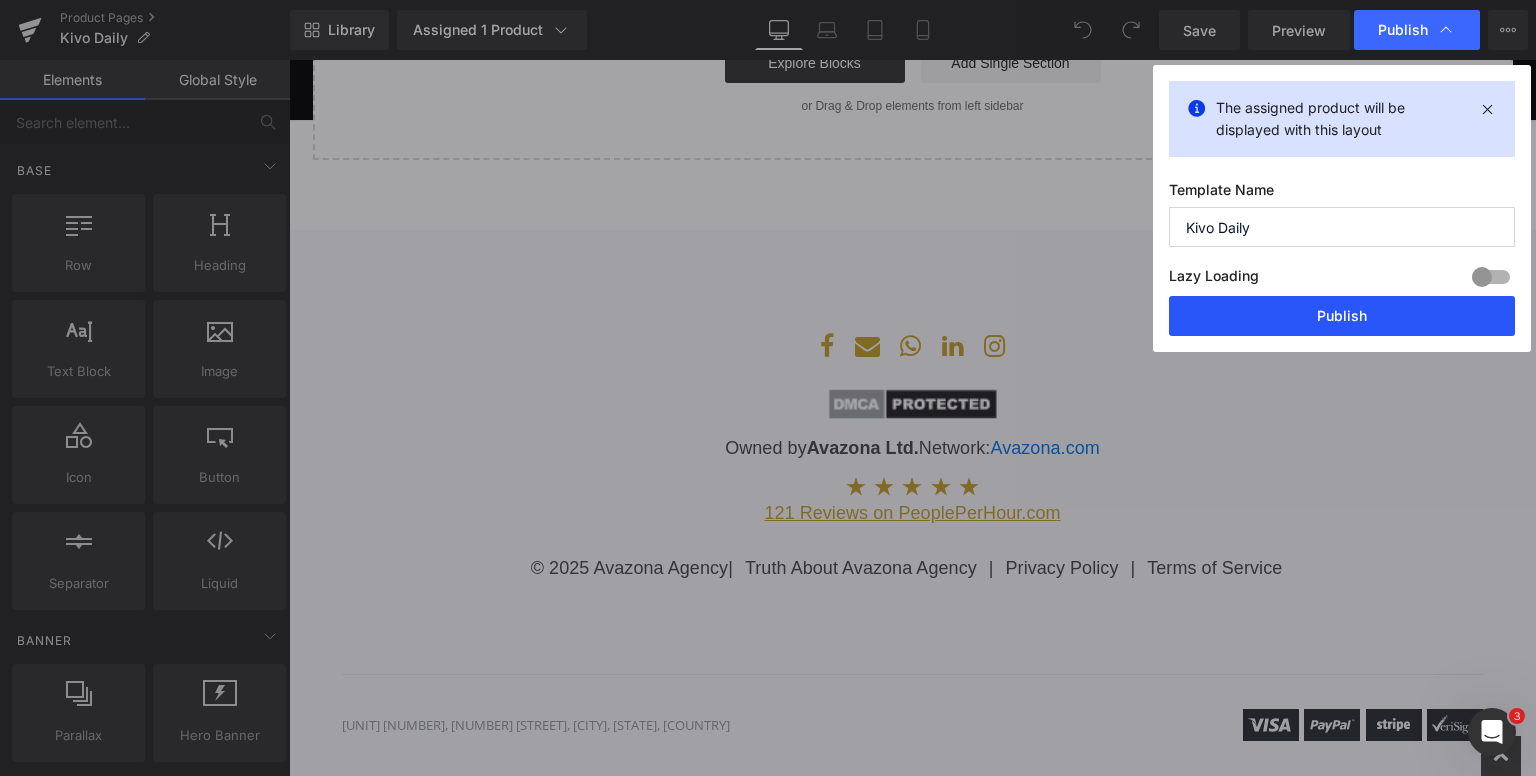 click on "Publish" at bounding box center [1342, 316] 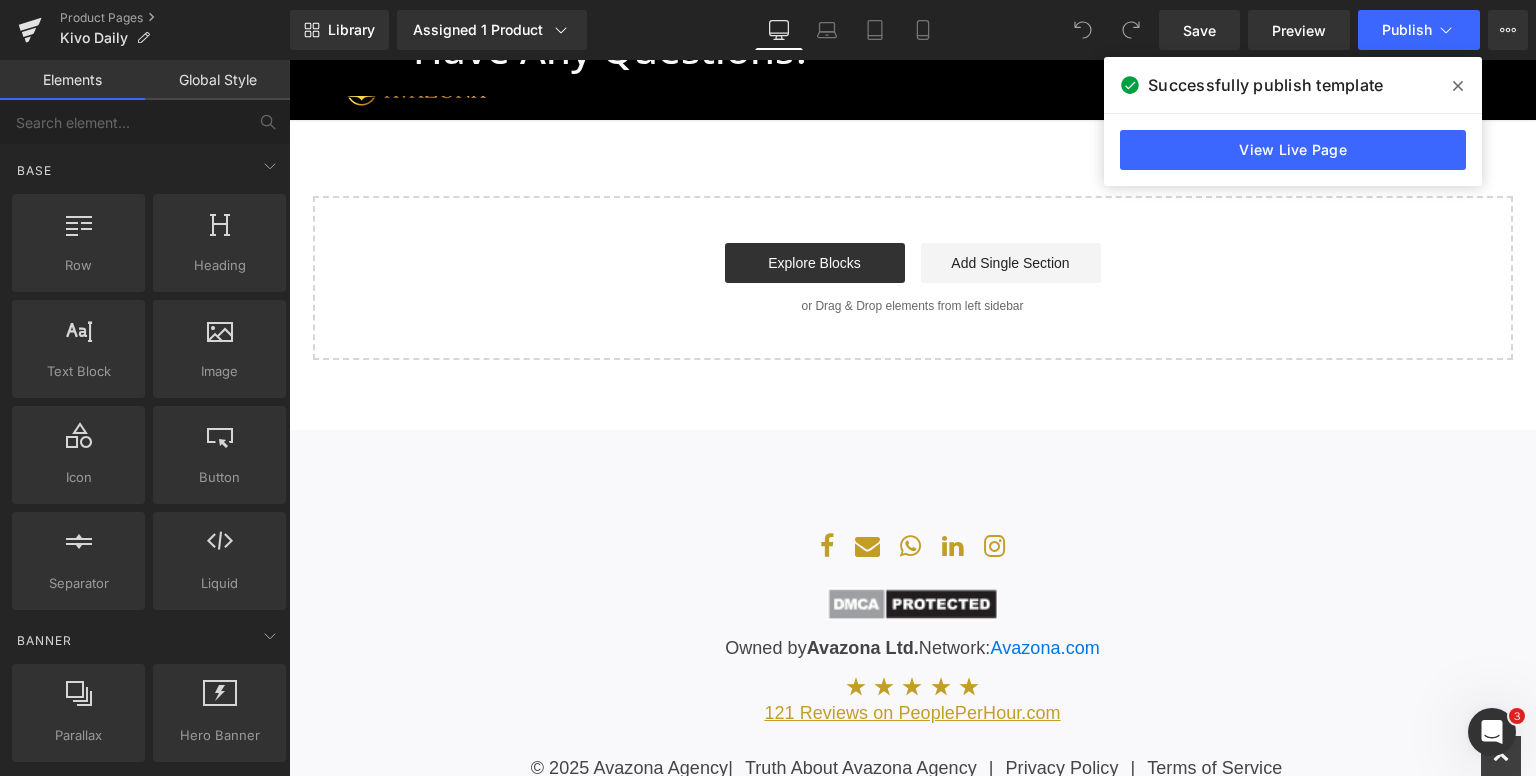 scroll, scrollTop: 5018, scrollLeft: 0, axis: vertical 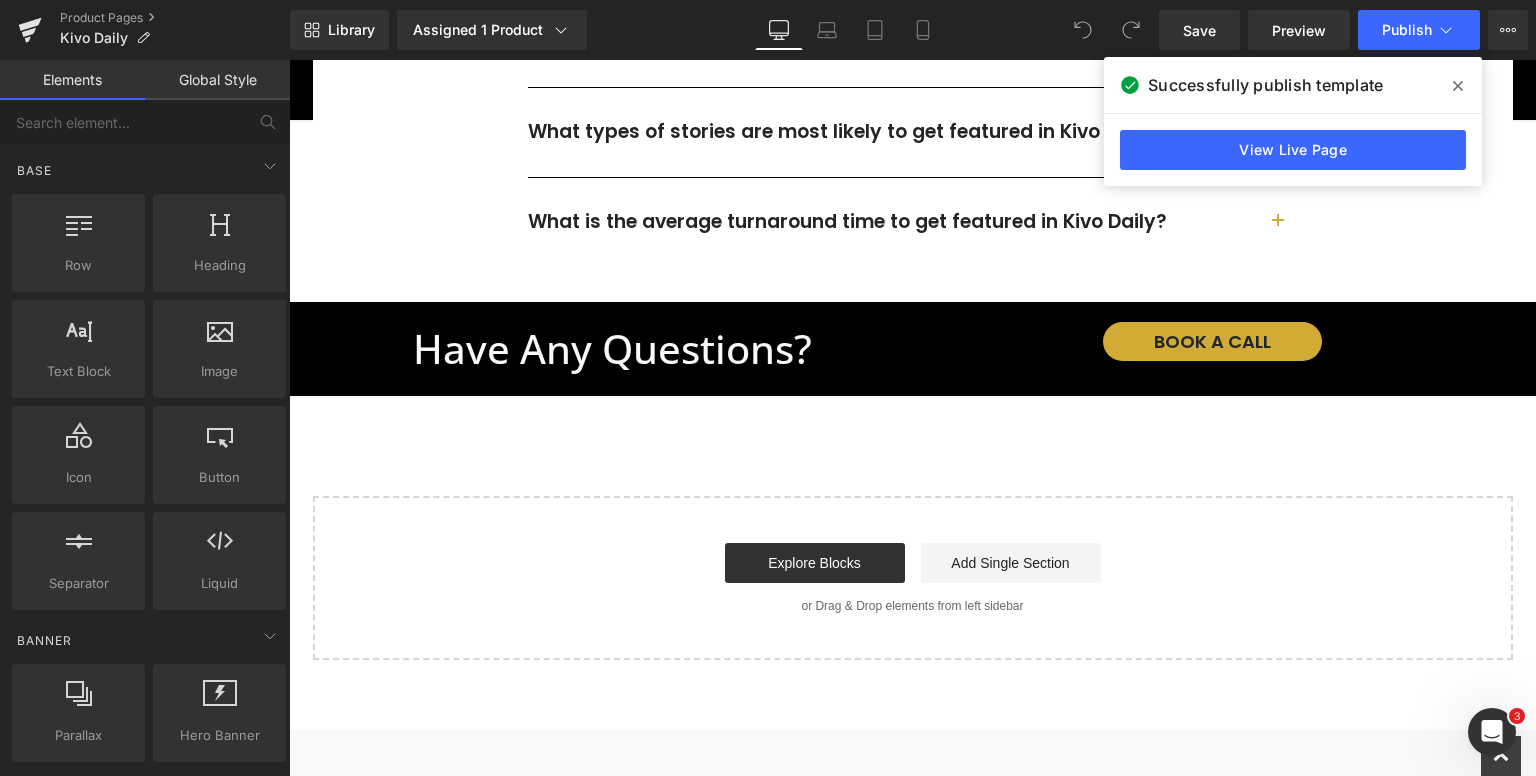 click on "‹" at bounding box center [912, -2099] 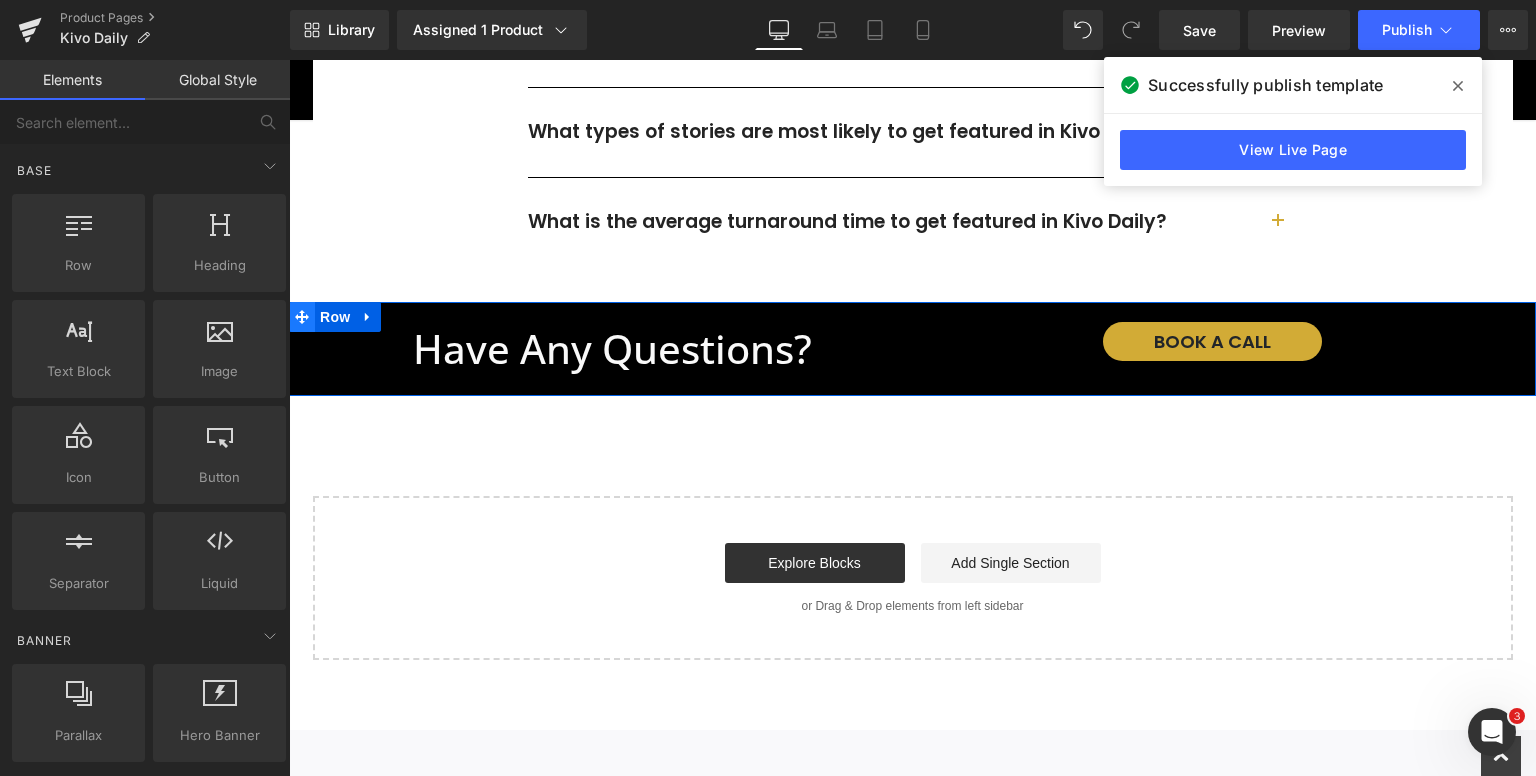 click 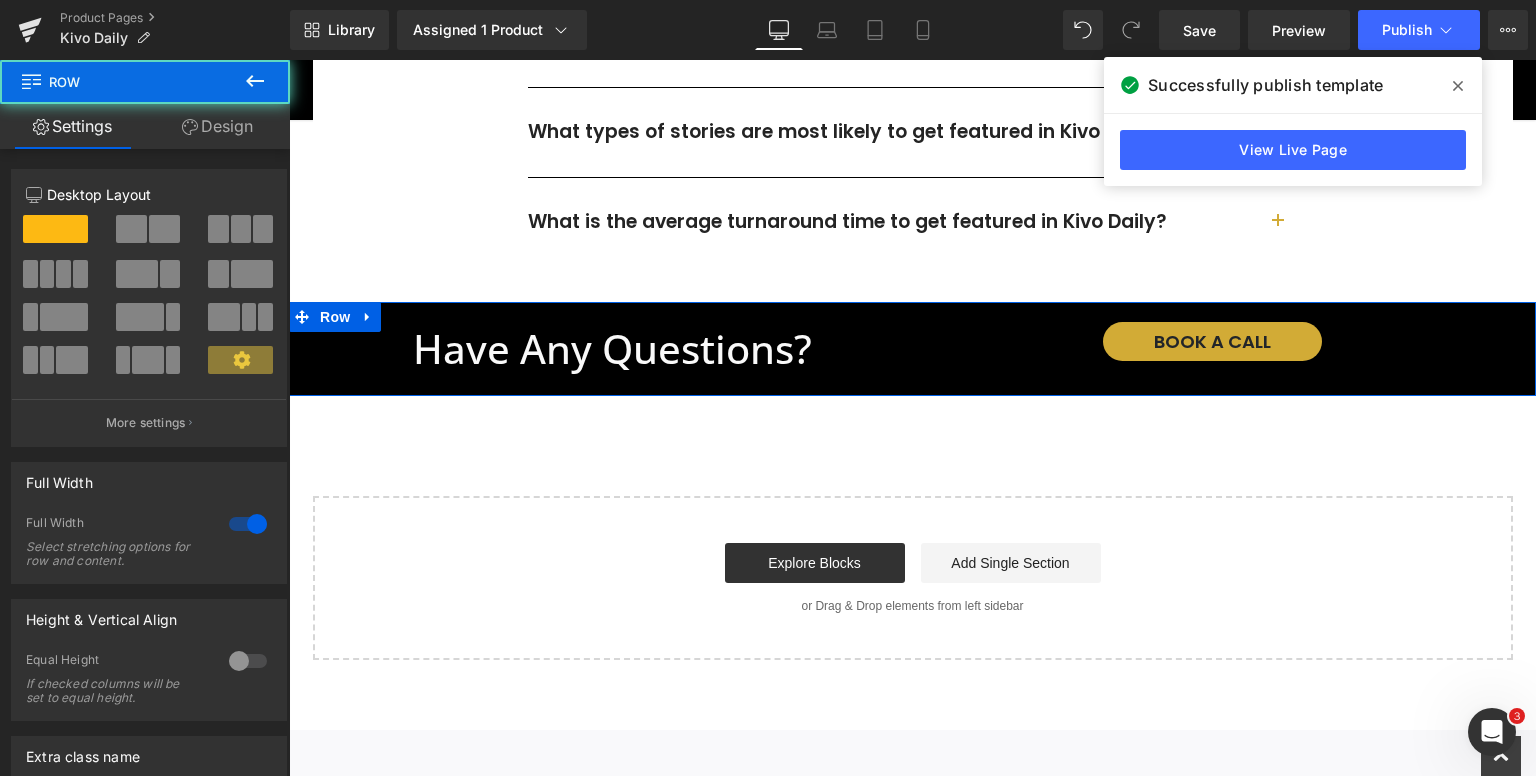 click on "Design" at bounding box center (217, 126) 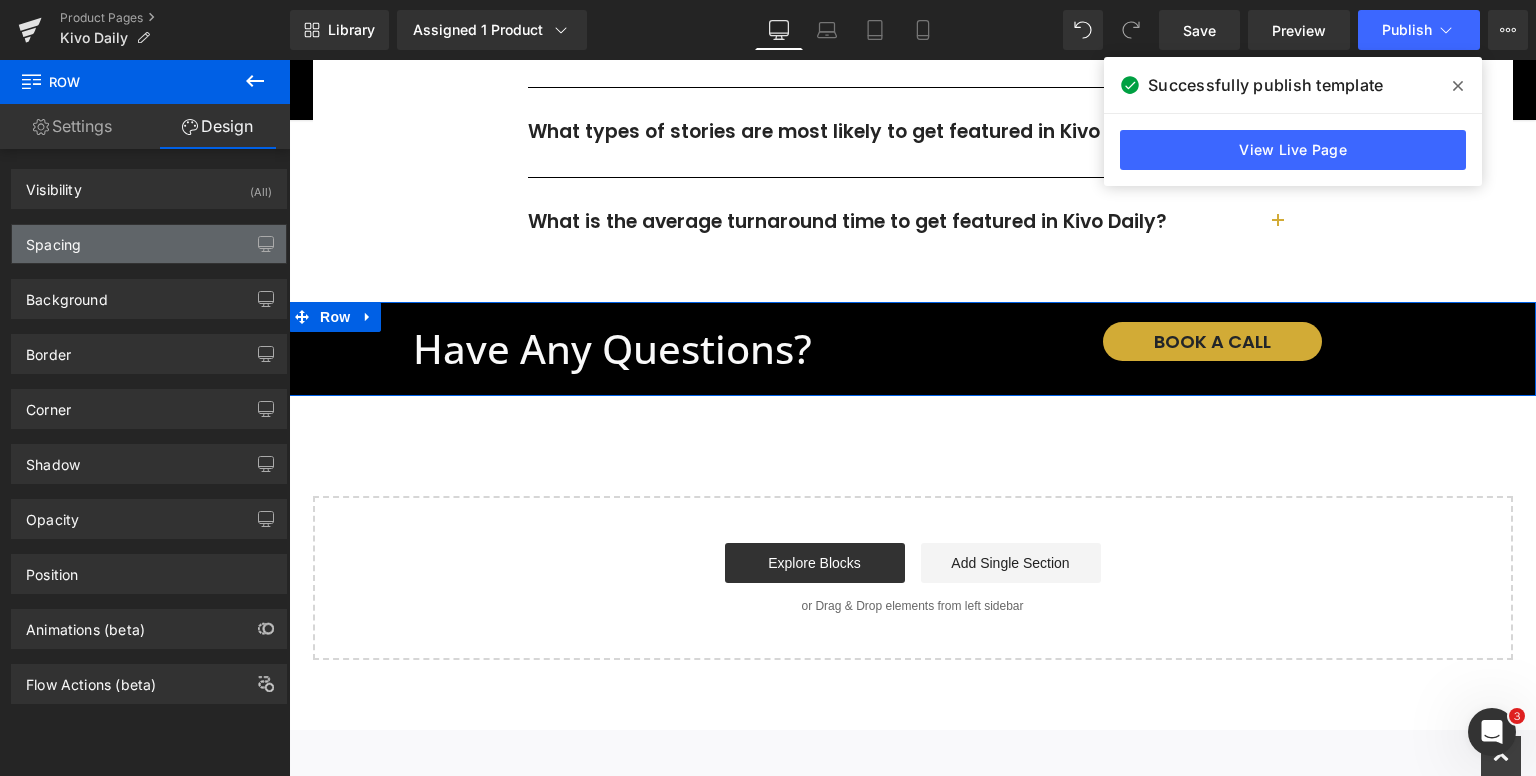 click on "Spacing" at bounding box center (149, 244) 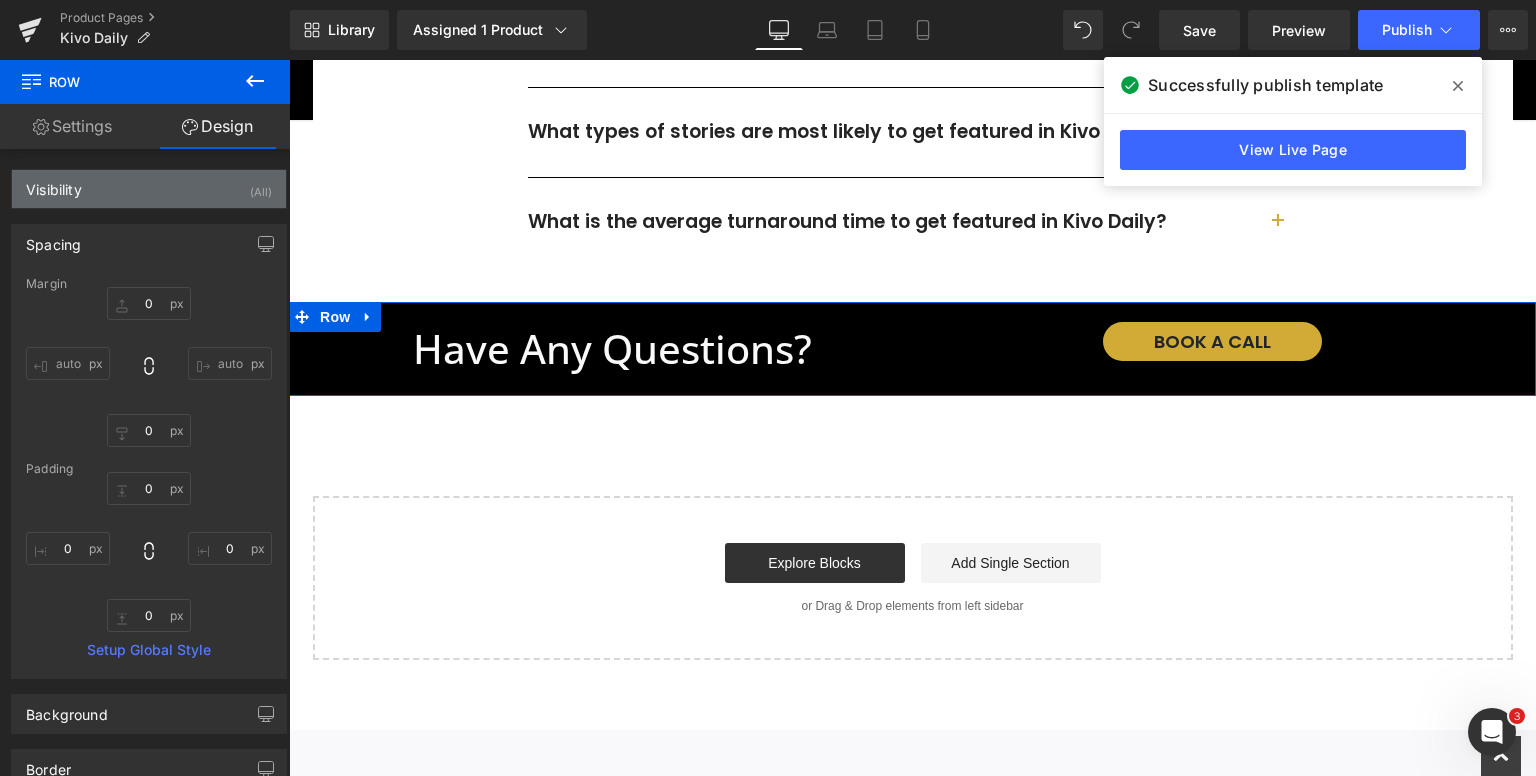 click on "Visibility
(All)" at bounding box center [149, 189] 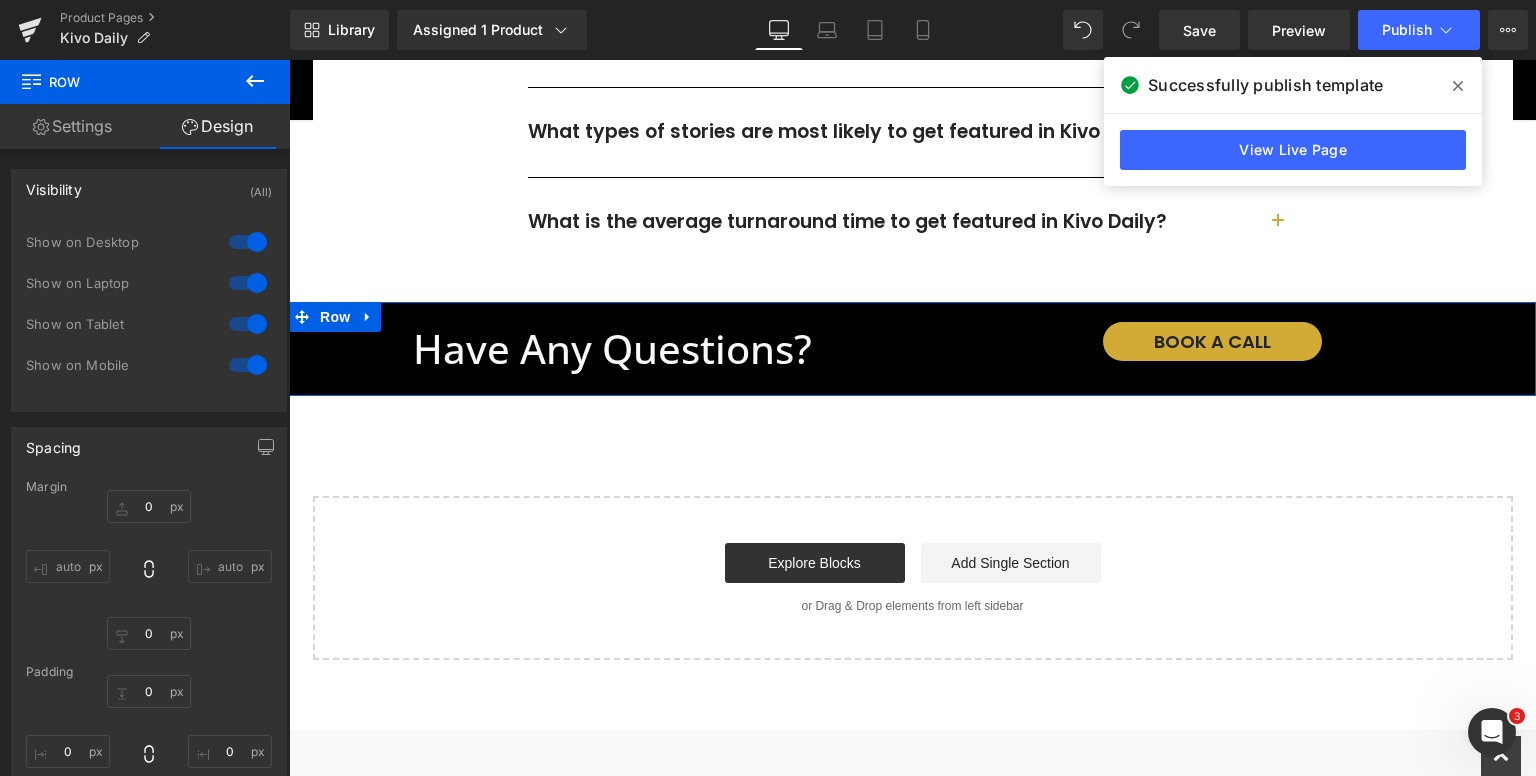 click on "Visibility
(All)" at bounding box center [149, 189] 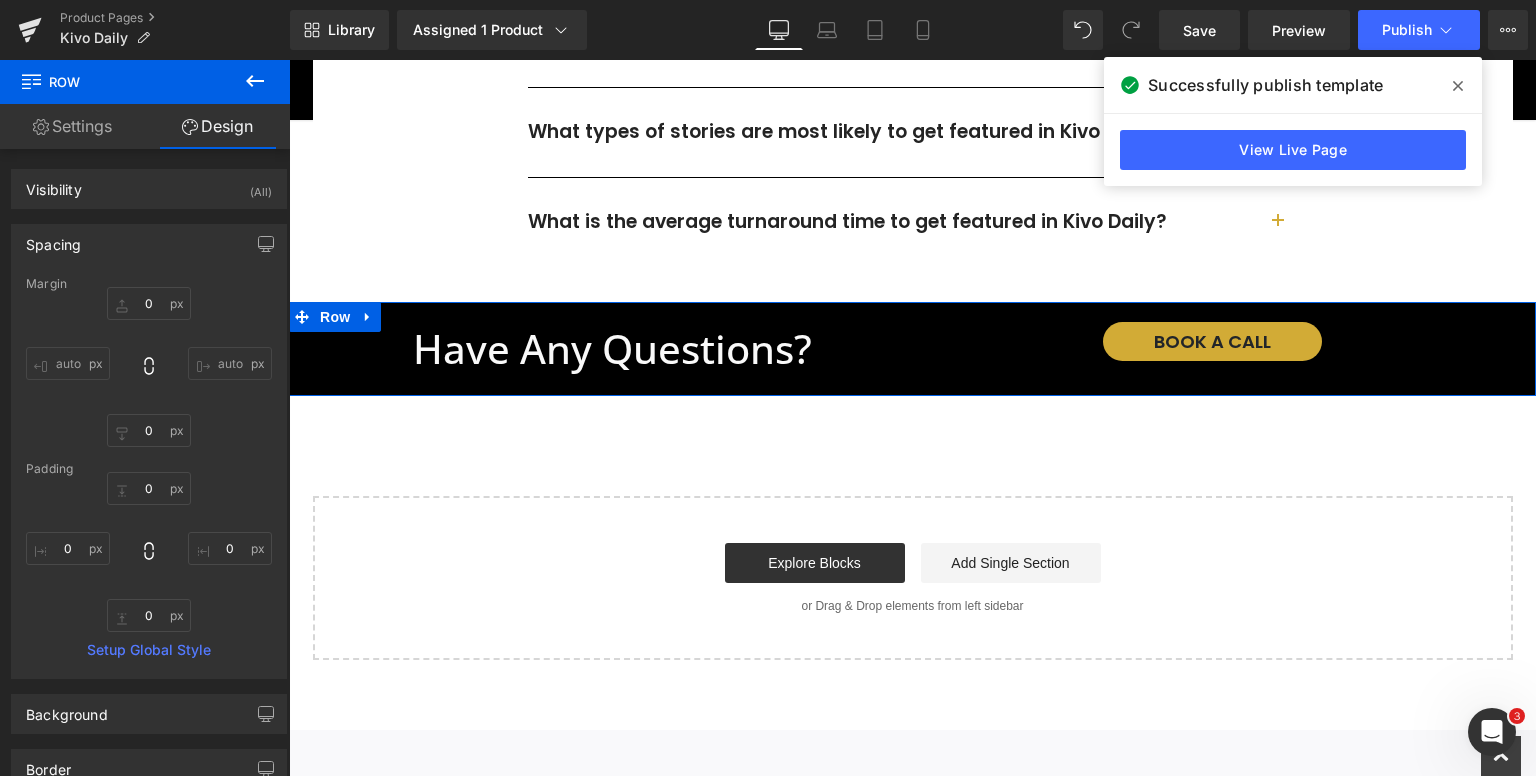 click on "Spacing" at bounding box center [149, 244] 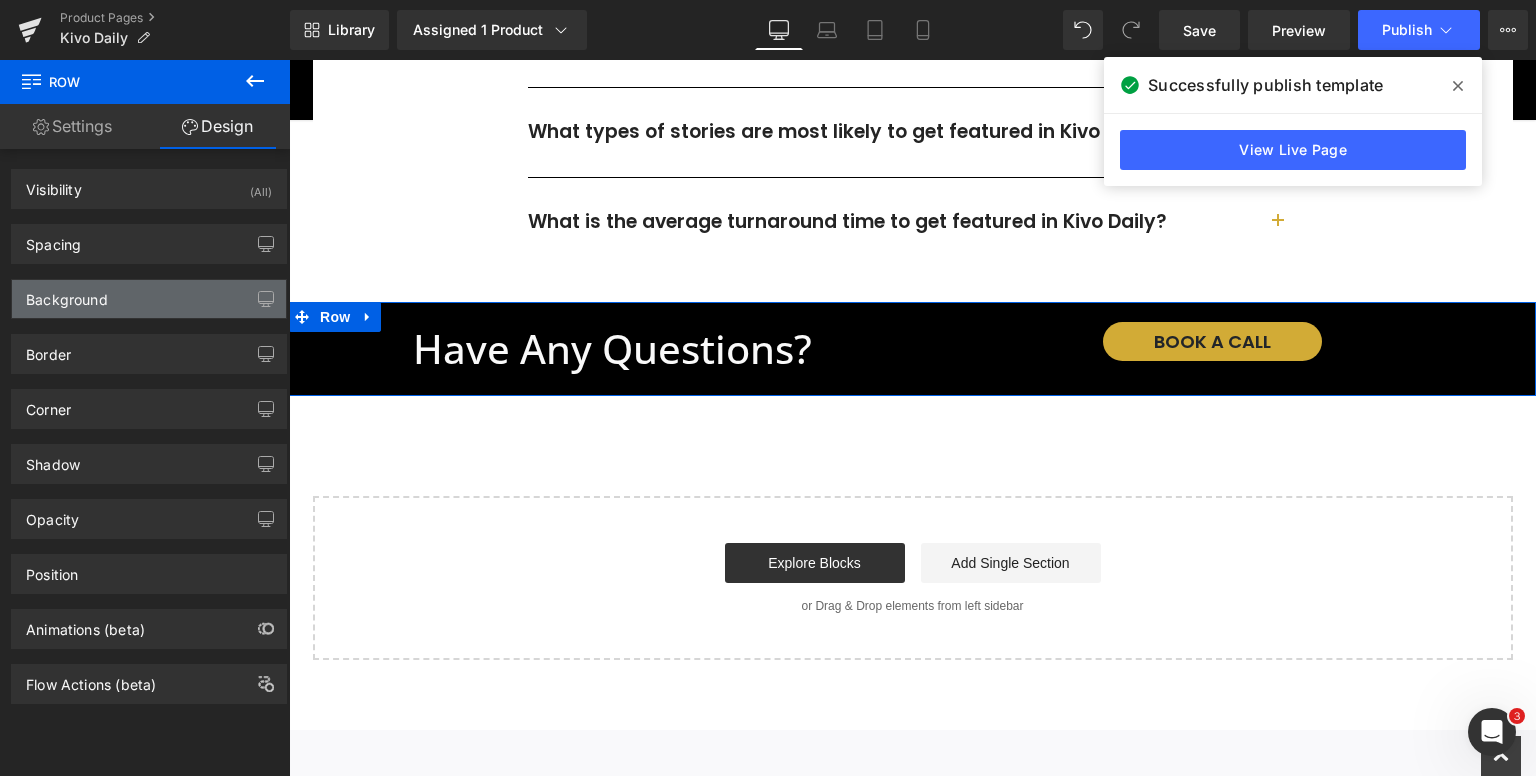 click on "Background" at bounding box center (149, 299) 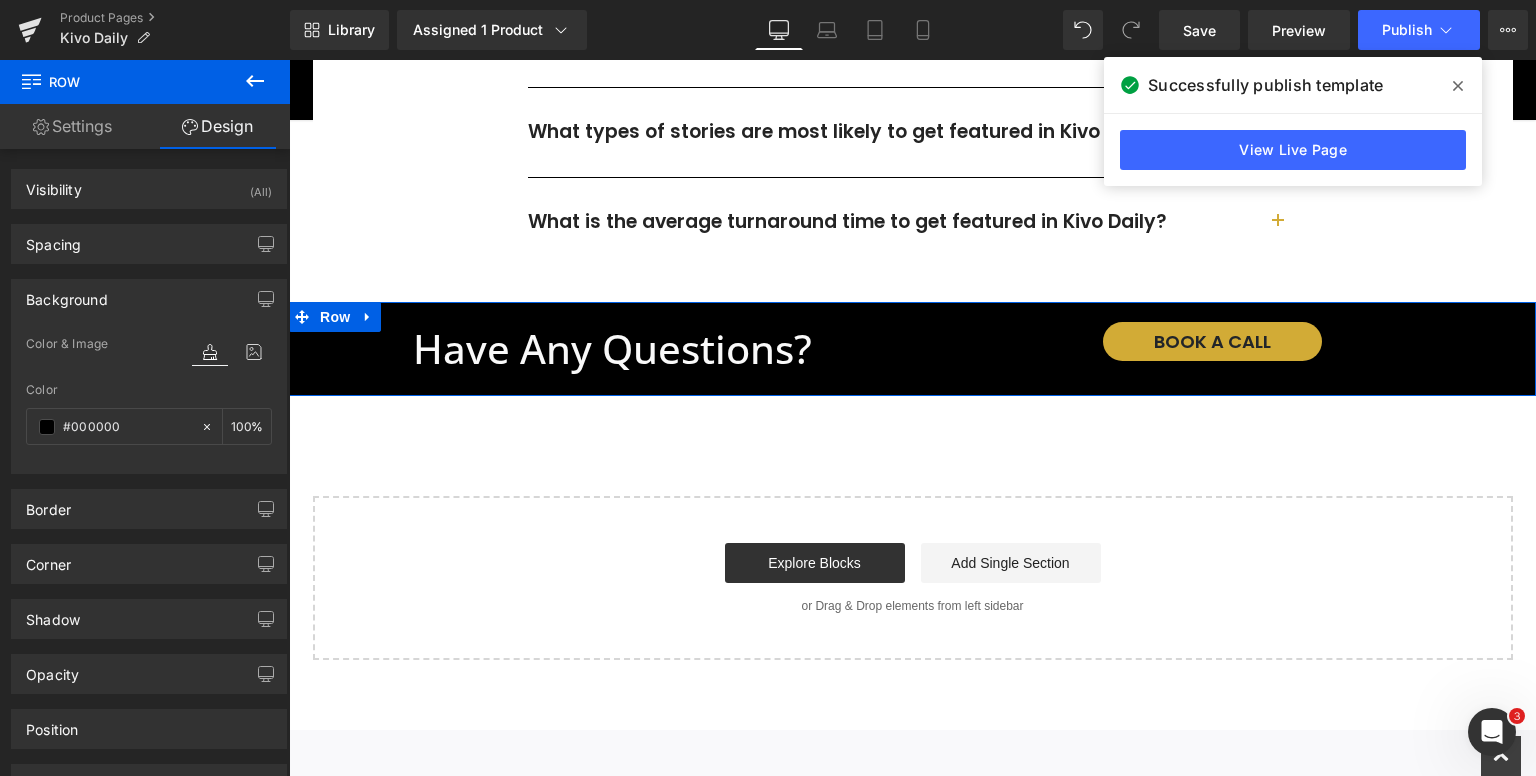 click on "Background" at bounding box center [149, 299] 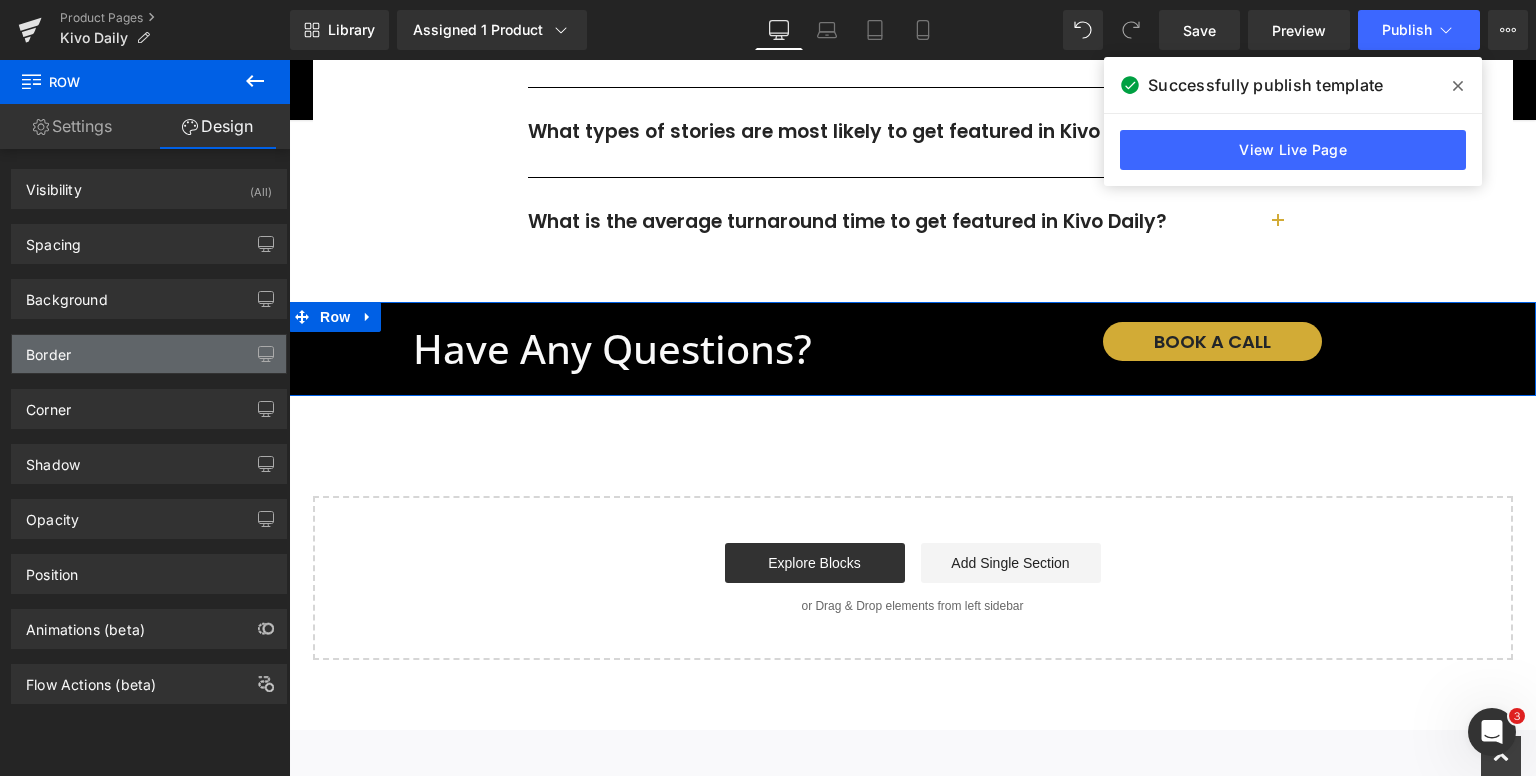 click on "Border" at bounding box center (149, 354) 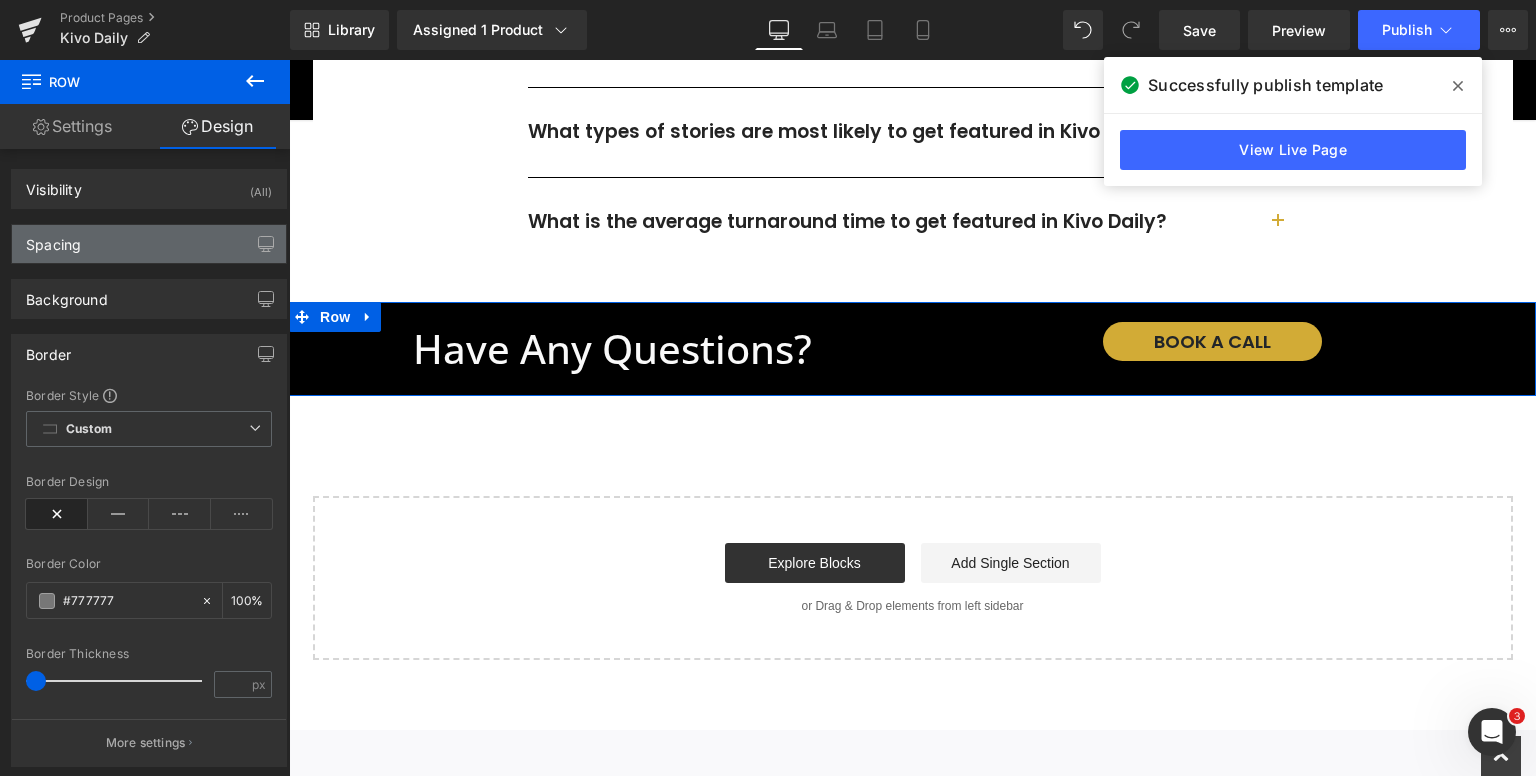 click on "Spacing" at bounding box center (149, 244) 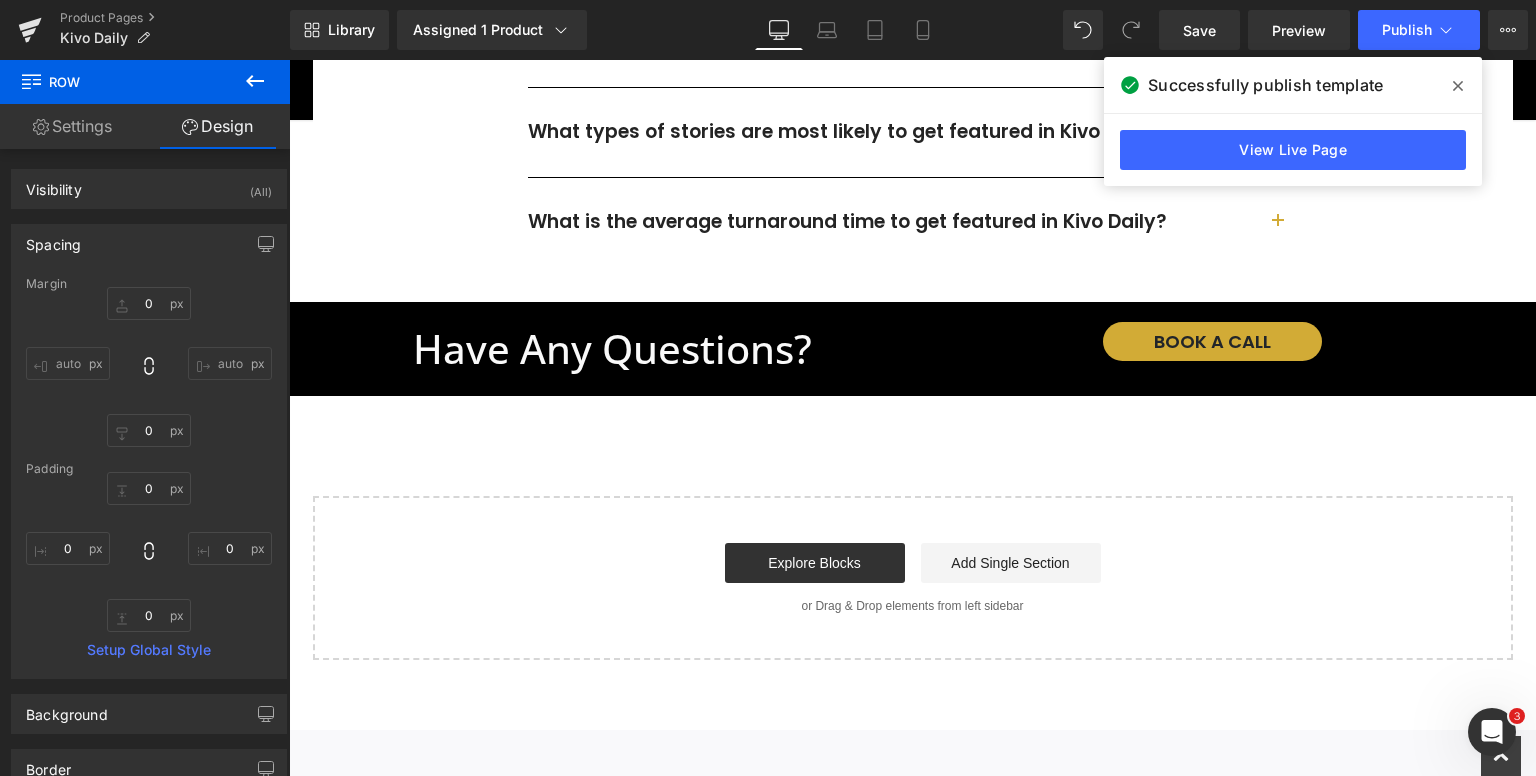 scroll, scrollTop: 5518, scrollLeft: 0, axis: vertical 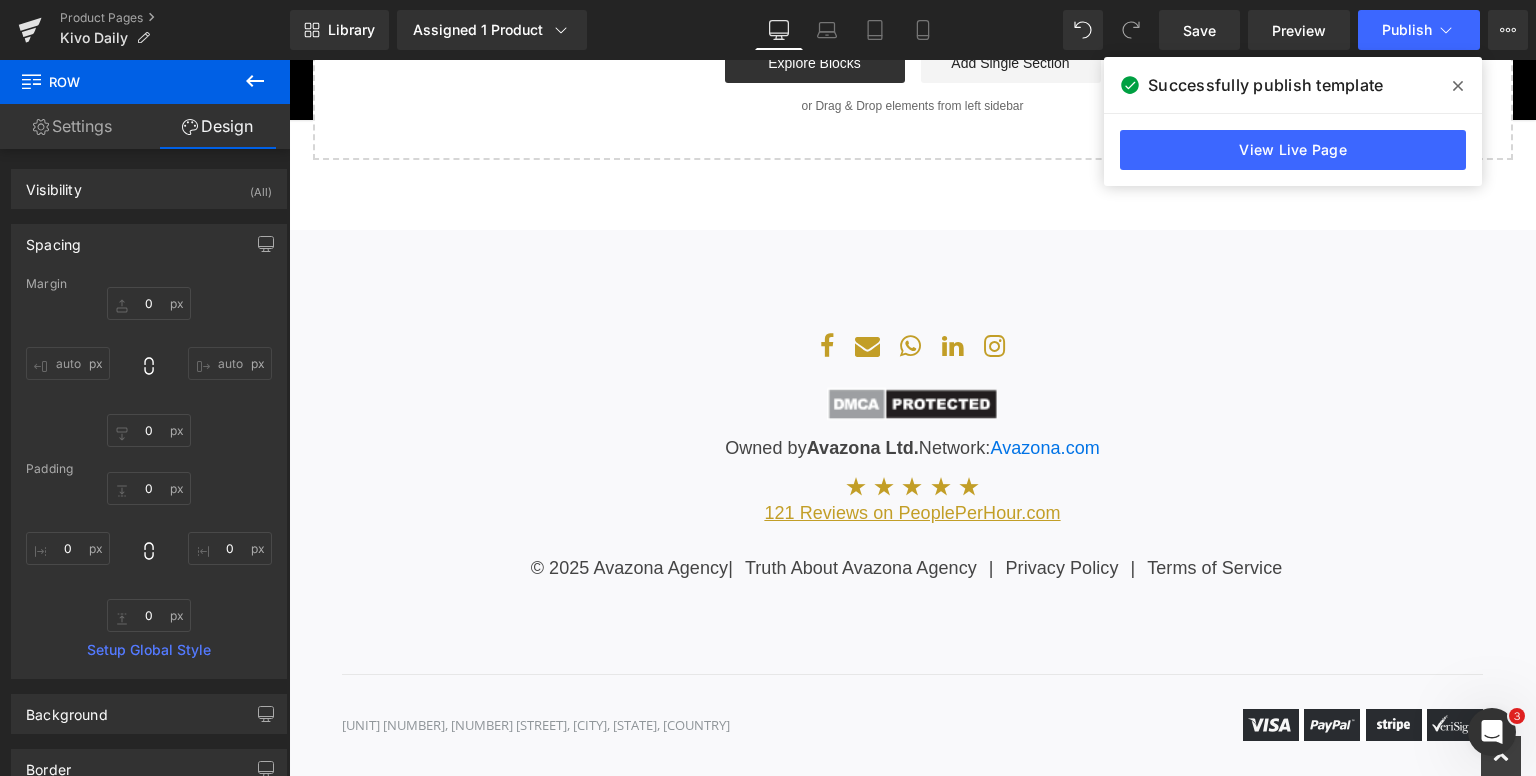 click on "Owned by  Avazona Ltd.  Network:
Avazona.com
★ ★ ★ ★ ★
121 Reviews on PeoplePerHour.com
© 2025 Avazona Agency  |
Truth About Avazona Agency  |
Privacy Policy  |
Terms of Service" at bounding box center (912, 452) 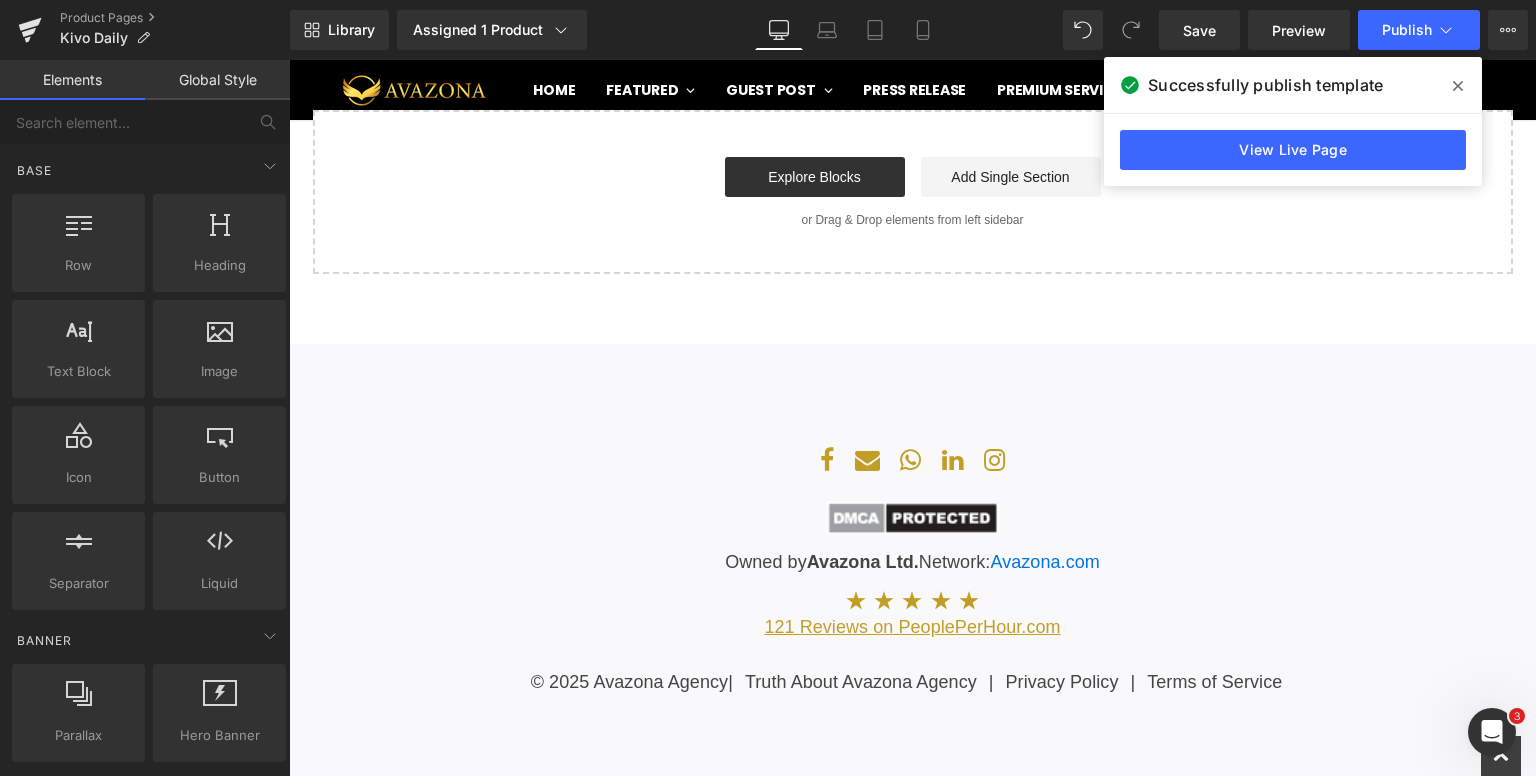 scroll, scrollTop: 5318, scrollLeft: 0, axis: vertical 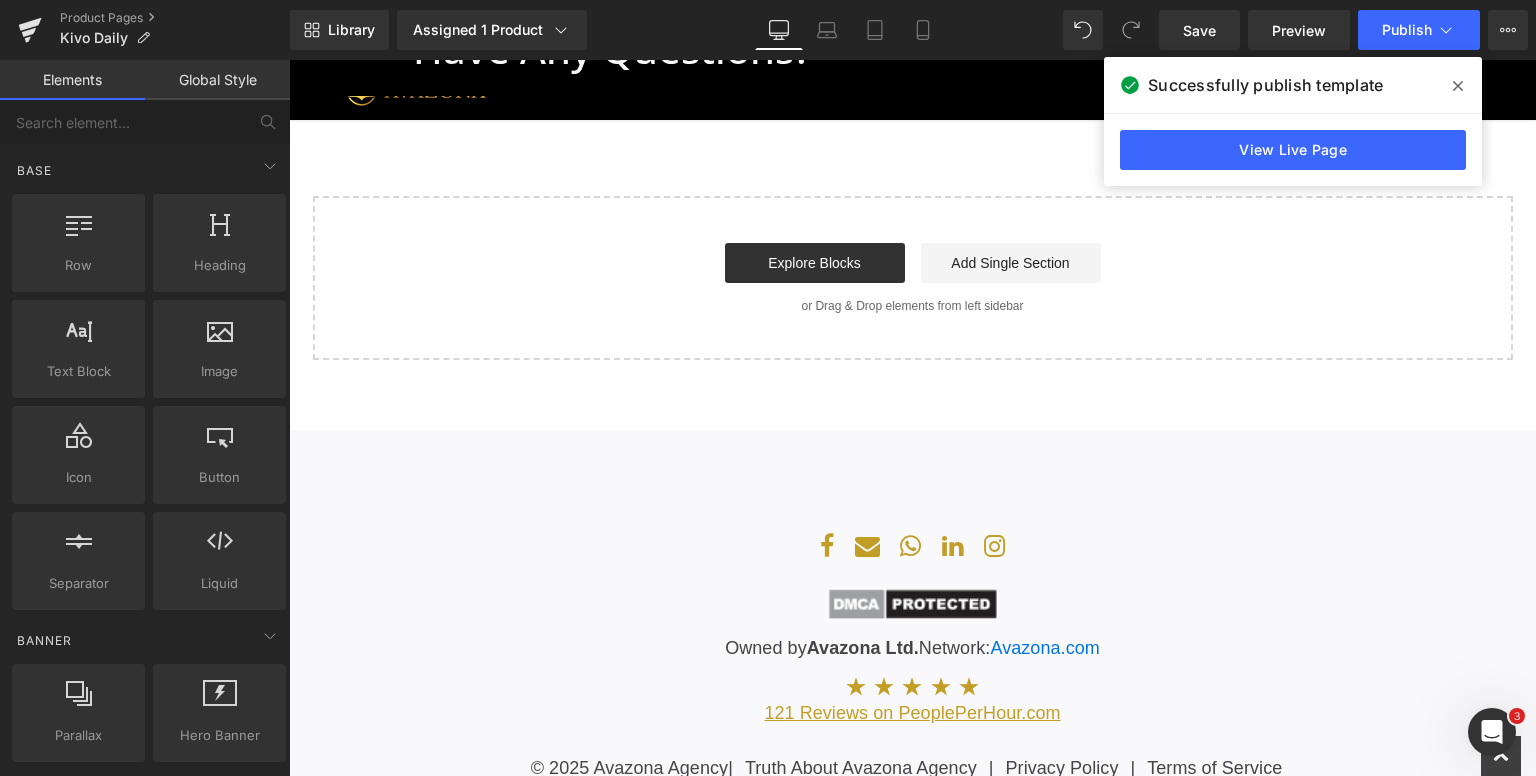 click at bounding box center [912, -2364] 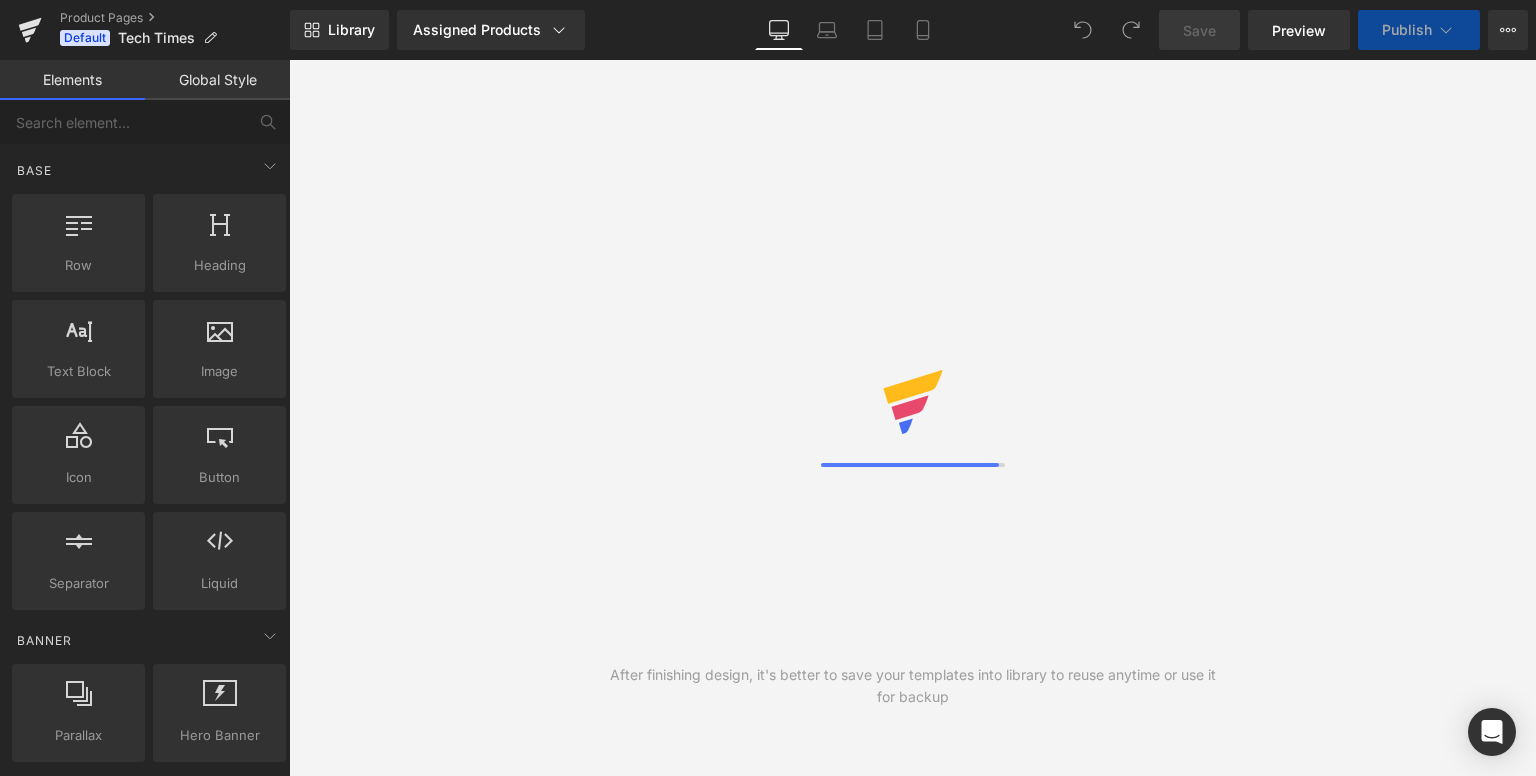 scroll, scrollTop: 0, scrollLeft: 0, axis: both 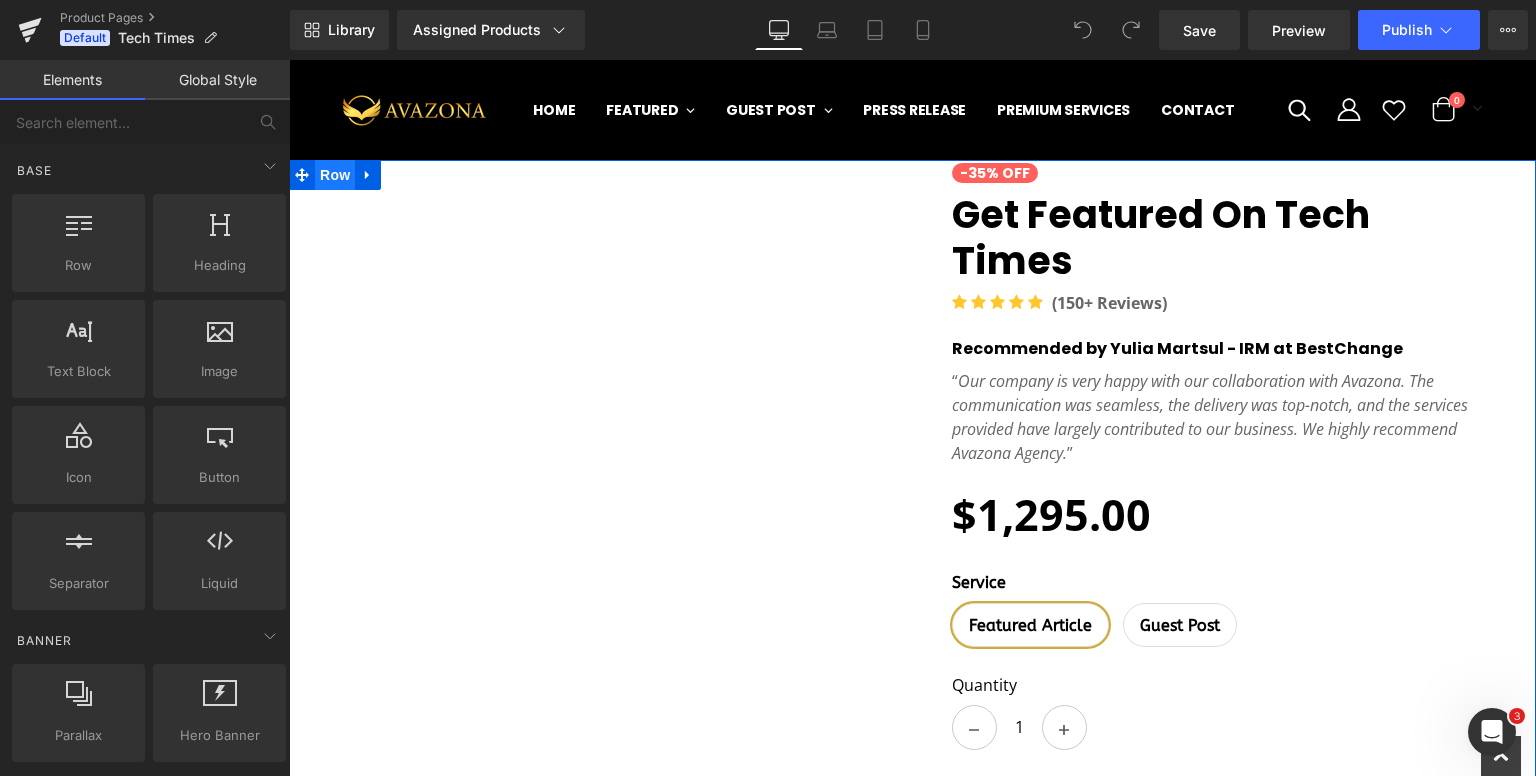 click on "Row" at bounding box center (335, 175) 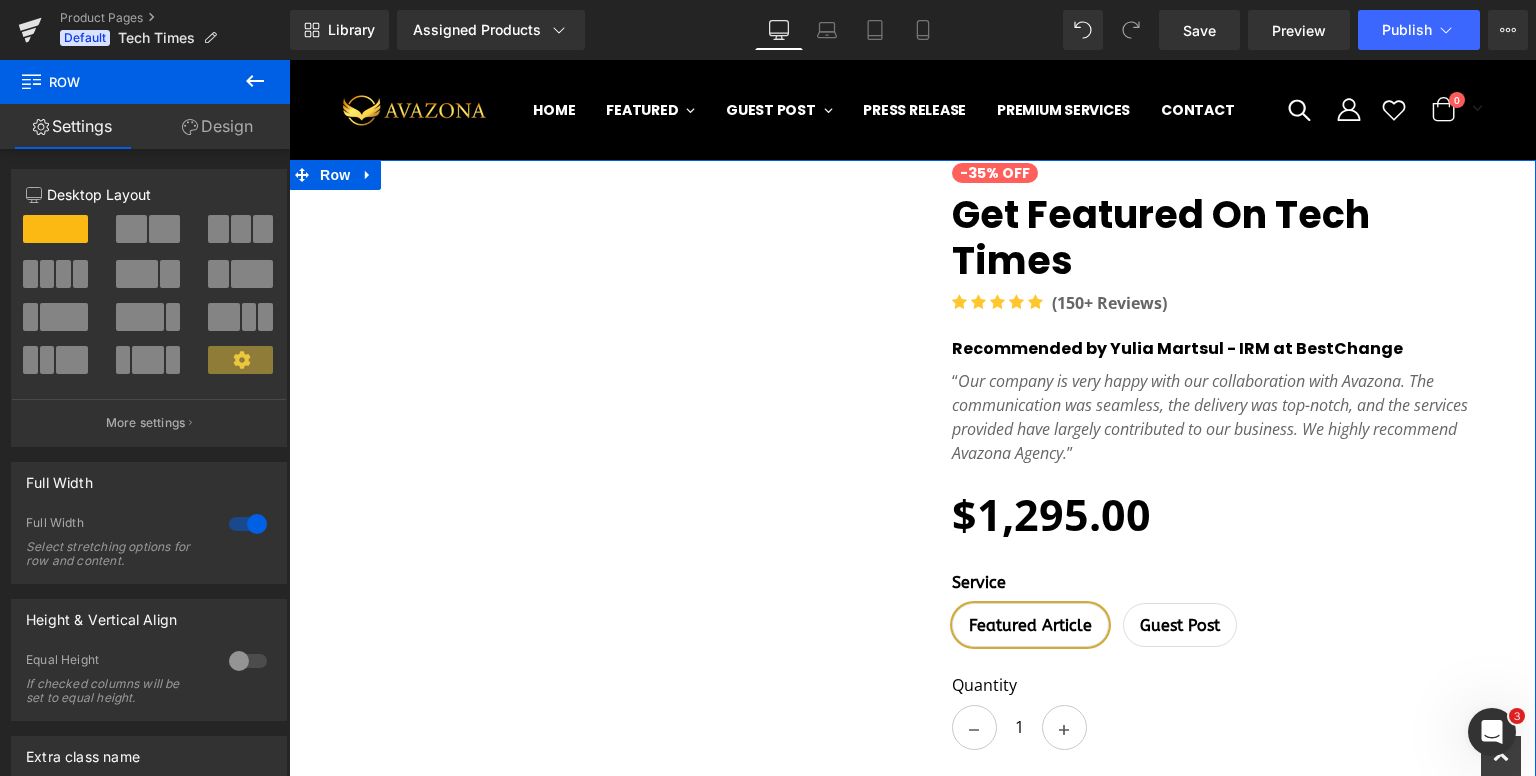 click on "Design" at bounding box center (217, 126) 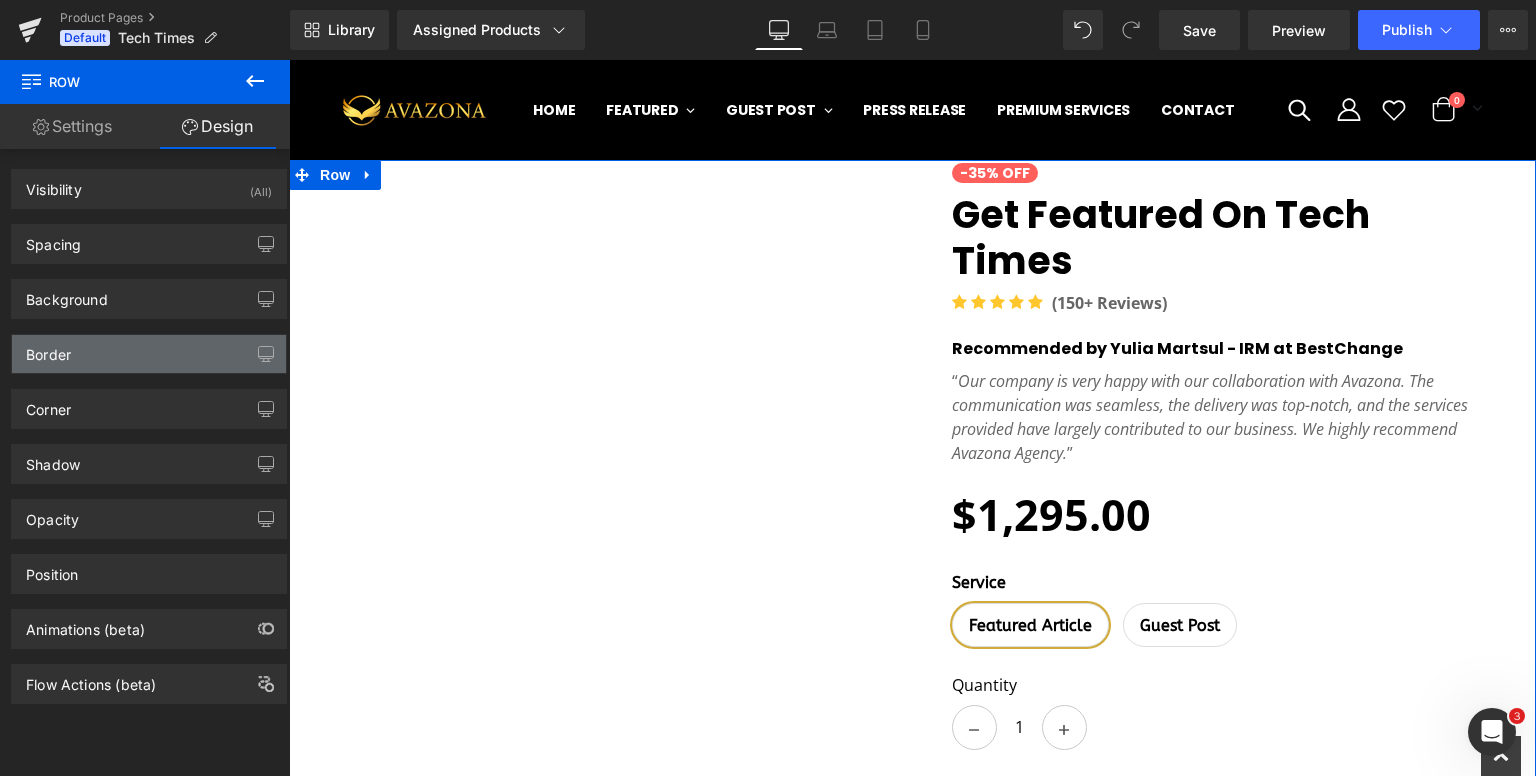 click on "Border" at bounding box center (149, 354) 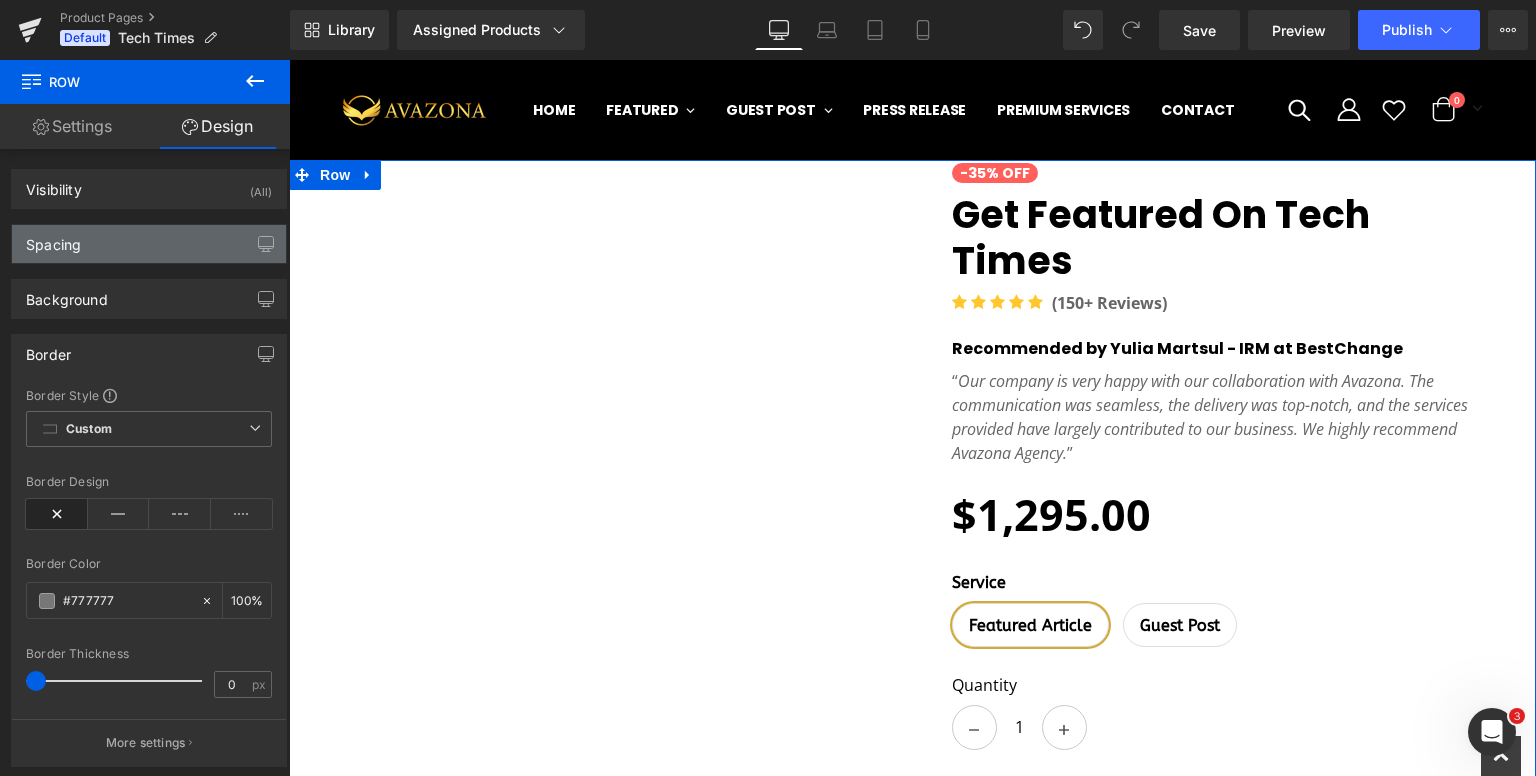 click on "Spacing" at bounding box center [149, 244] 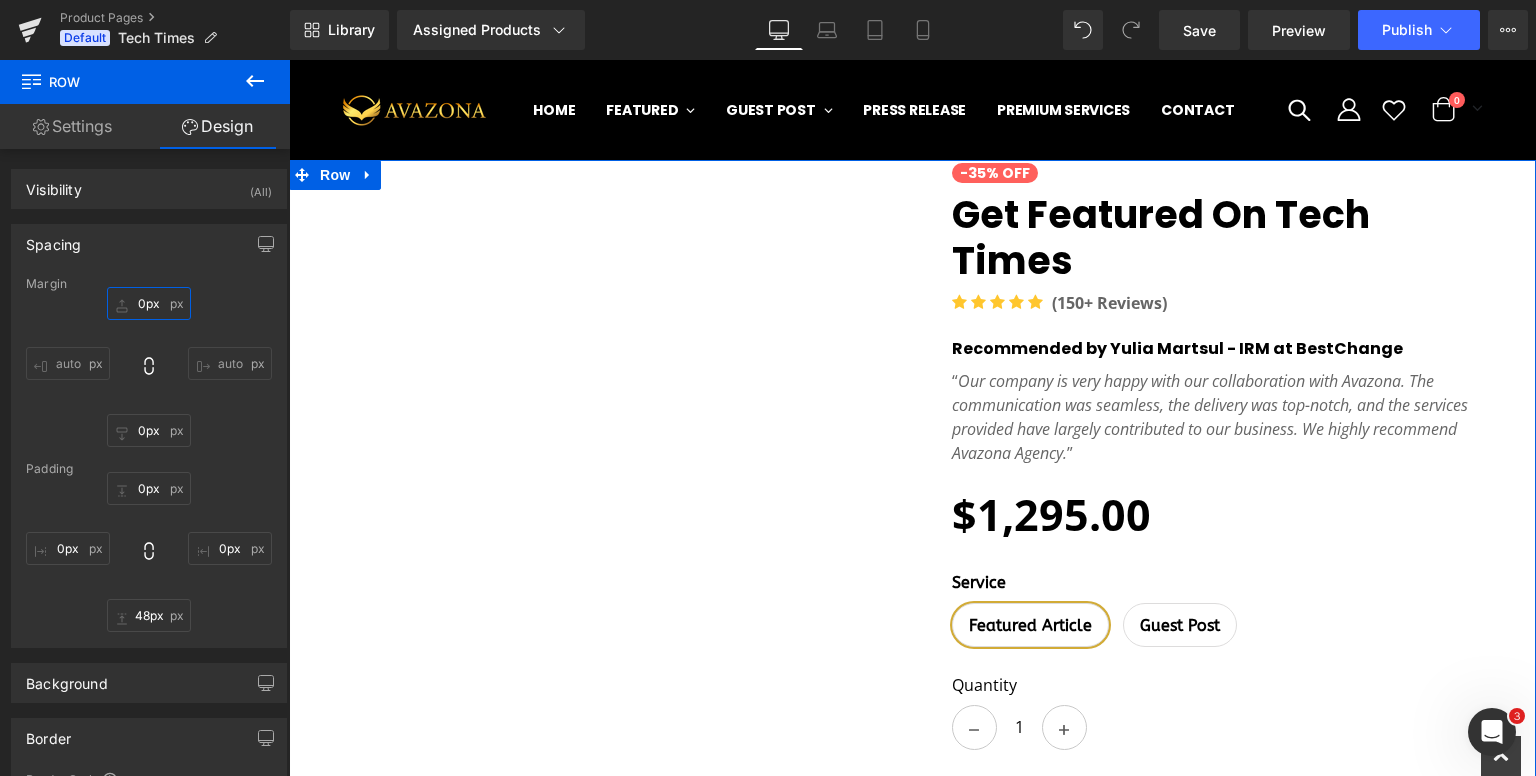 click on "0px" at bounding box center [149, 303] 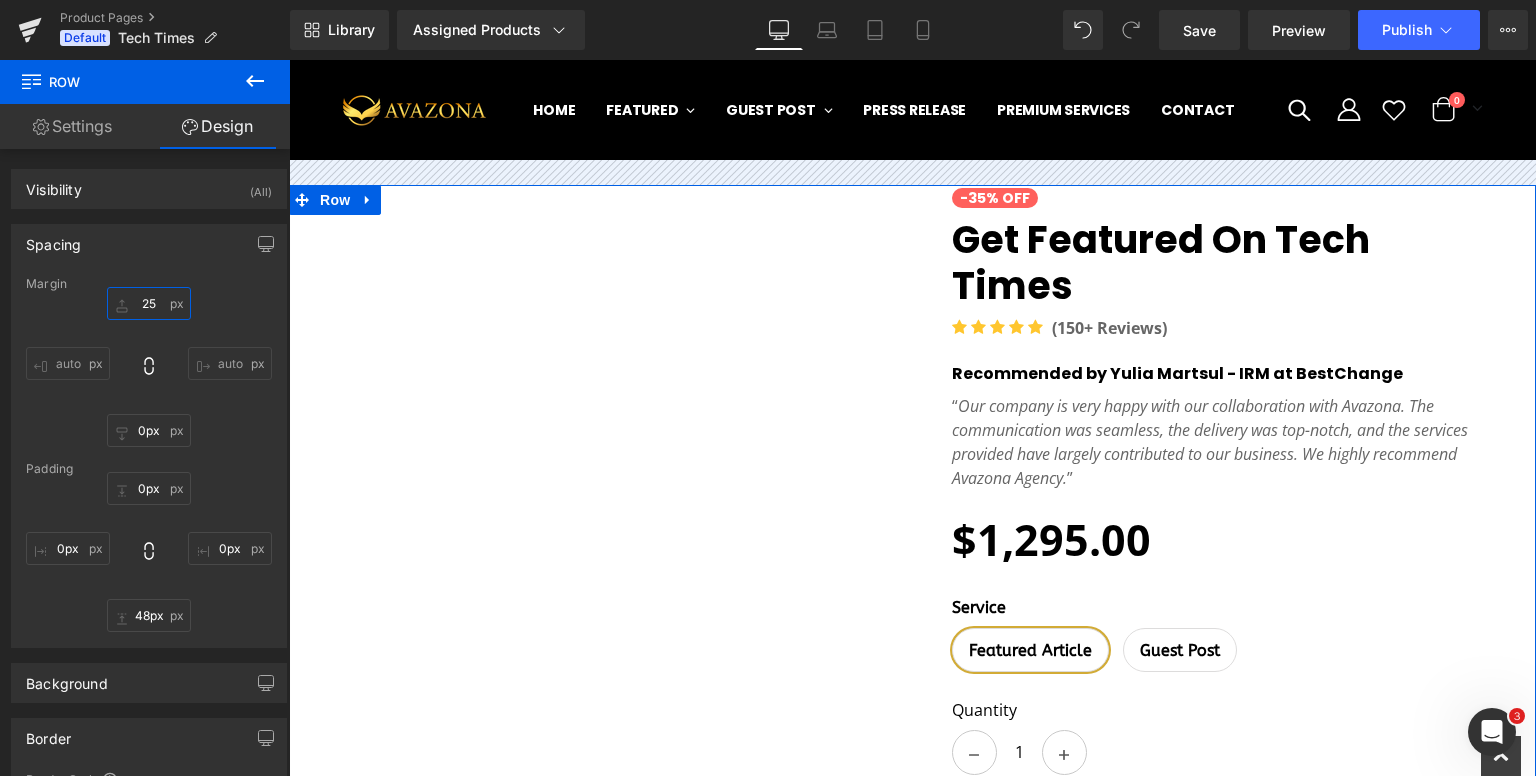 click on "25" at bounding box center [149, 303] 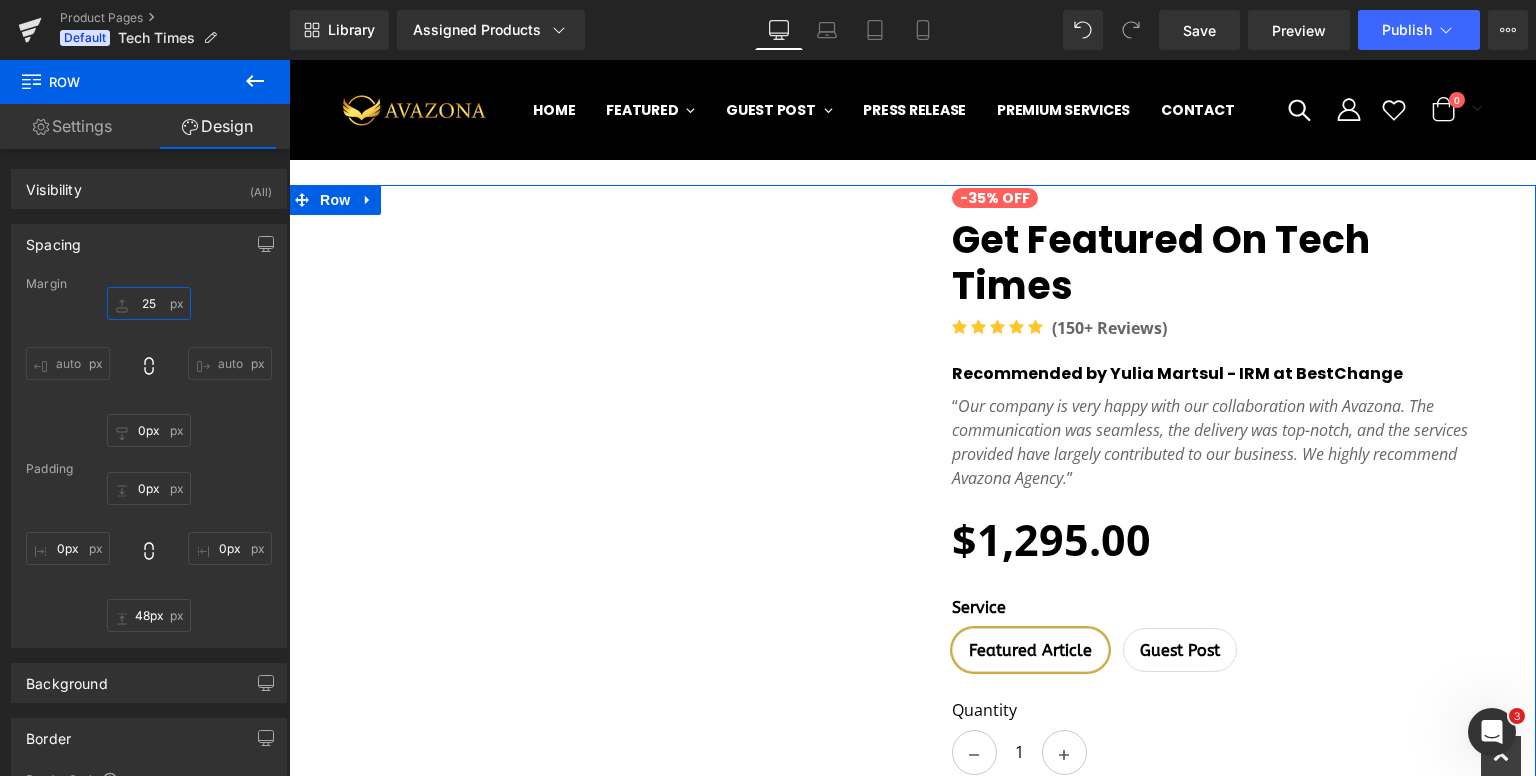 click on "25" at bounding box center [149, 303] 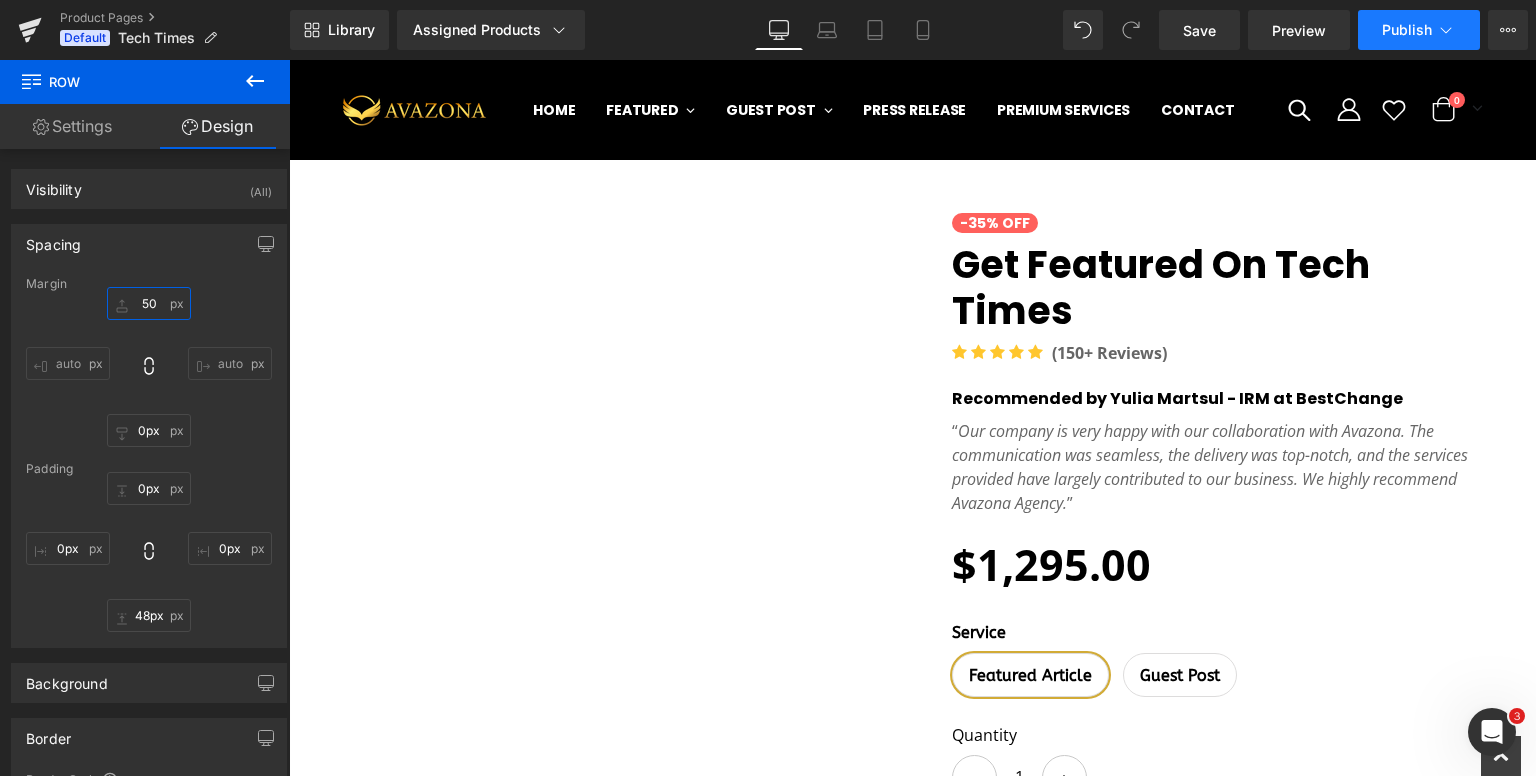 type on "50" 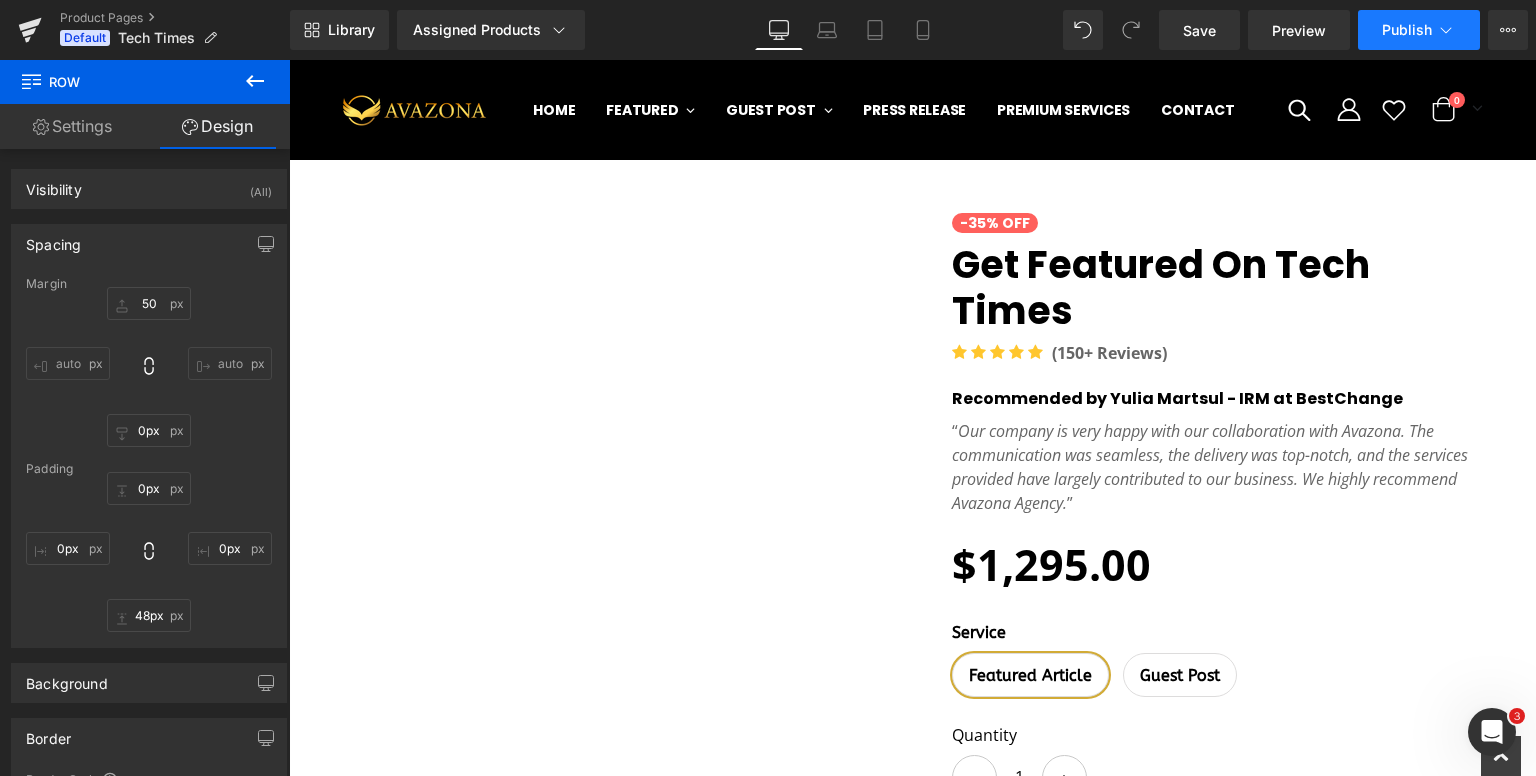 click on "Publish" at bounding box center (1407, 30) 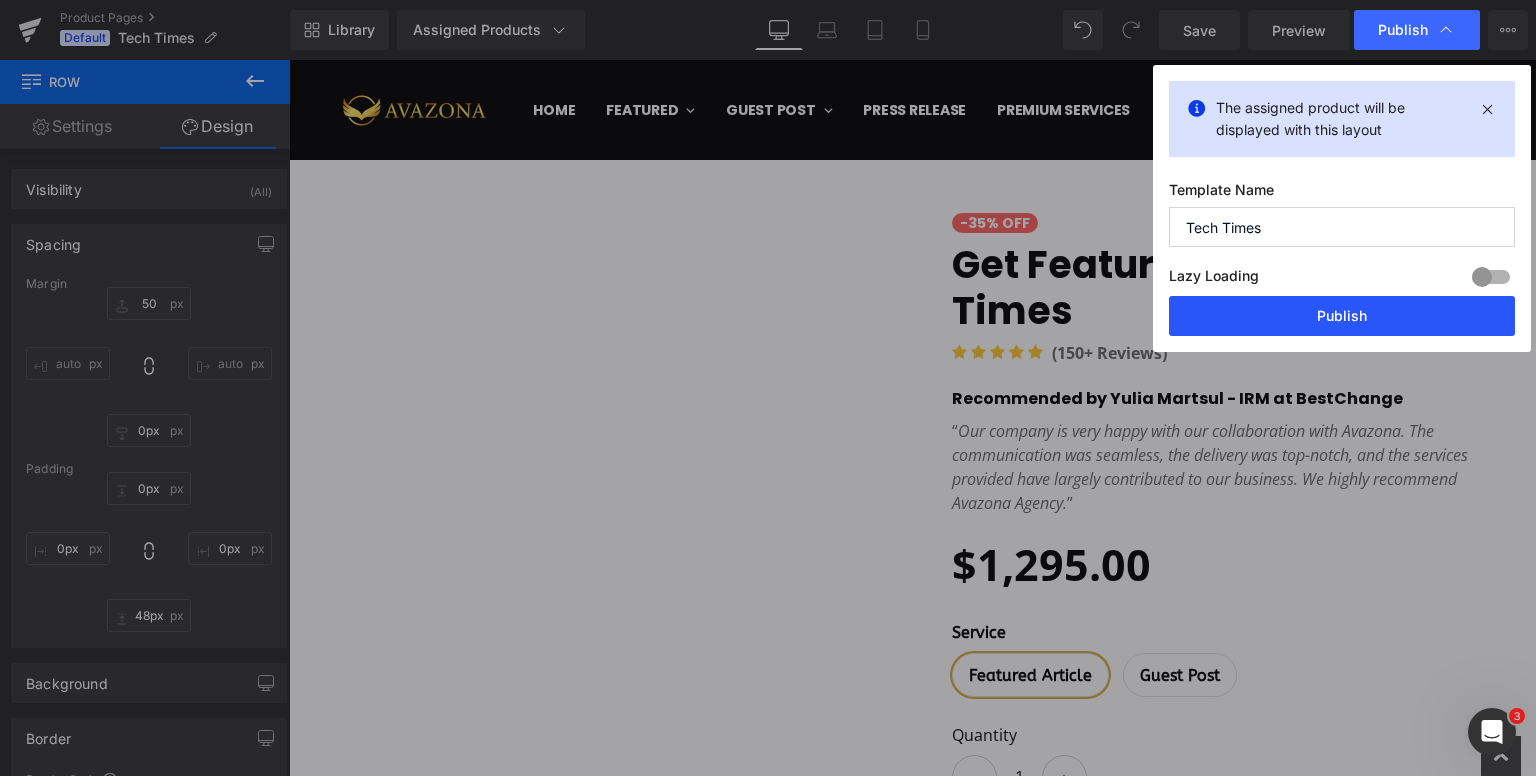 click on "Publish" at bounding box center (1342, 316) 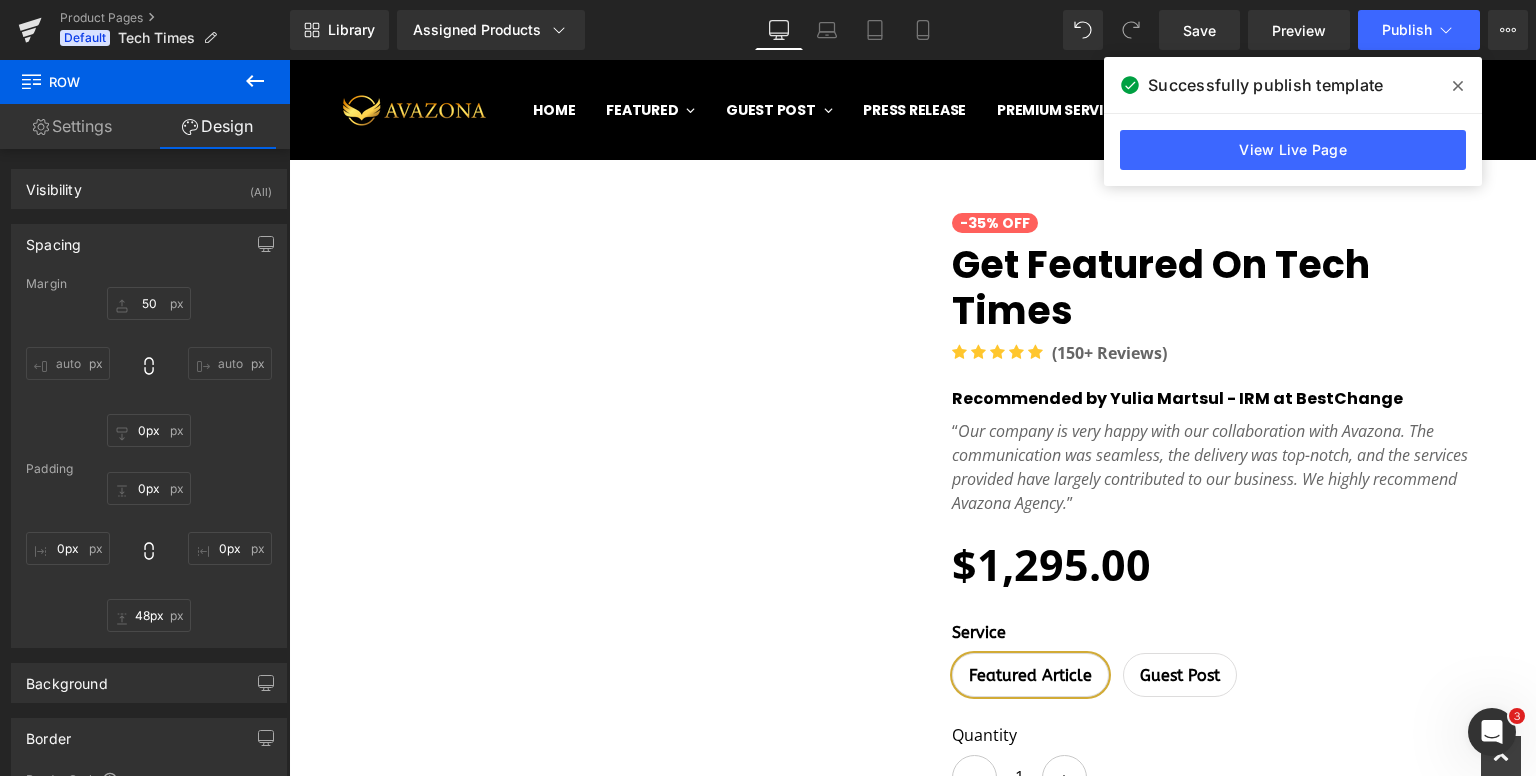 drag, startPoint x: 1459, startPoint y: 85, endPoint x: 448, endPoint y: 126, distance: 1011.831 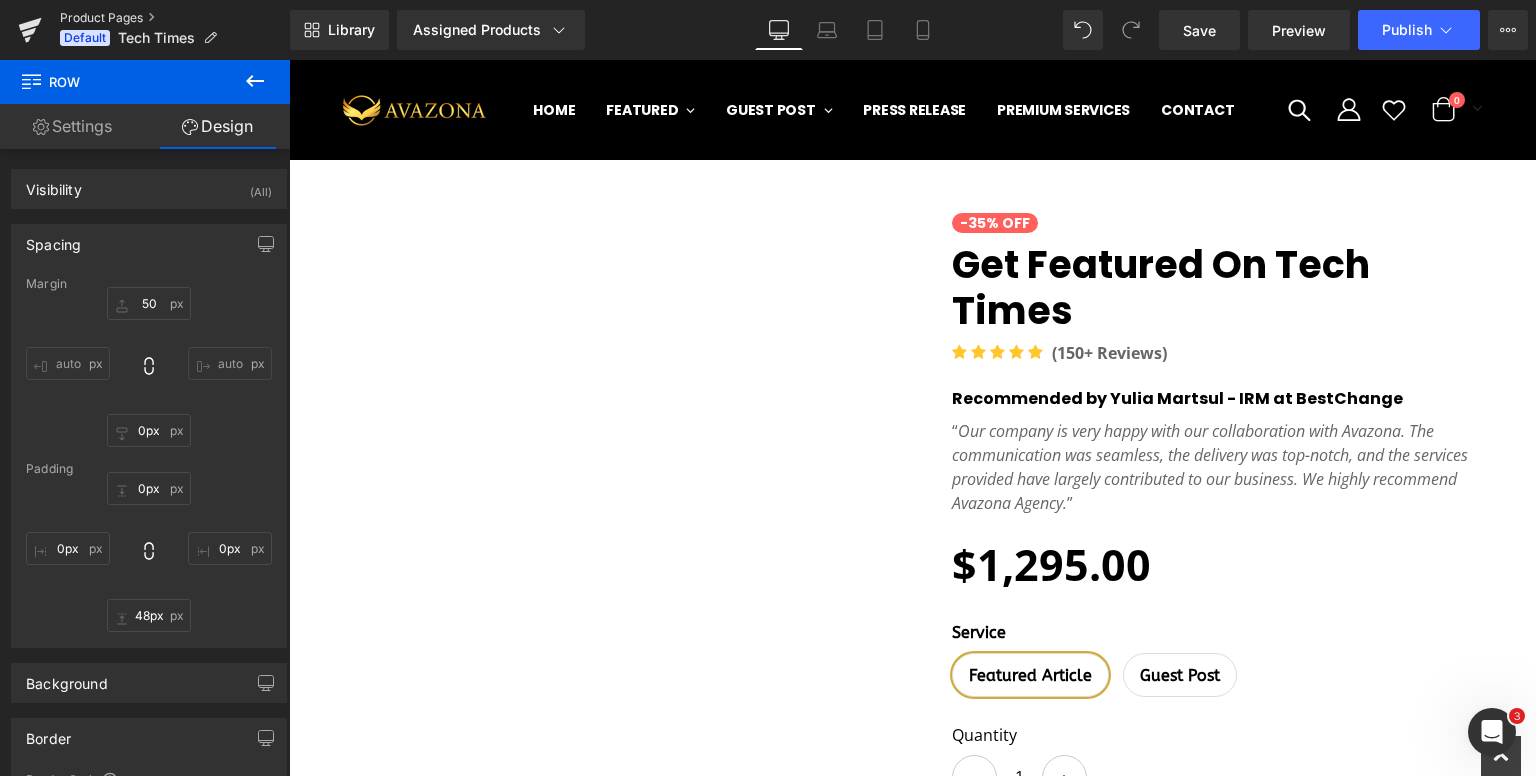 click on "Product Pages" at bounding box center (175, 18) 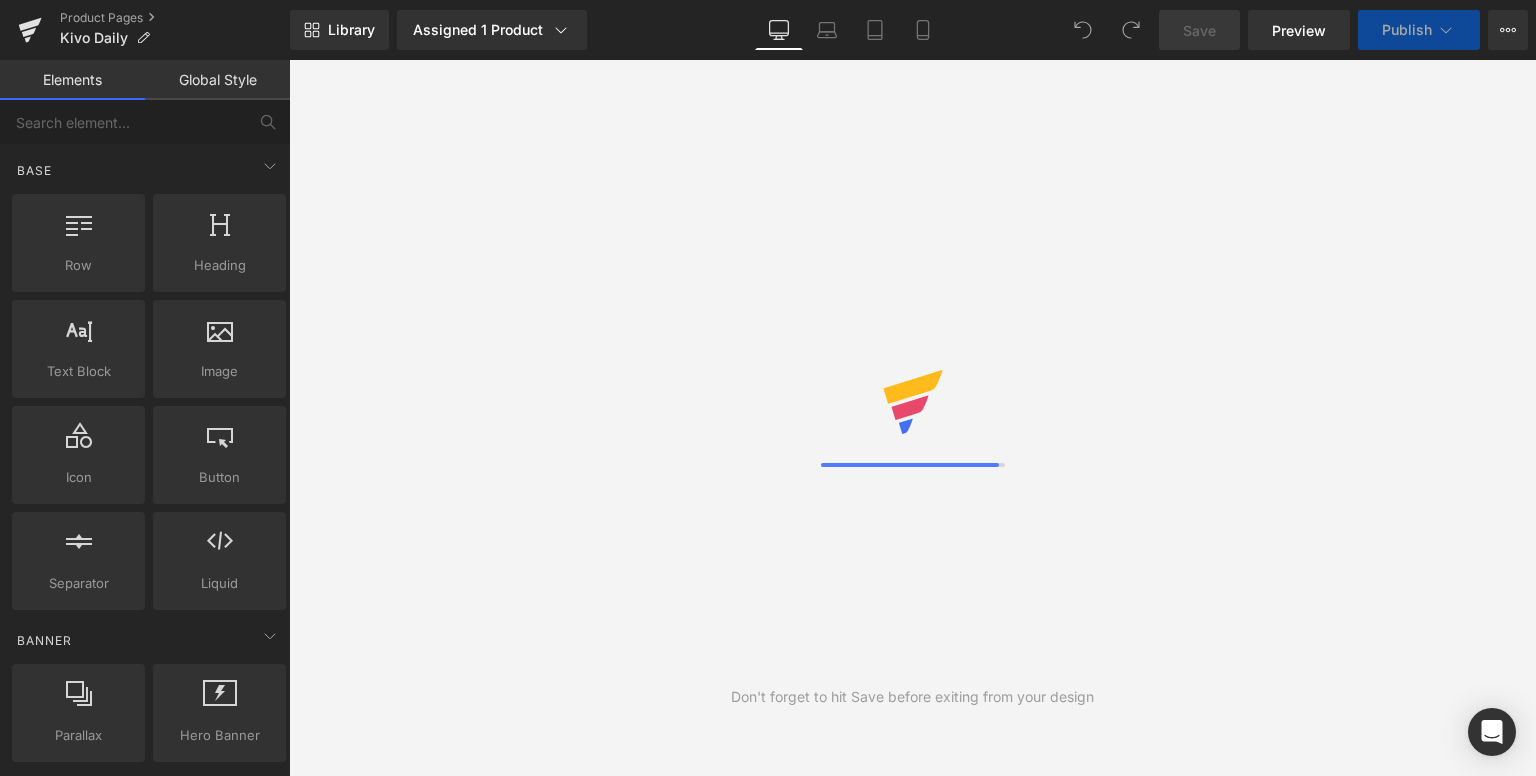scroll, scrollTop: 0, scrollLeft: 0, axis: both 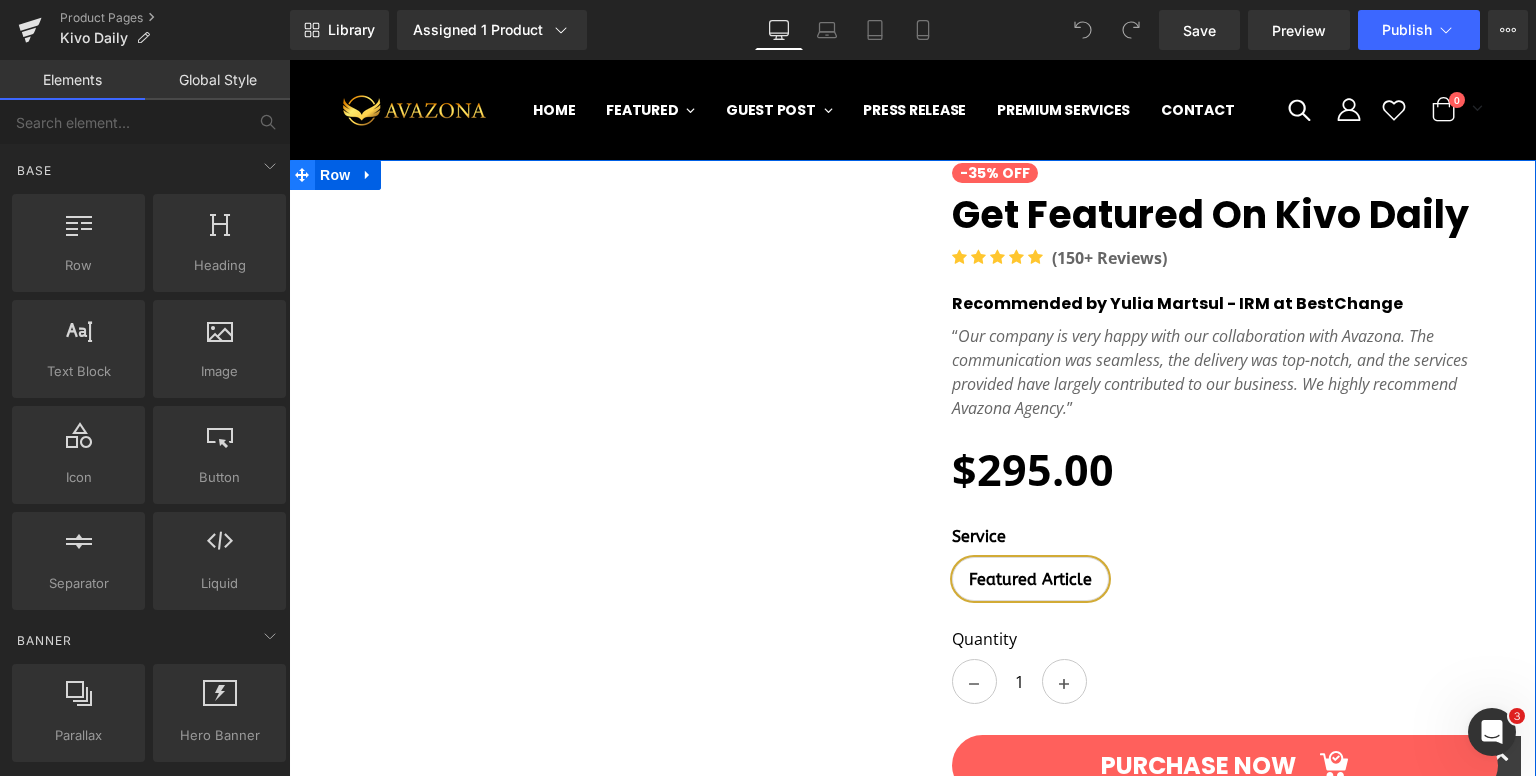 click at bounding box center (302, 175) 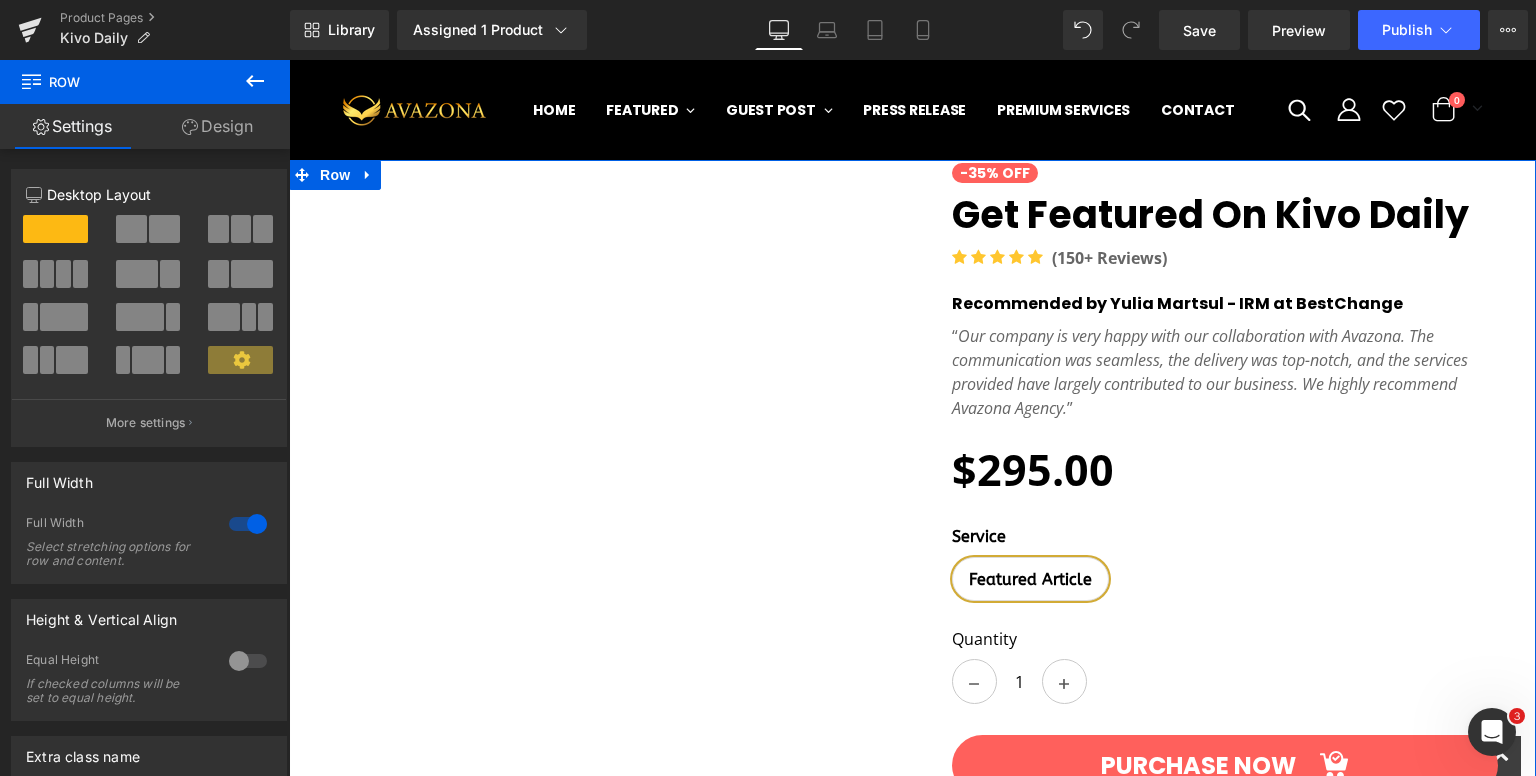 click on "Design" at bounding box center (217, 126) 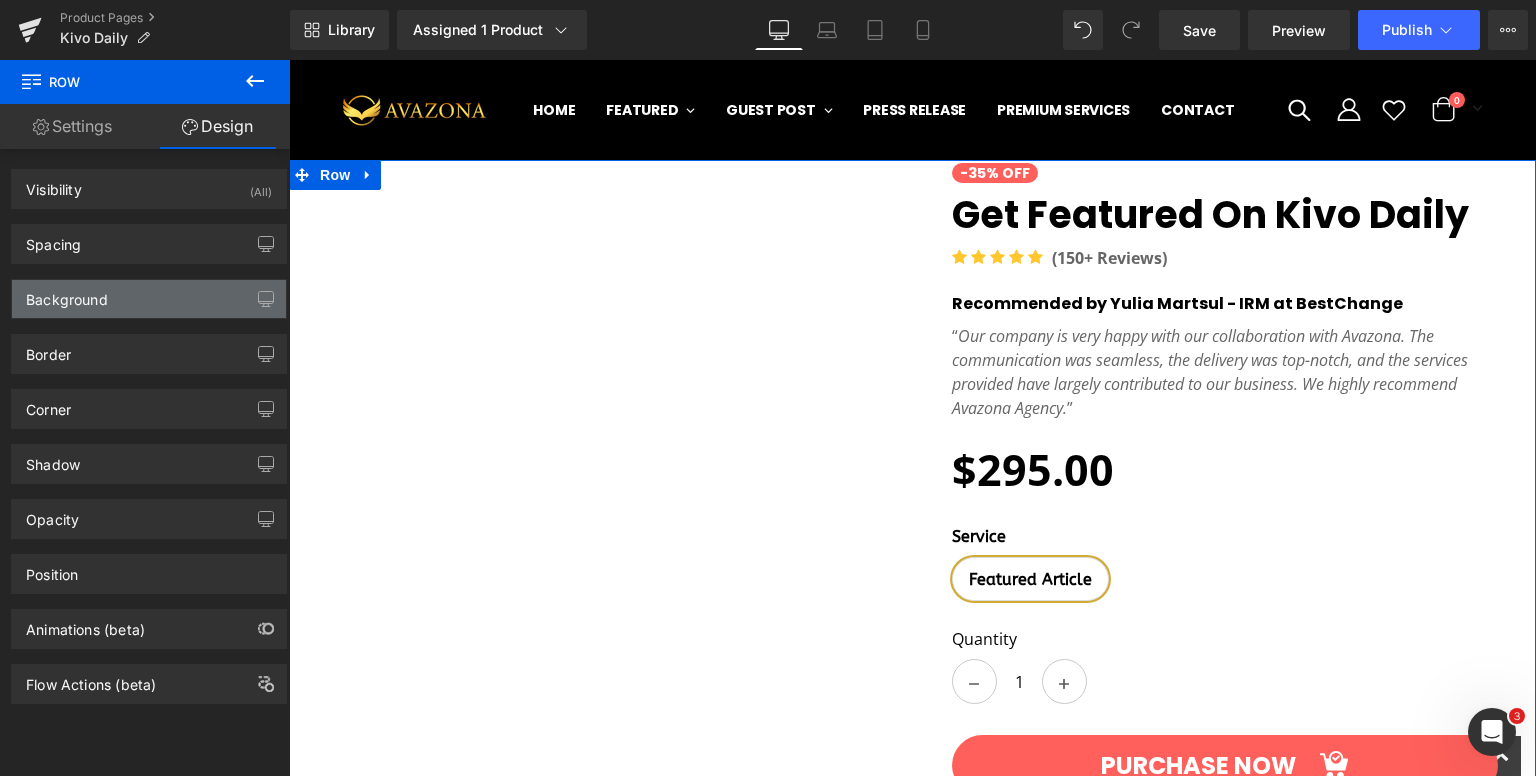 drag, startPoint x: 131, startPoint y: 285, endPoint x: 152, endPoint y: 312, distance: 34.20526 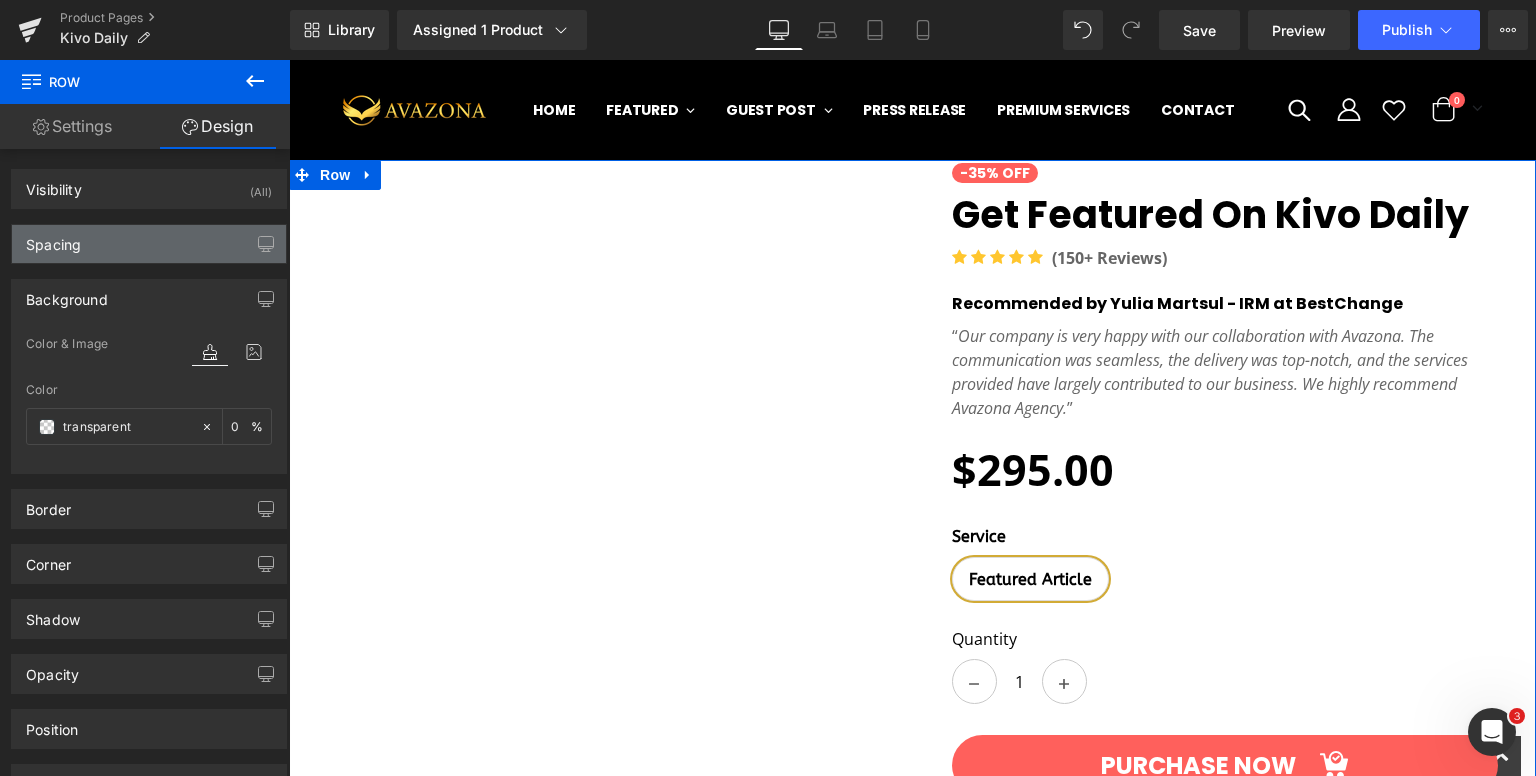 click on "Spacing" at bounding box center (149, 244) 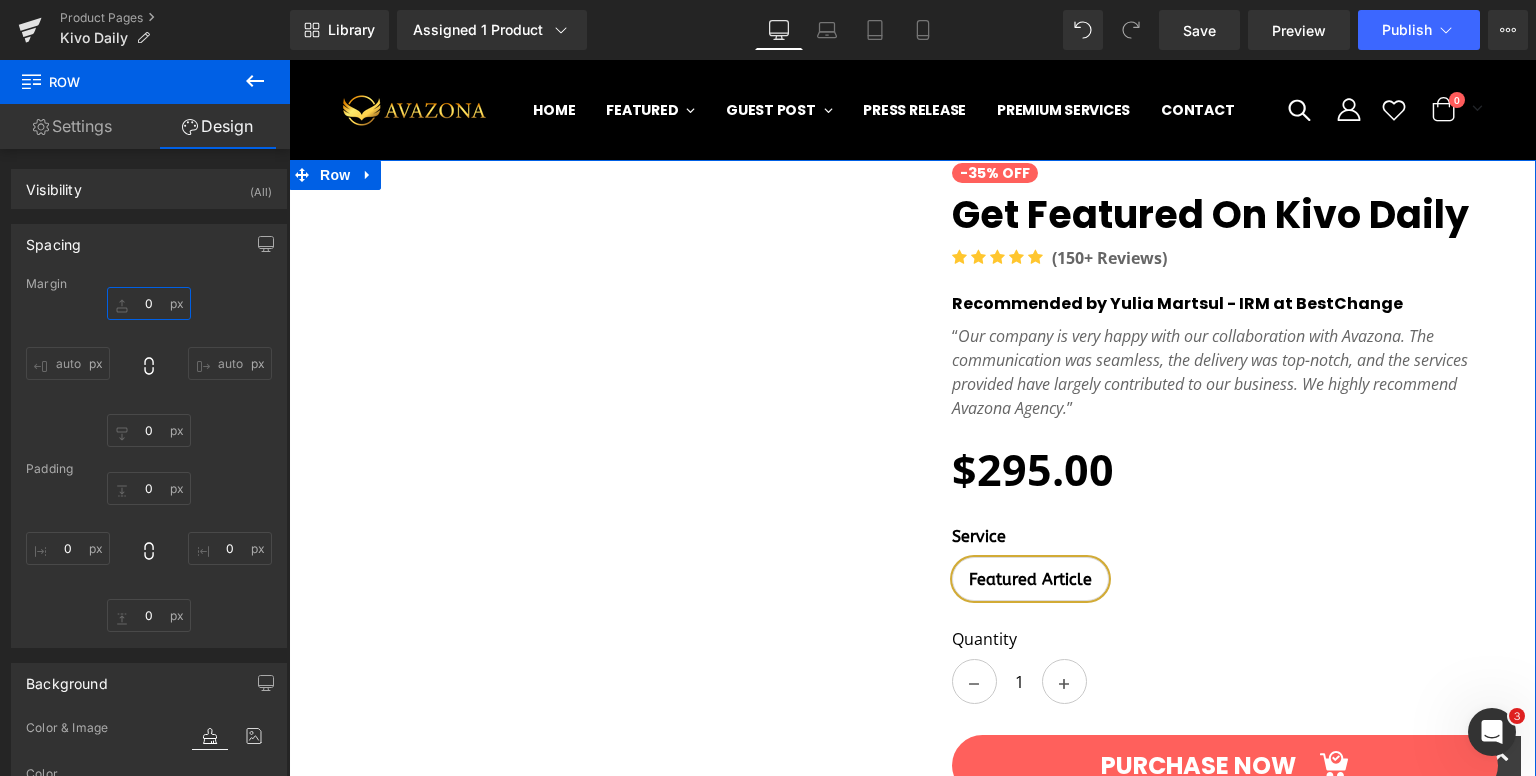 click at bounding box center (149, 303) 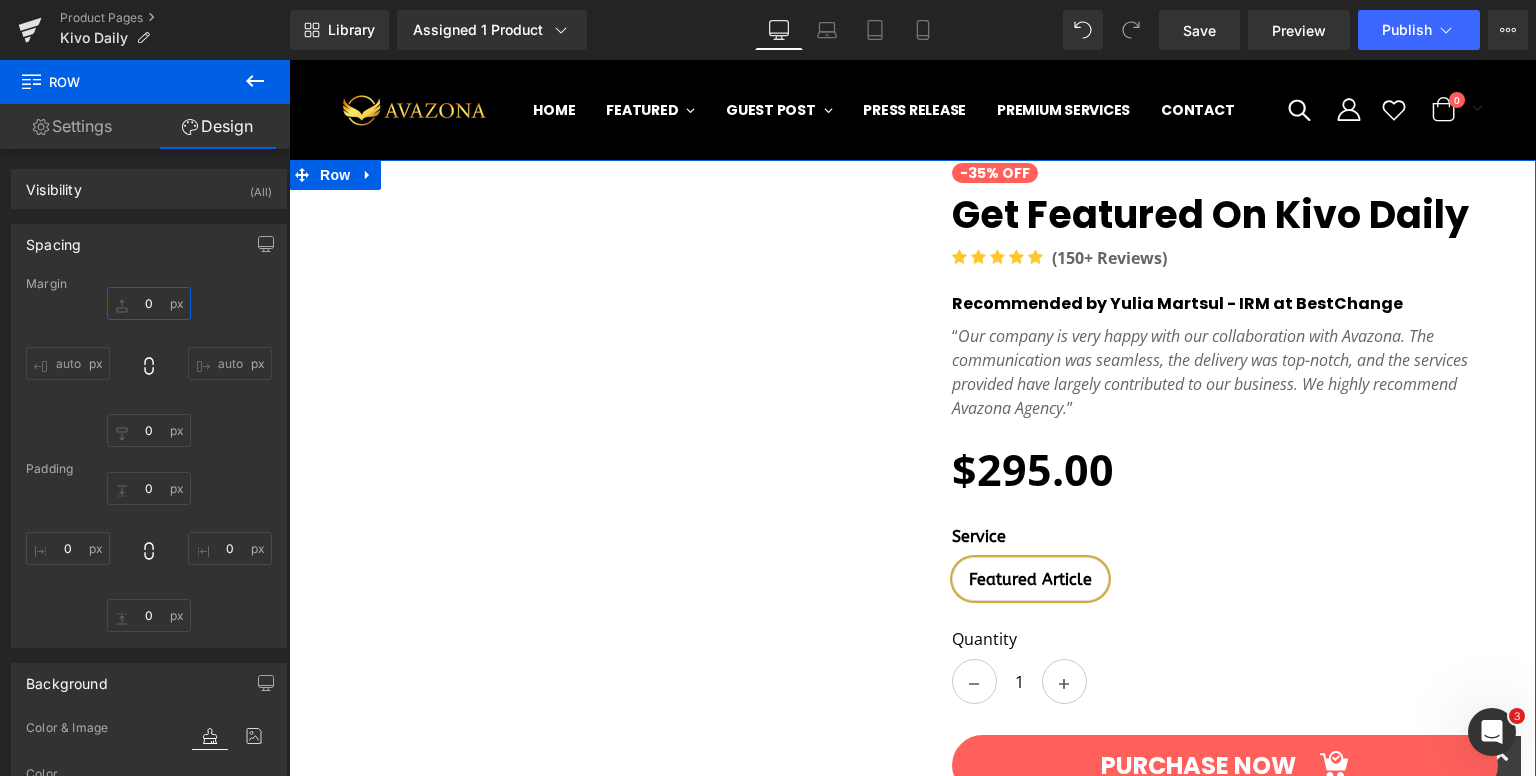 click at bounding box center (149, 303) 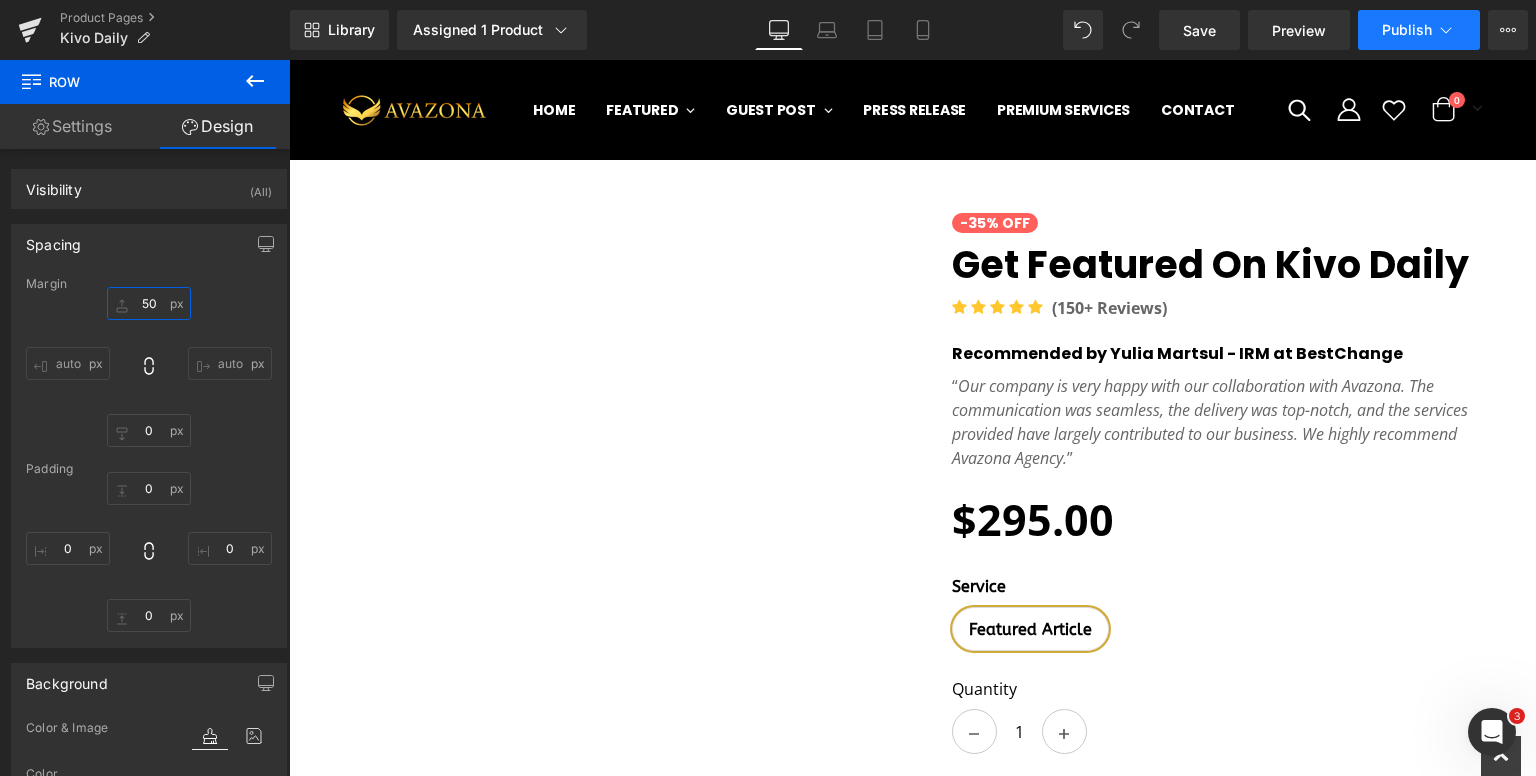 type on "50" 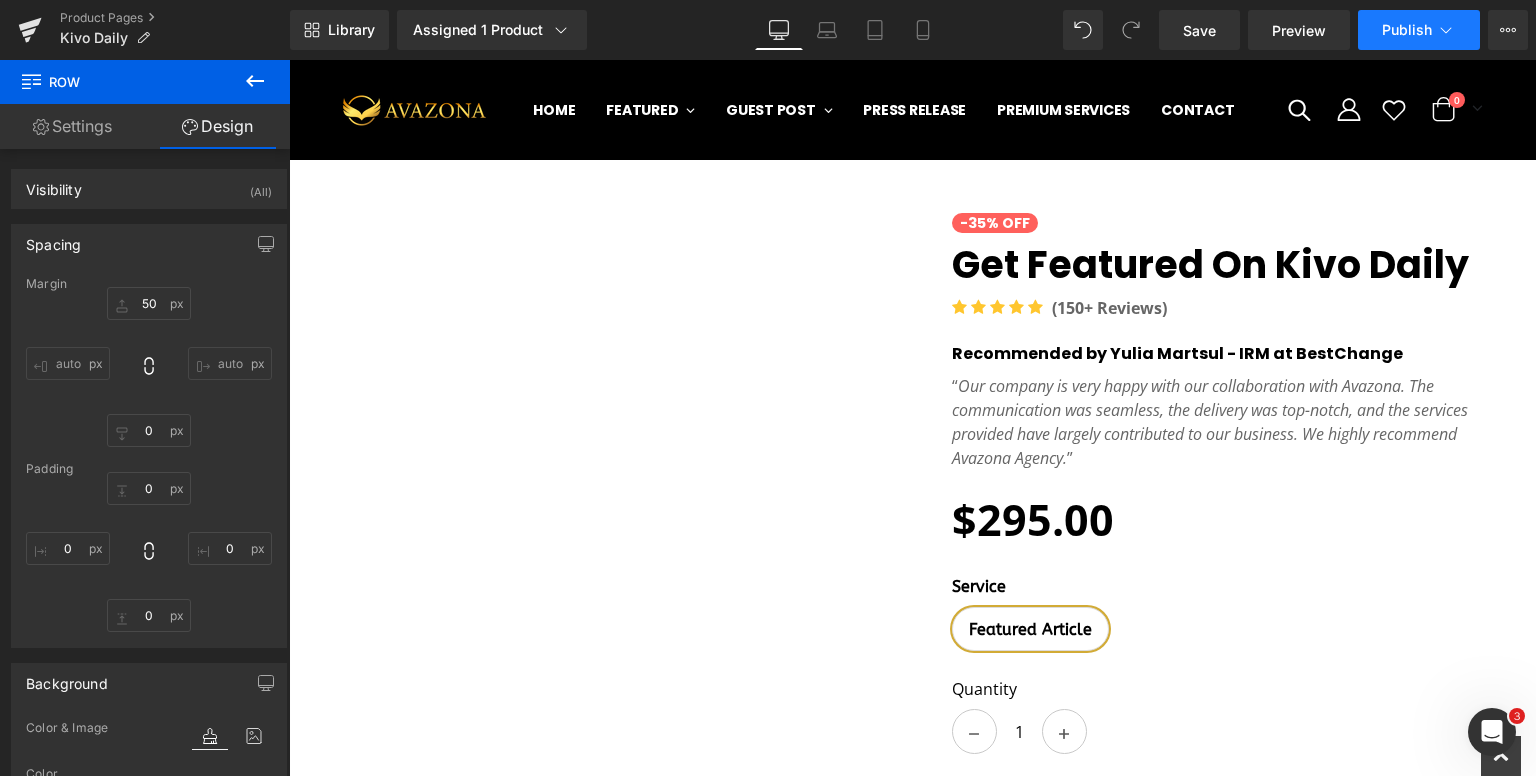 click on "Publish" at bounding box center (1419, 30) 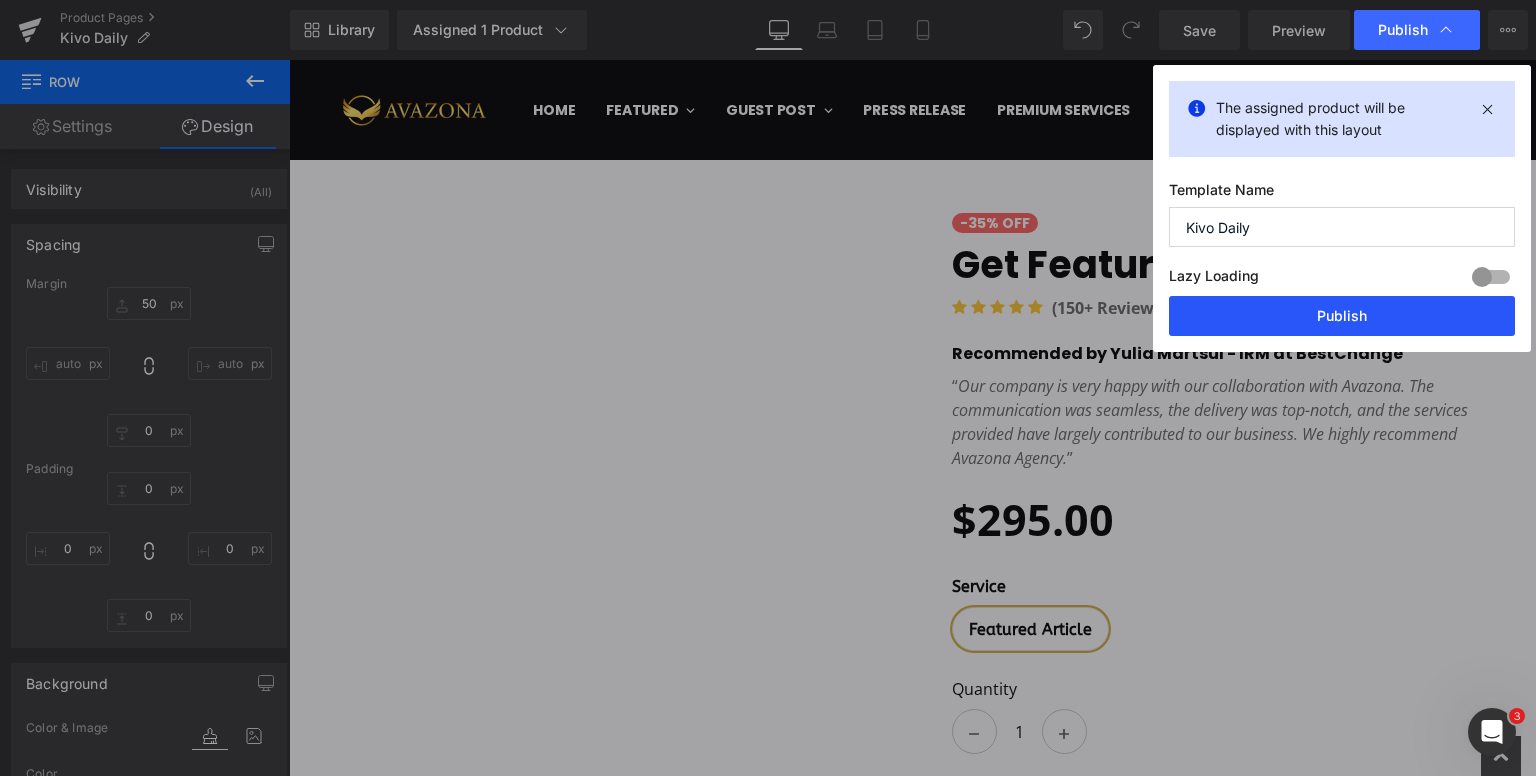 click on "Publish" at bounding box center (1342, 316) 